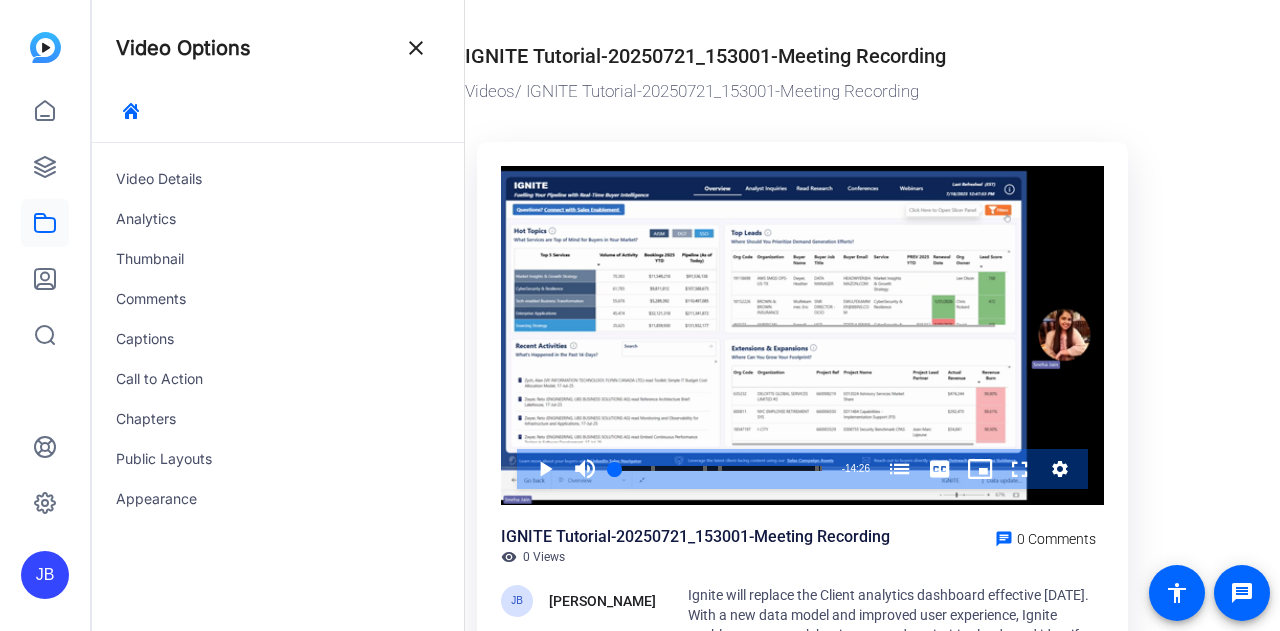 scroll, scrollTop: 0, scrollLeft: 0, axis: both 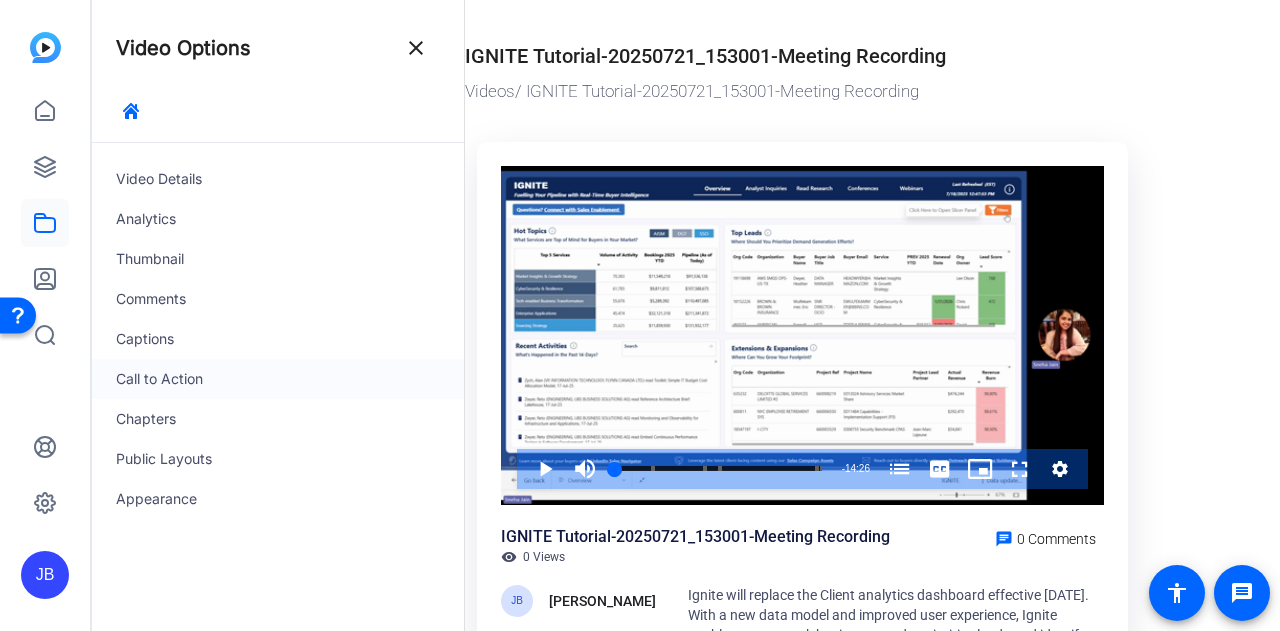 click on "Call to Action" 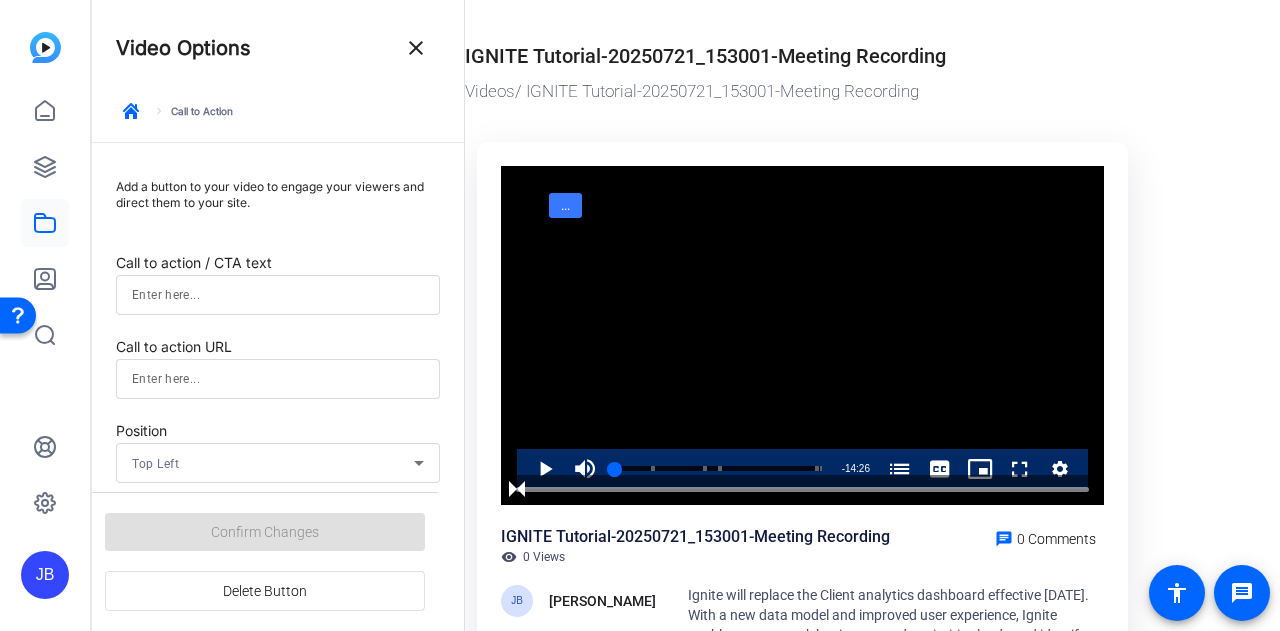 drag, startPoint x: 1270, startPoint y: 335, endPoint x: 1273, endPoint y: 391, distance: 56.0803 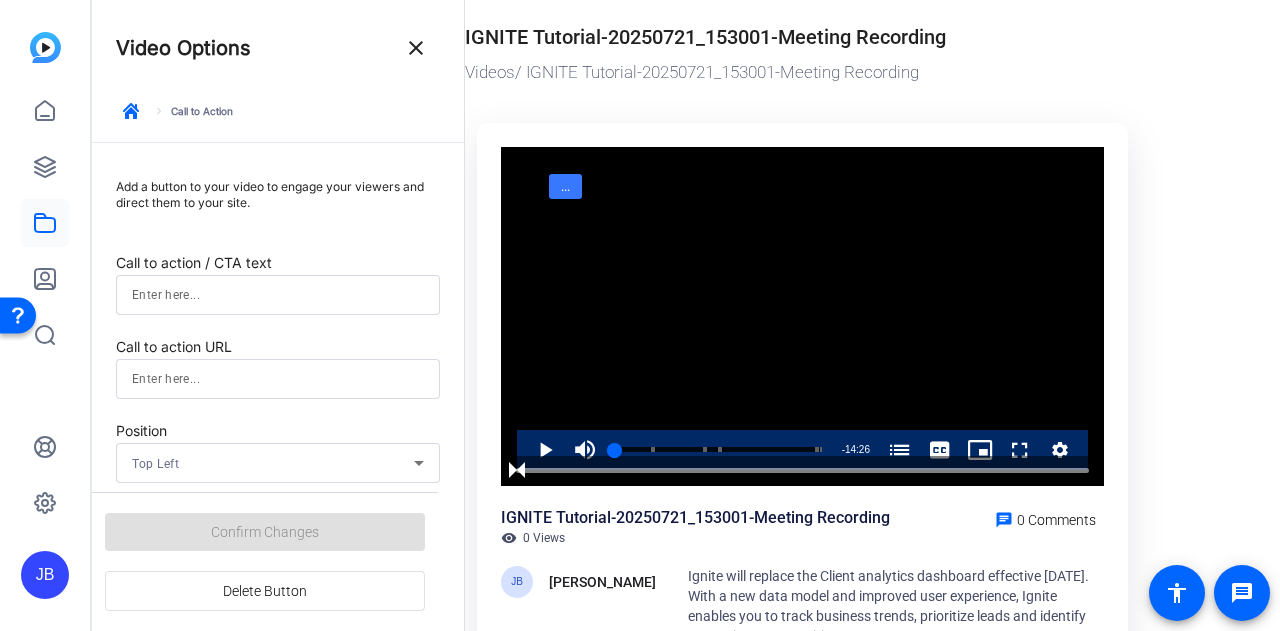 scroll, scrollTop: 0, scrollLeft: 0, axis: both 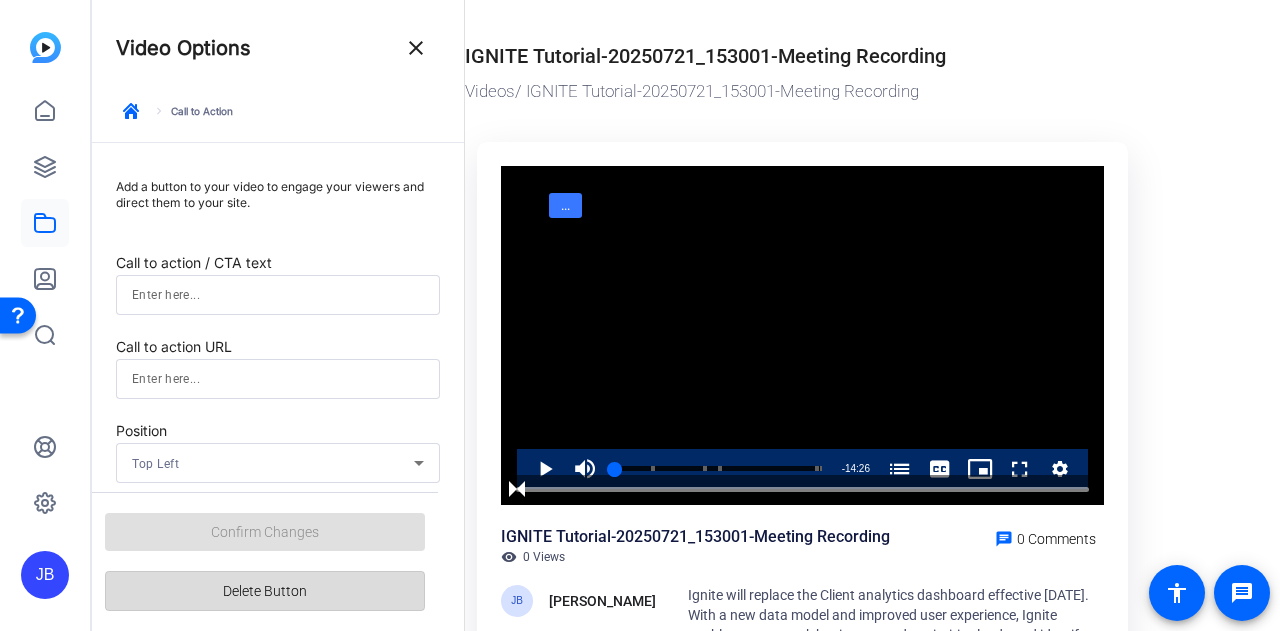 click on "Delete Button" 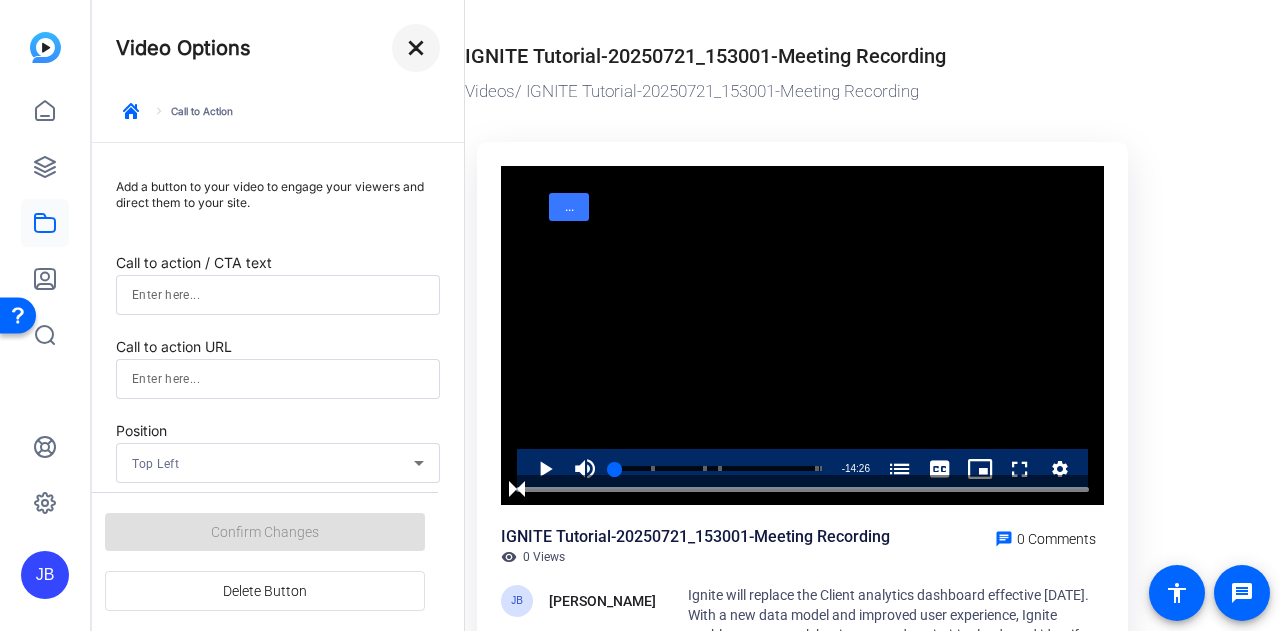 click on "close" 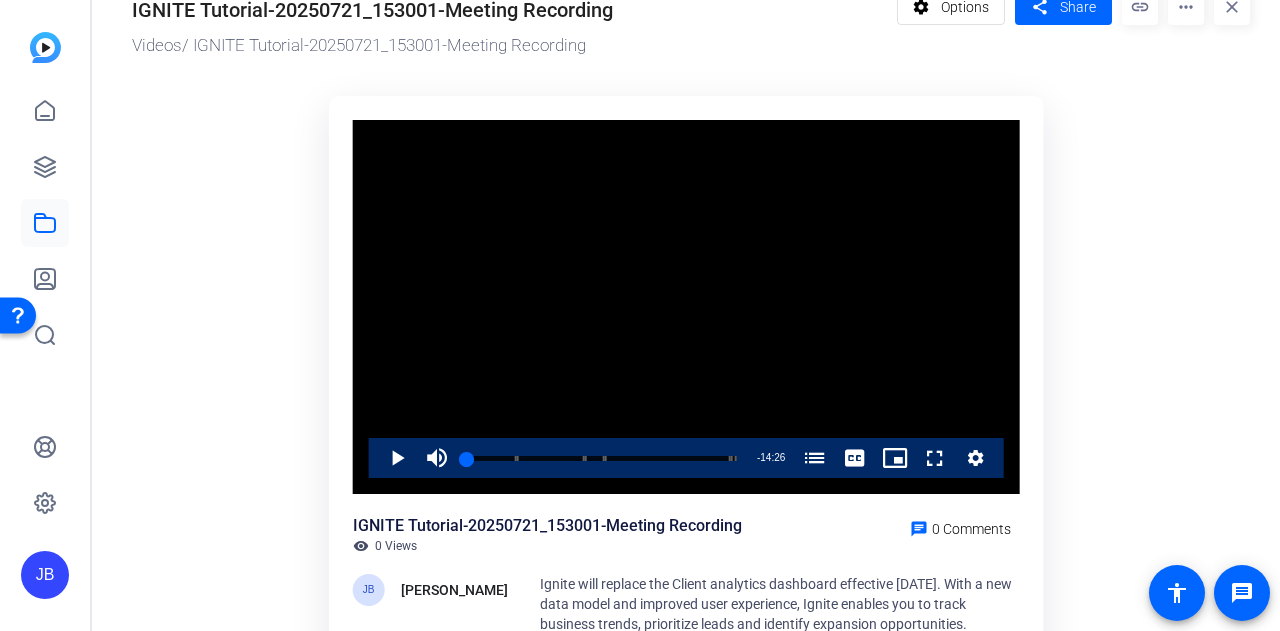 scroll, scrollTop: 44, scrollLeft: 0, axis: vertical 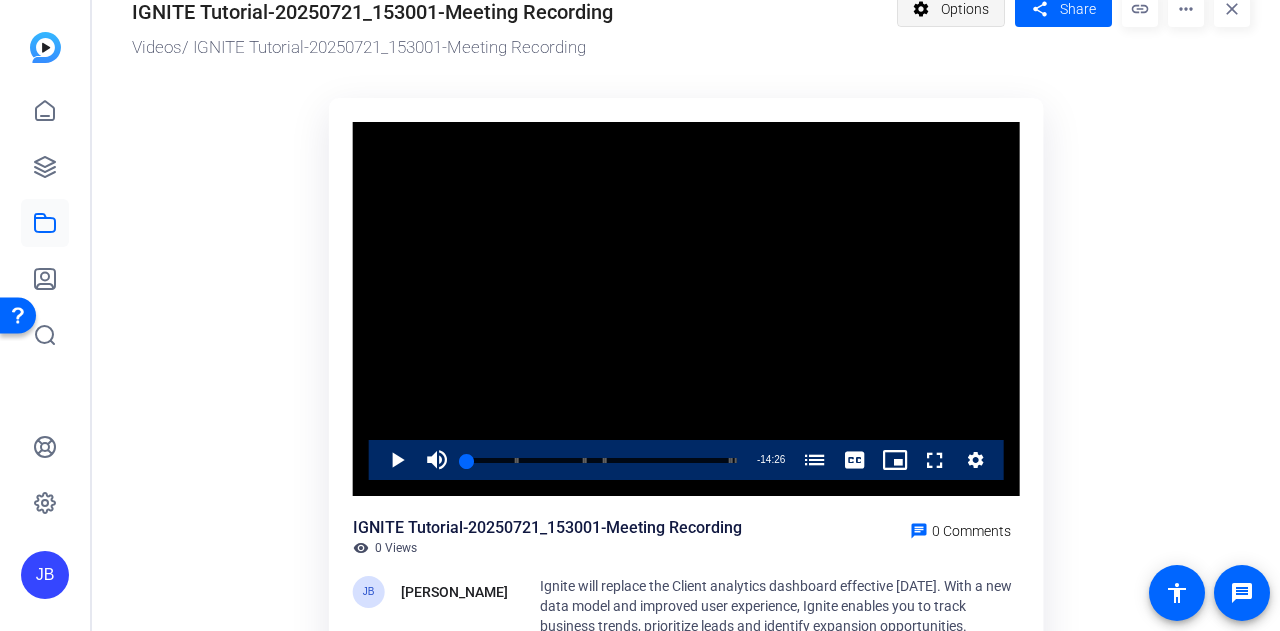 click on "Options" 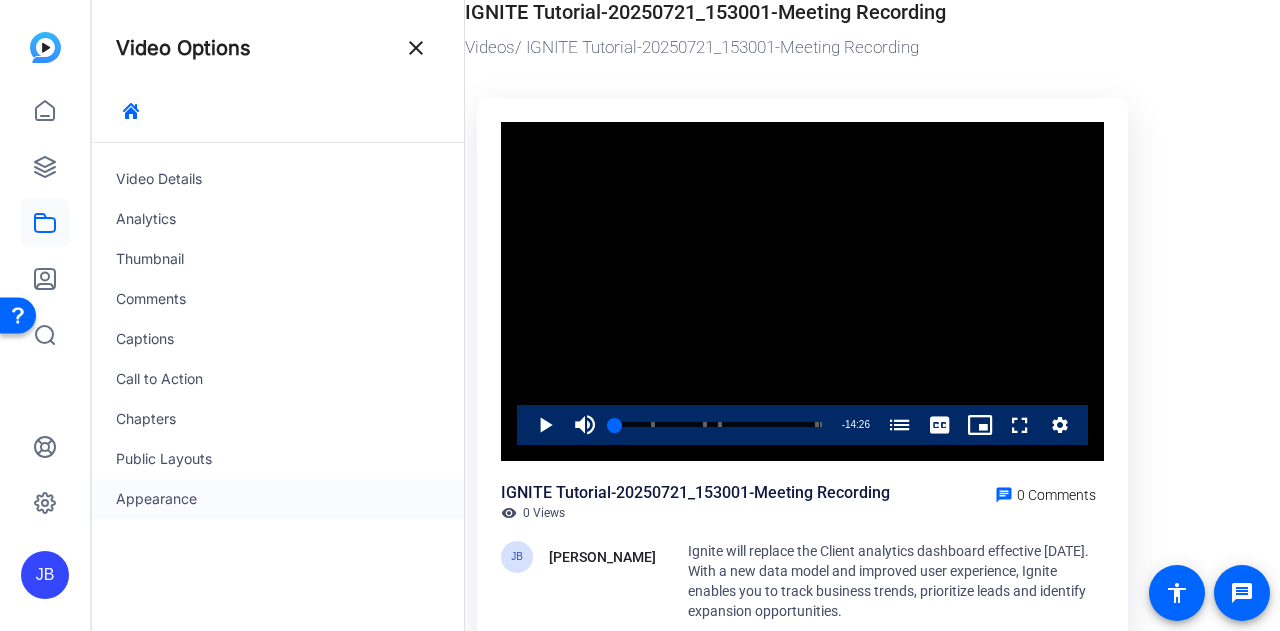 click on "Appearance" 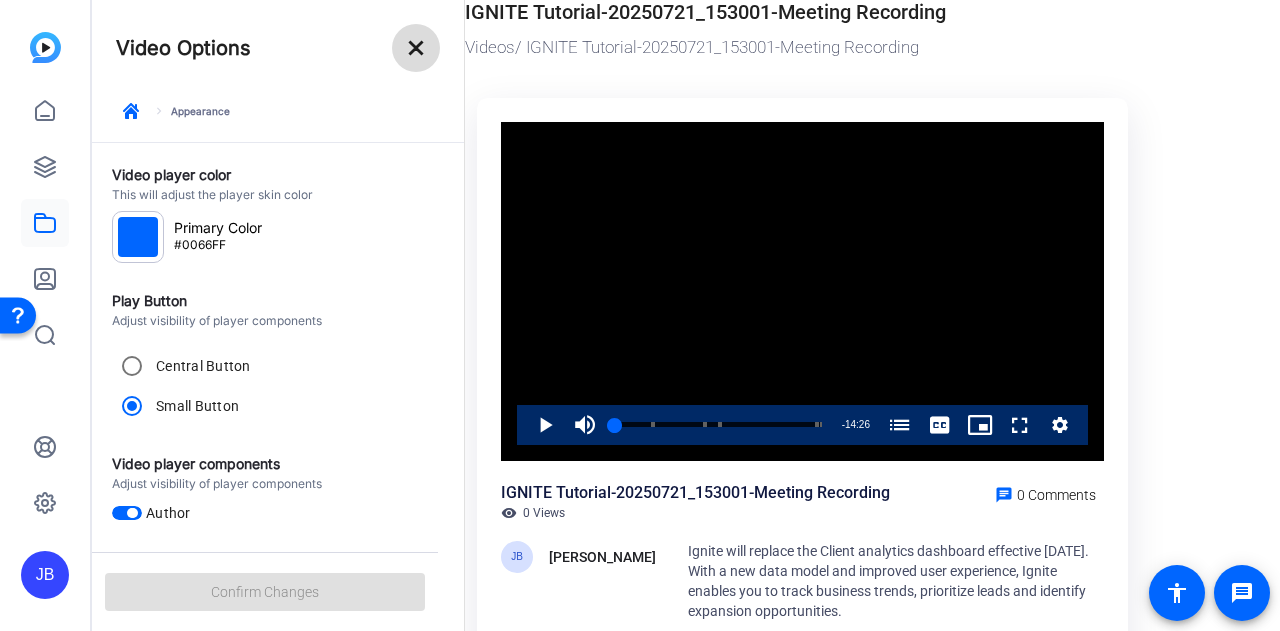 click on "close" 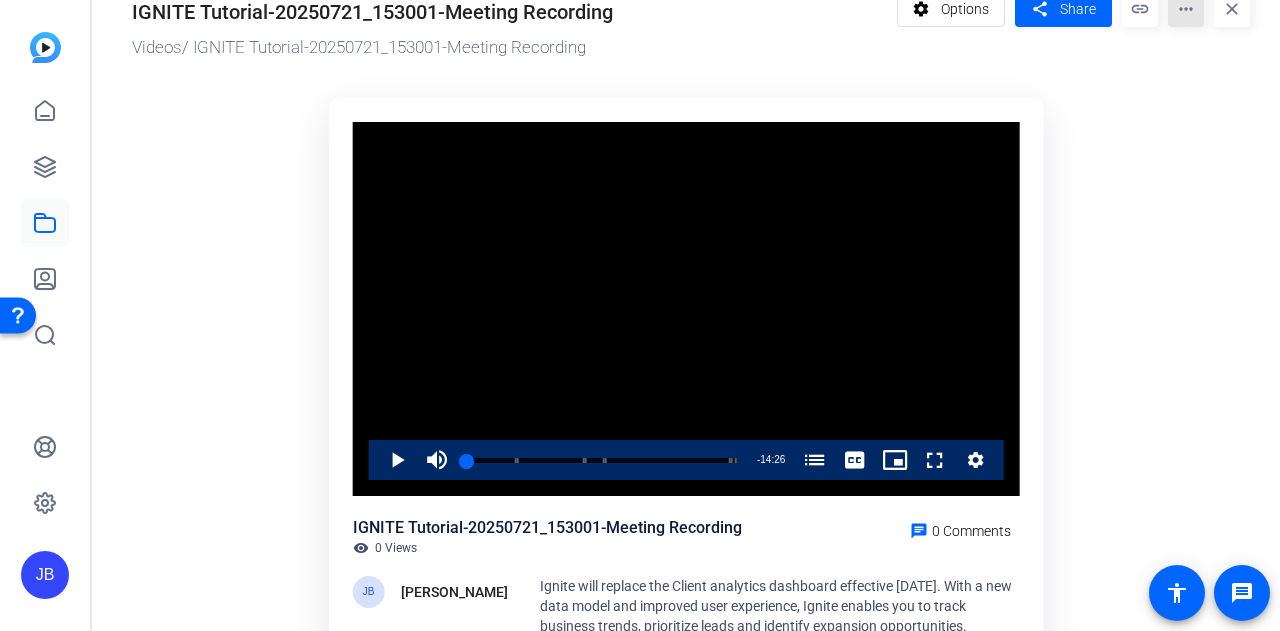 click on "more_horiz" 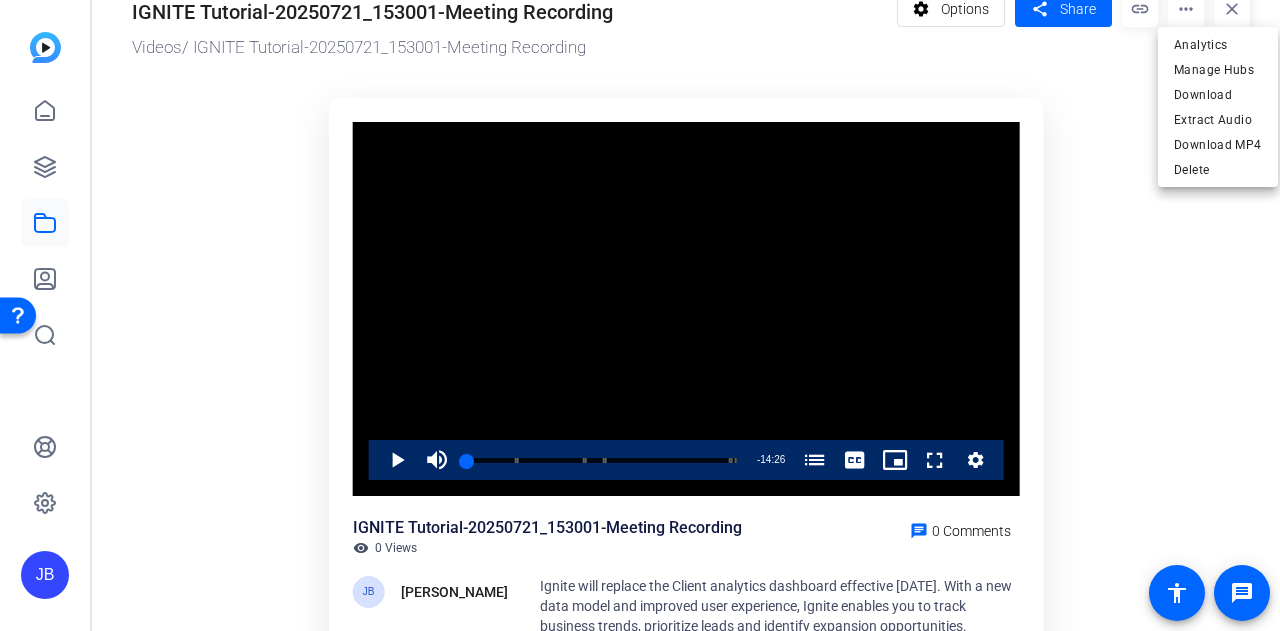 click at bounding box center [640, 315] 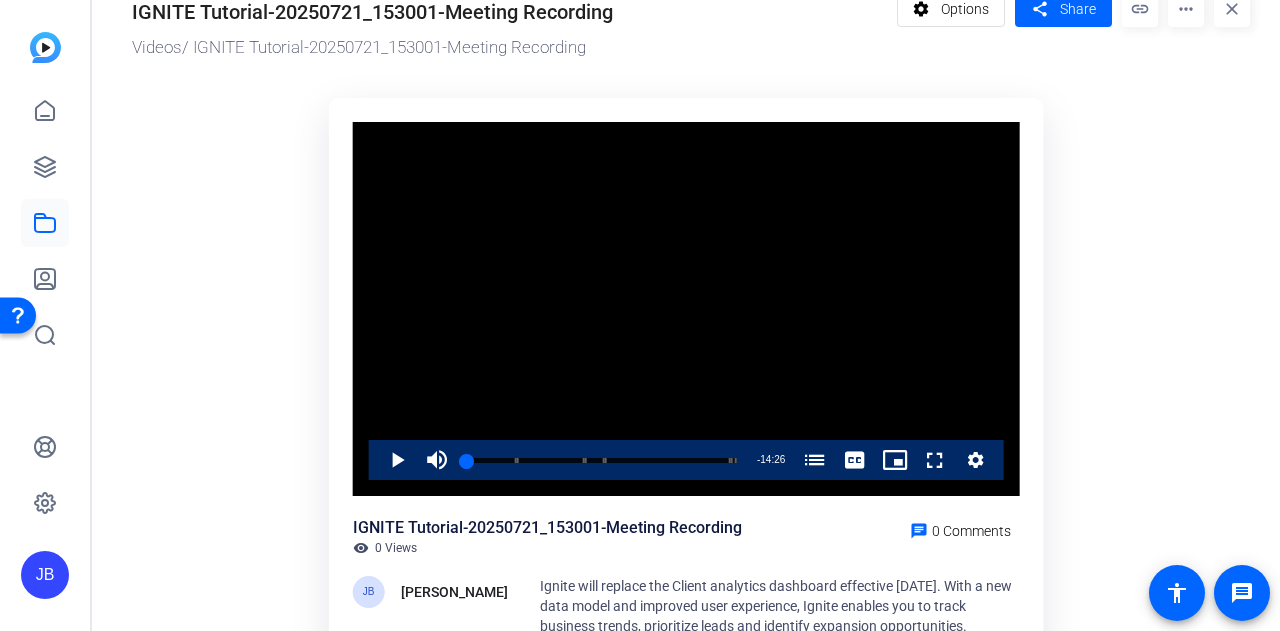 scroll, scrollTop: 35, scrollLeft: 0, axis: vertical 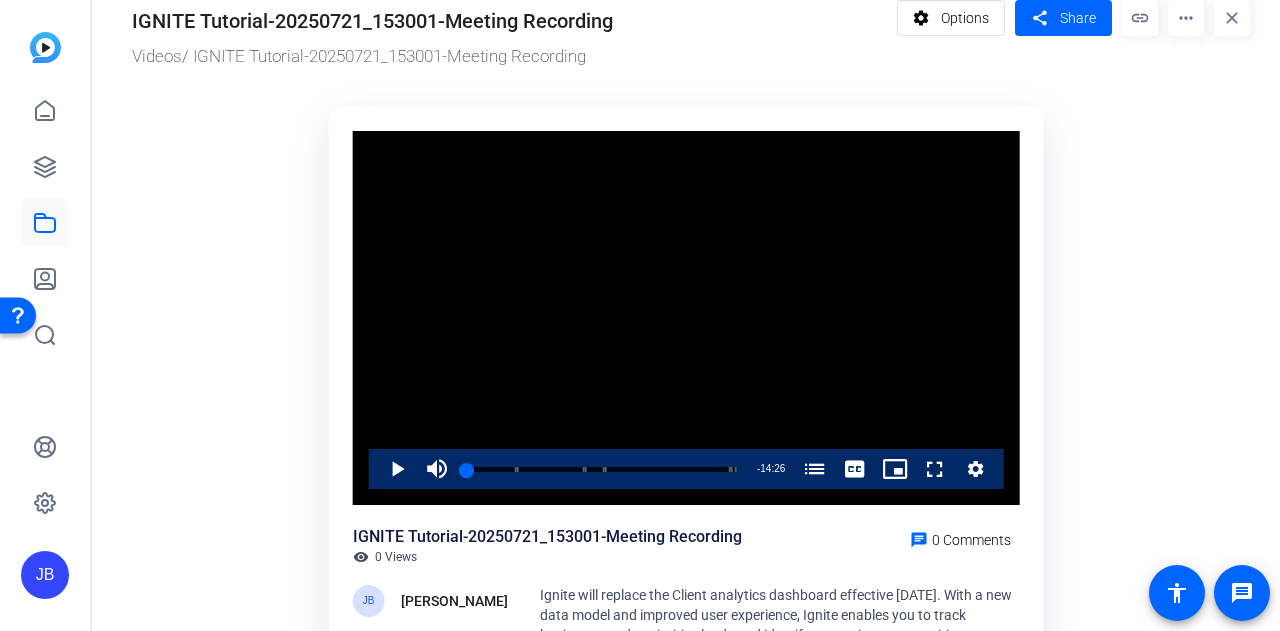 click on "Options" 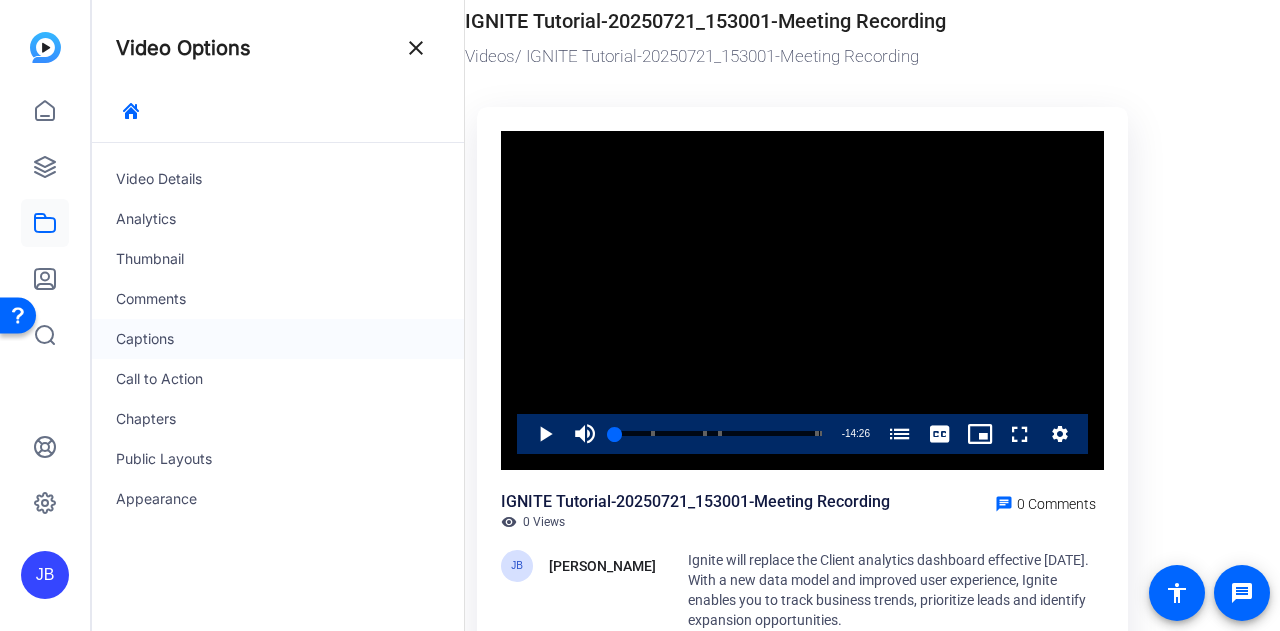 click on "Captions" 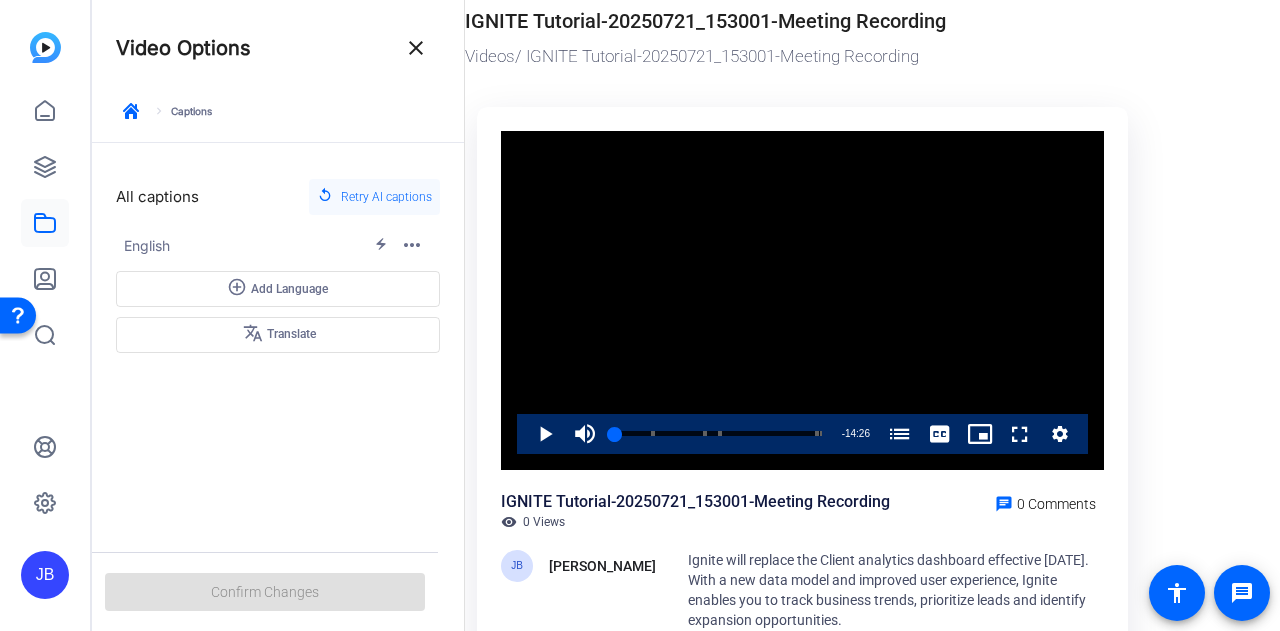 click 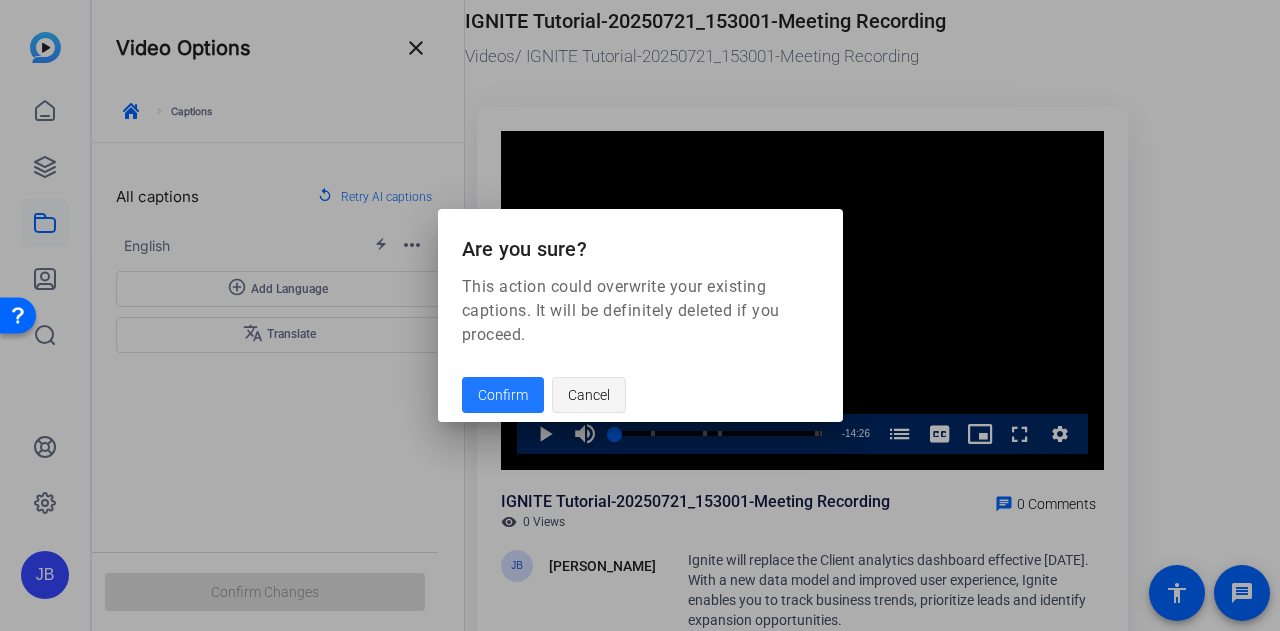 click on "Cancel" 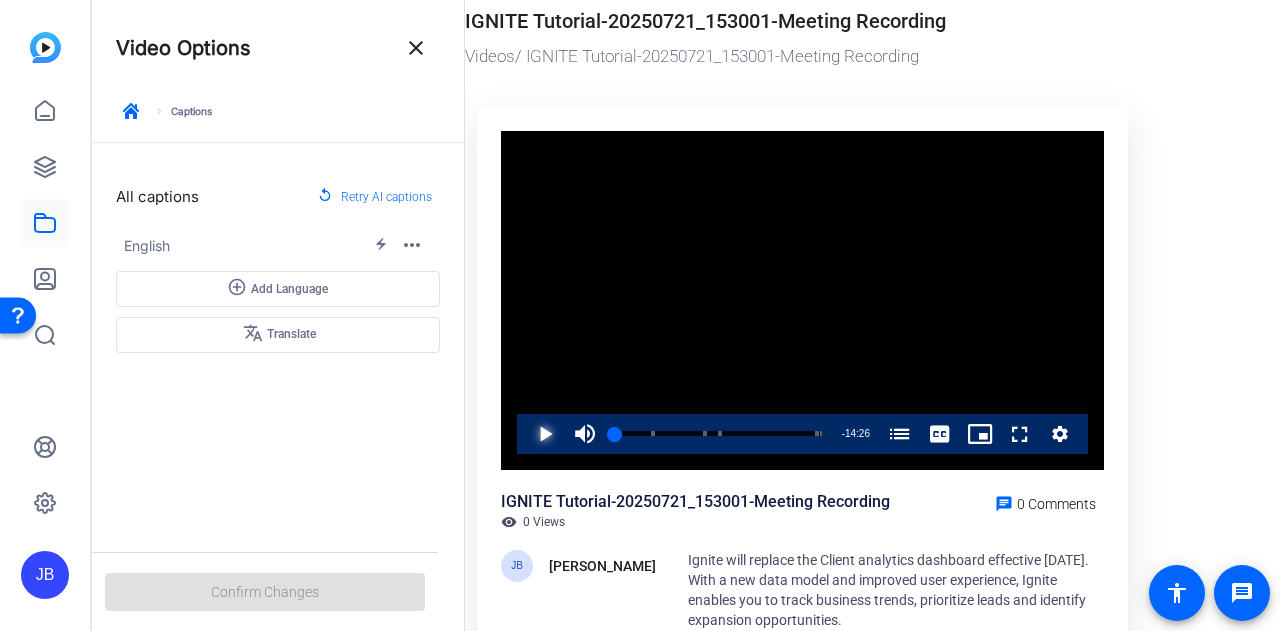 click at bounding box center [525, 434] 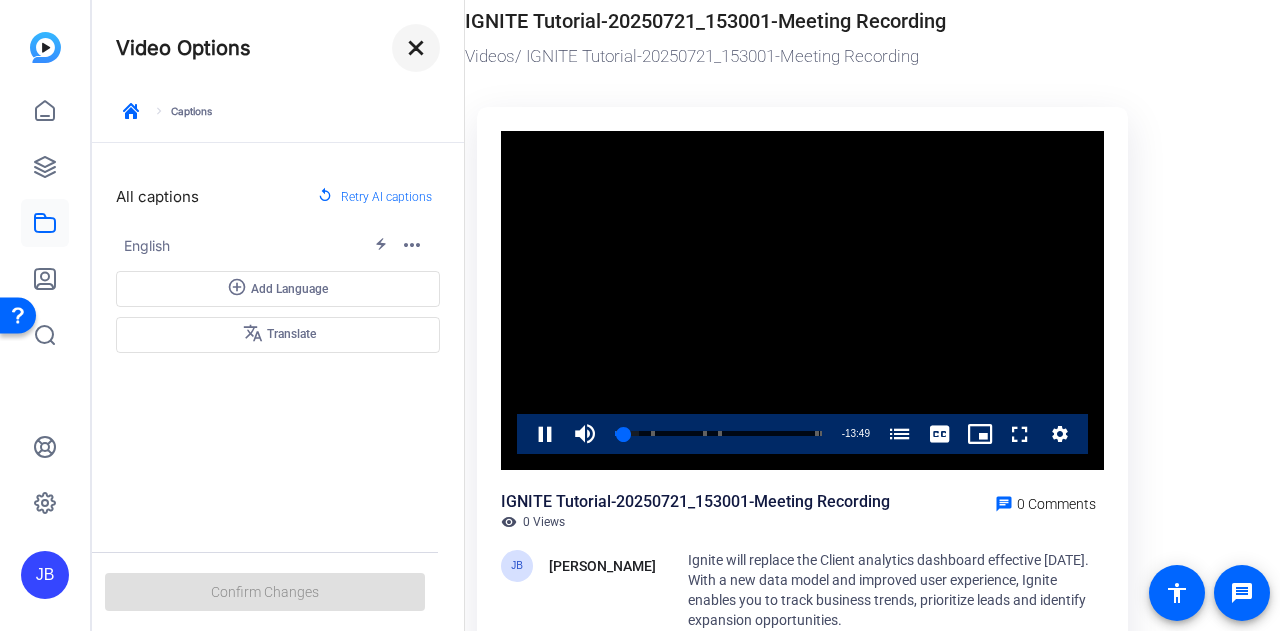 click on "close" 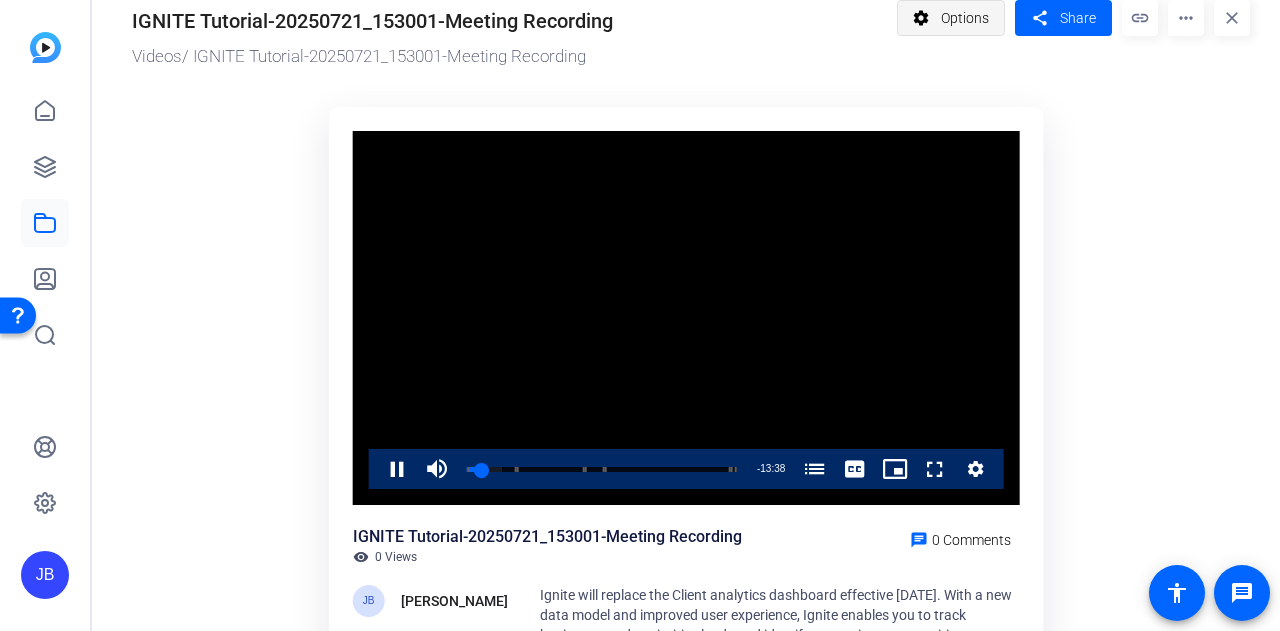 click on "Options" 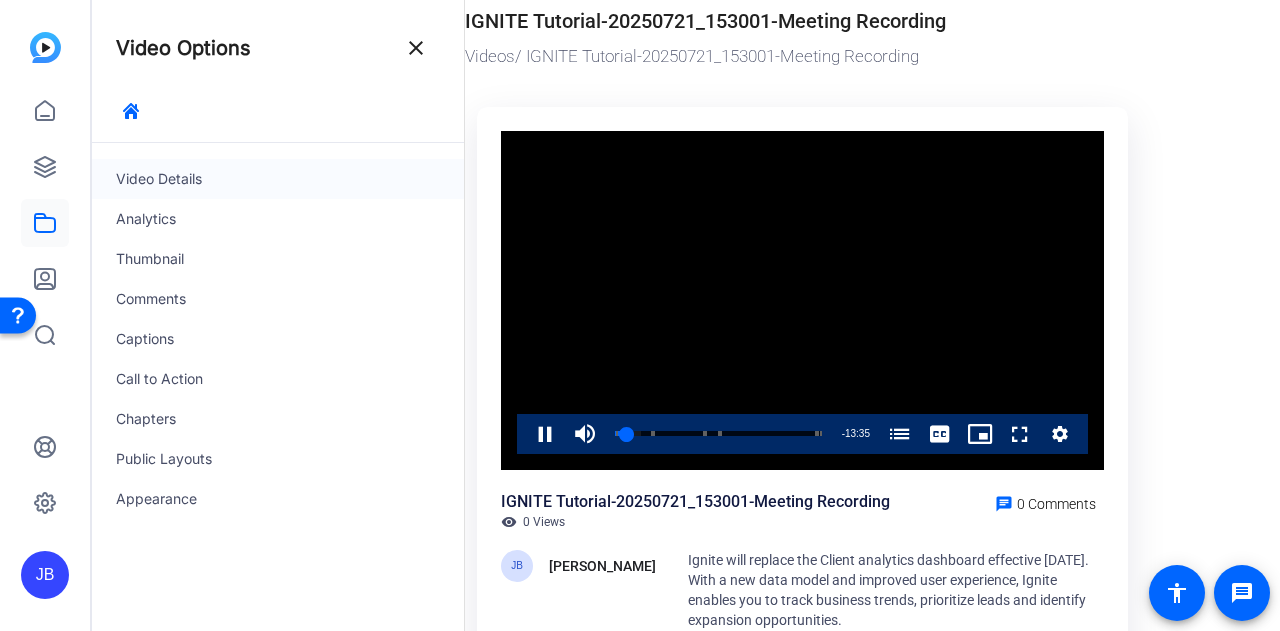 click on "Video Details" 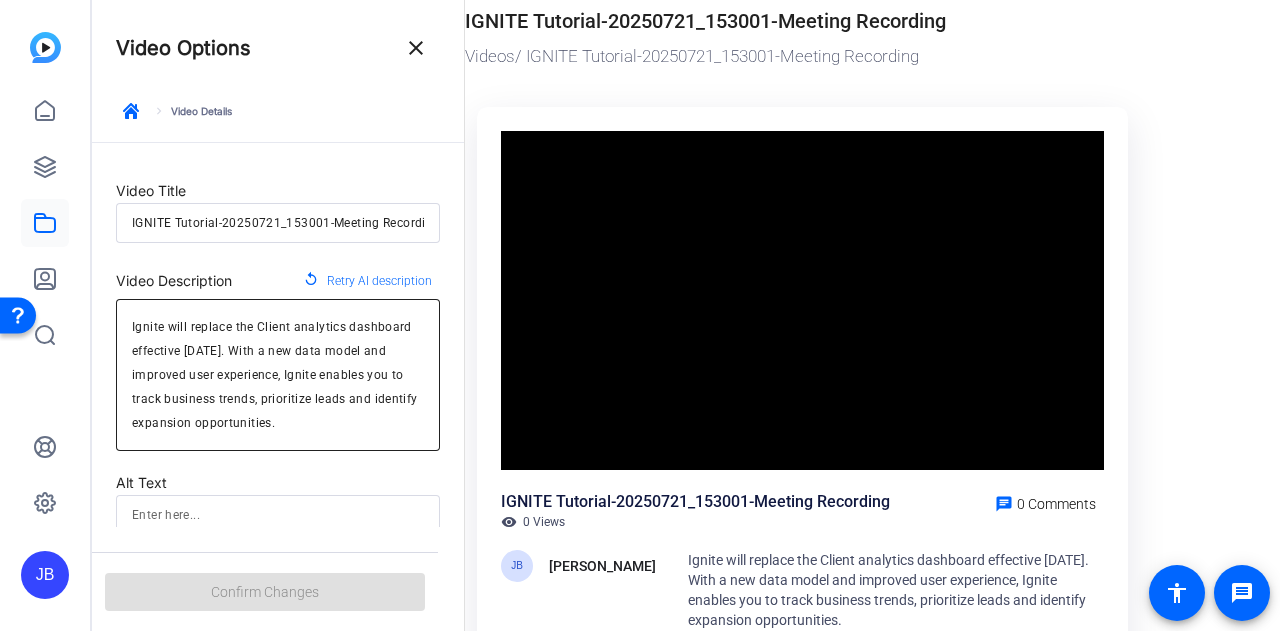 click on "Ignite will replace the Client analytics dashboard effective [DATE]. With a new data model and improved user experience, Ignite enables you to track business trends, prioritize leads and identify expansion opportunities." at bounding box center [278, 375] 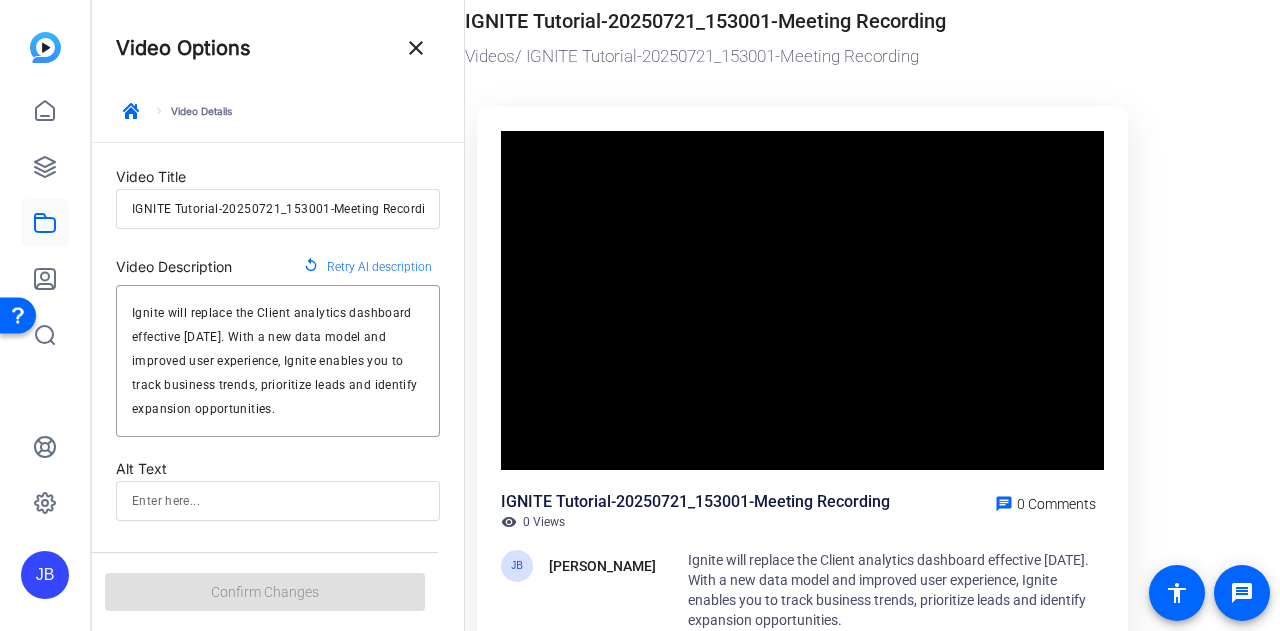 scroll, scrollTop: 0, scrollLeft: 0, axis: both 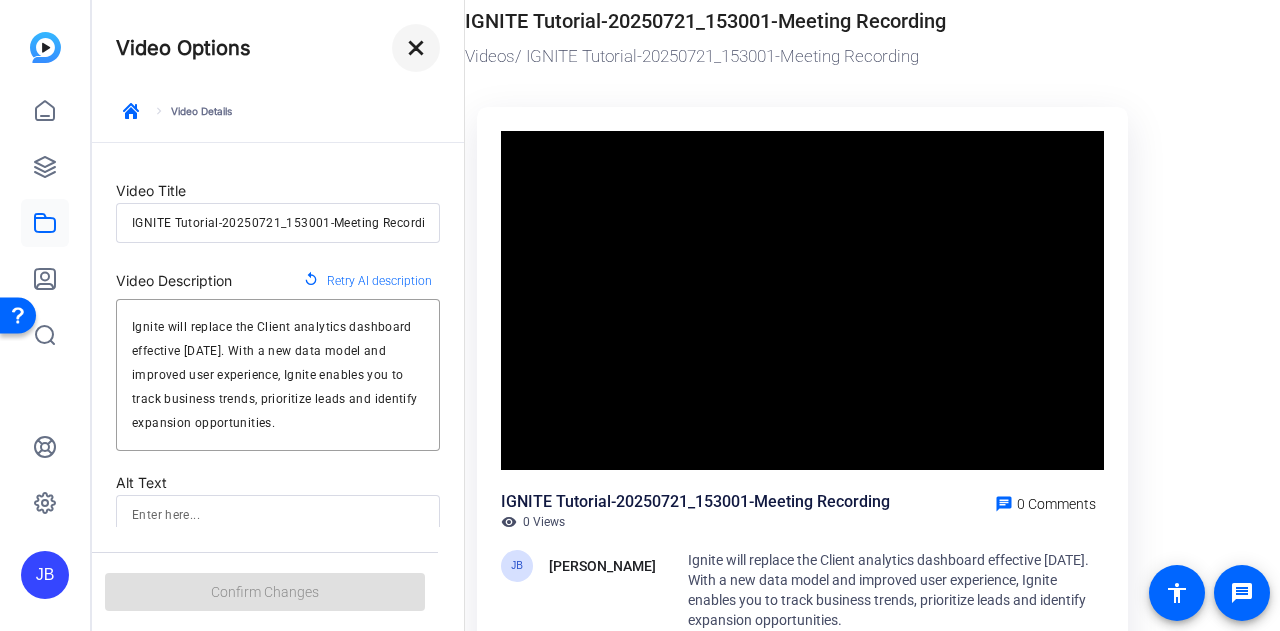 click on "close" 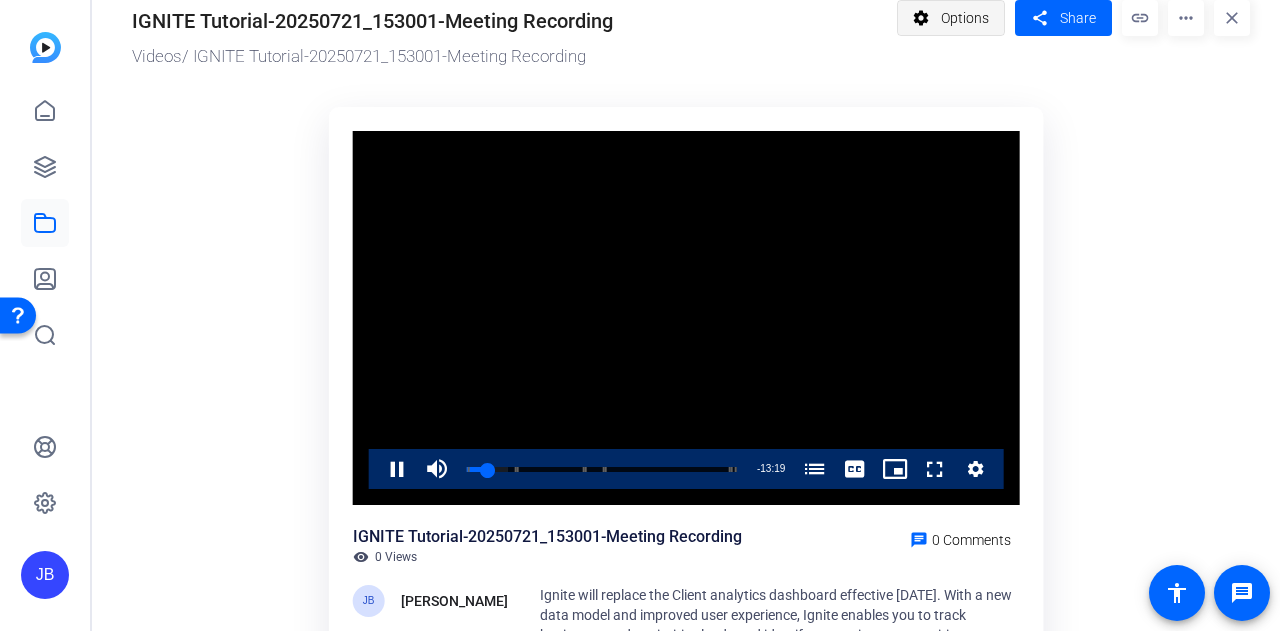 click 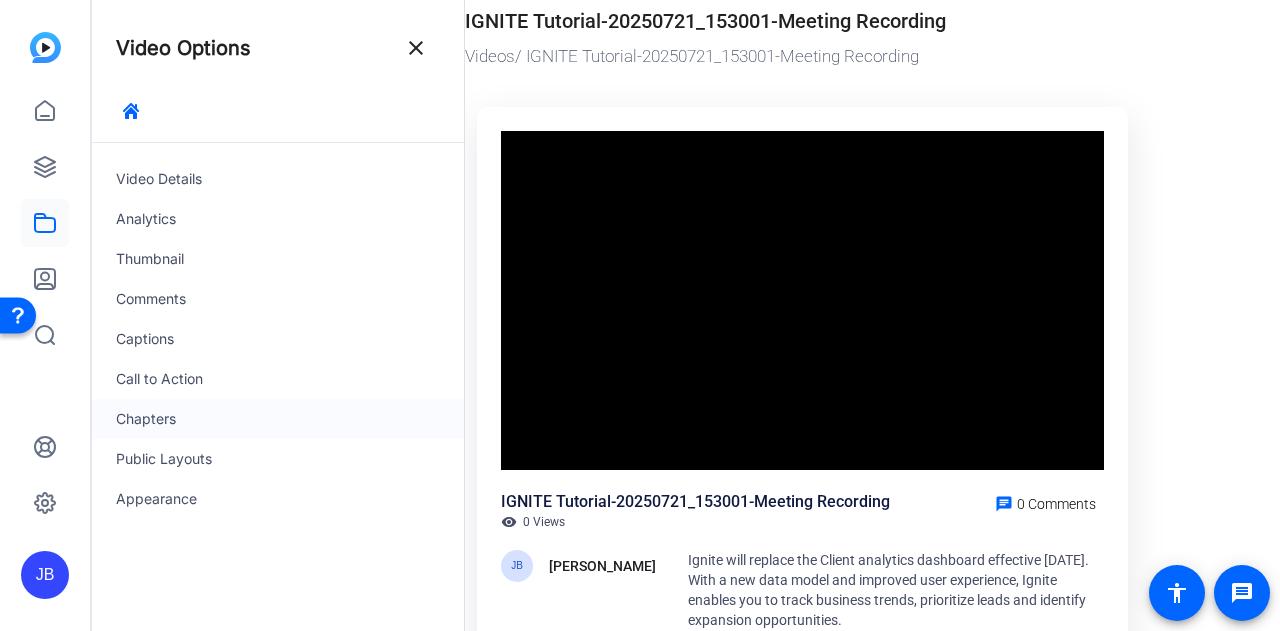 click on "Chapters" 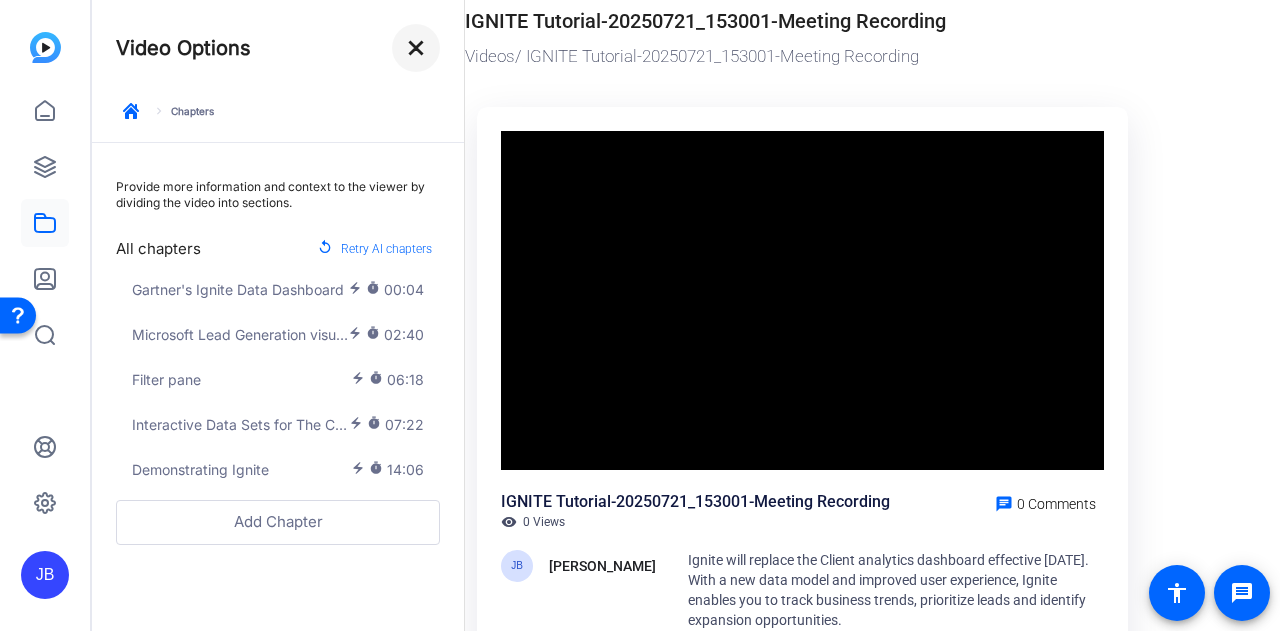 click on "close" 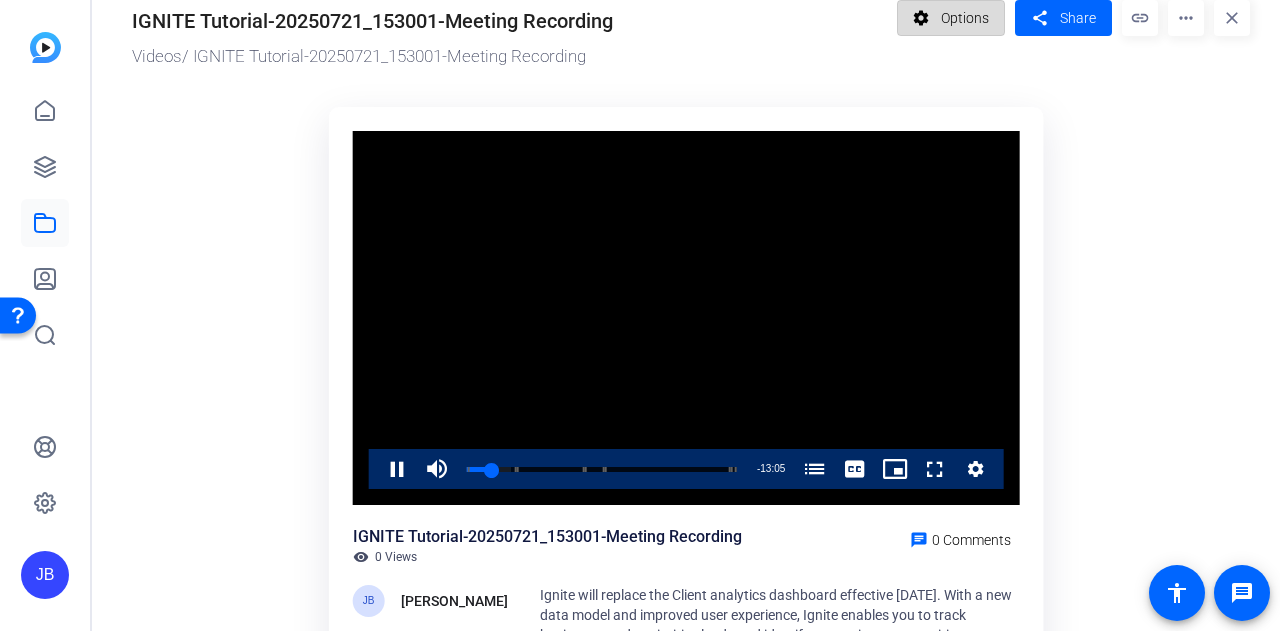 click on "settings" 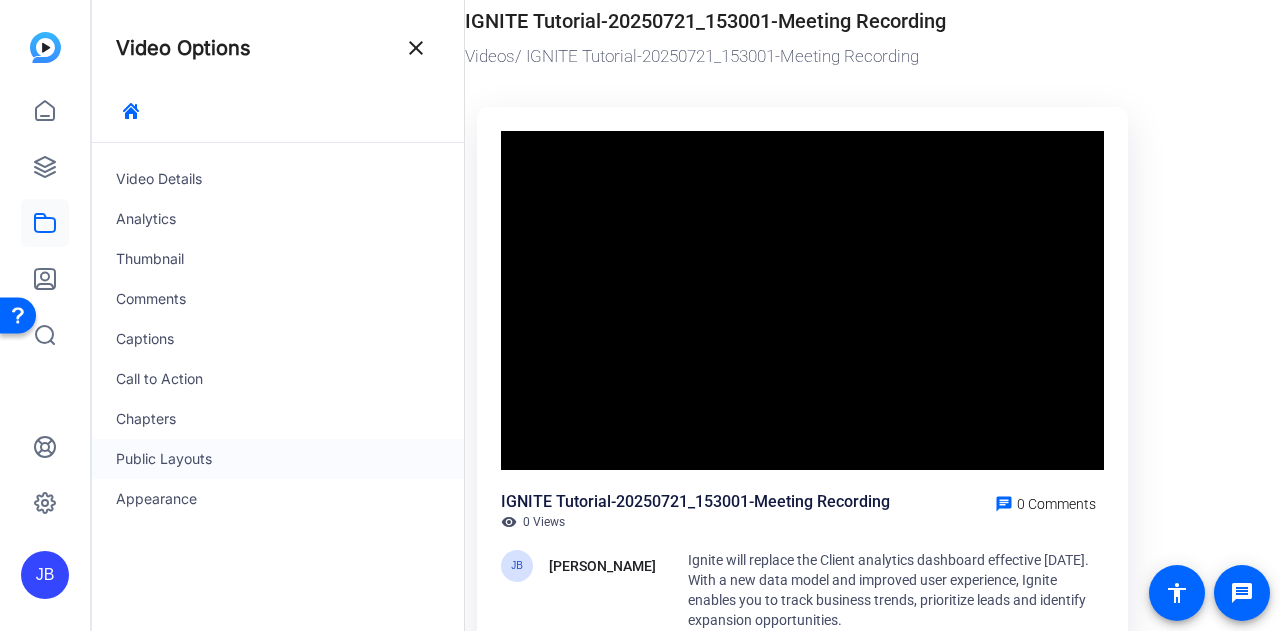 click on "Public Layouts" 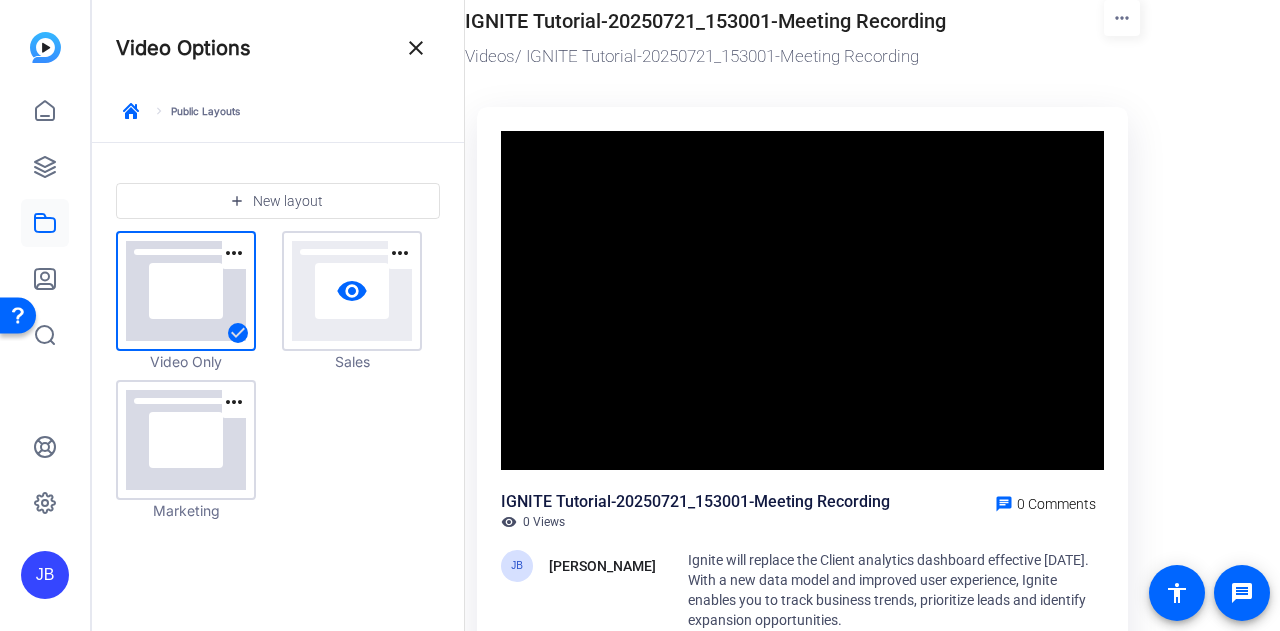 click on "visibility" 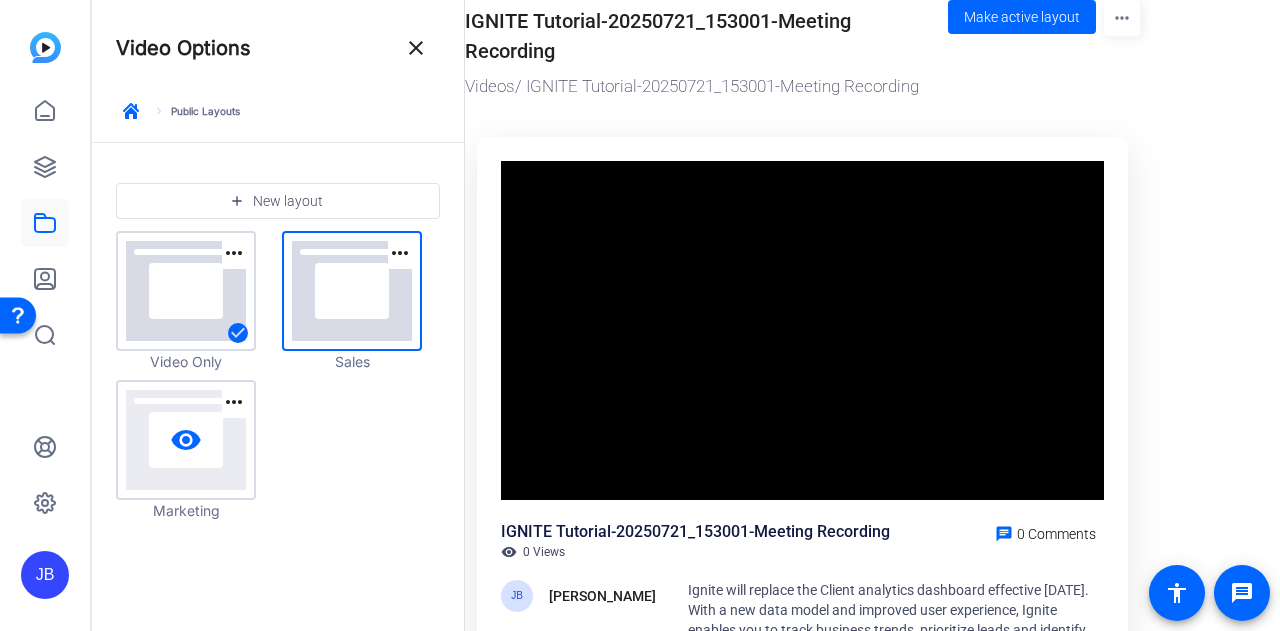 click on "visibility" 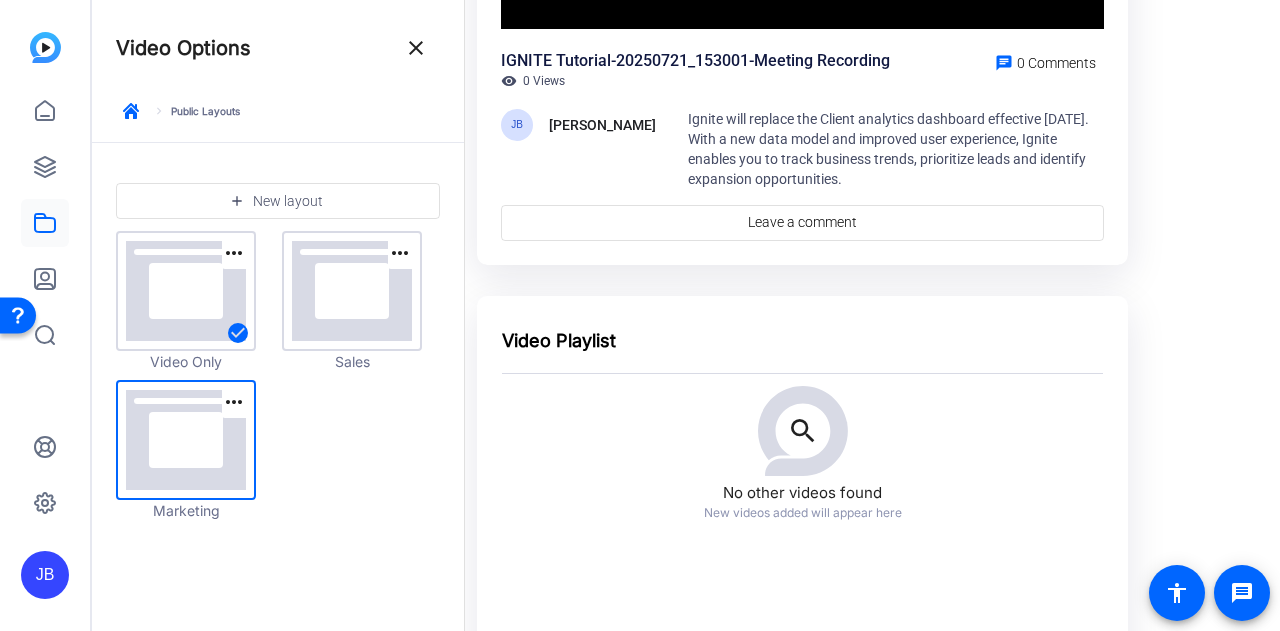 scroll, scrollTop: 0, scrollLeft: 0, axis: both 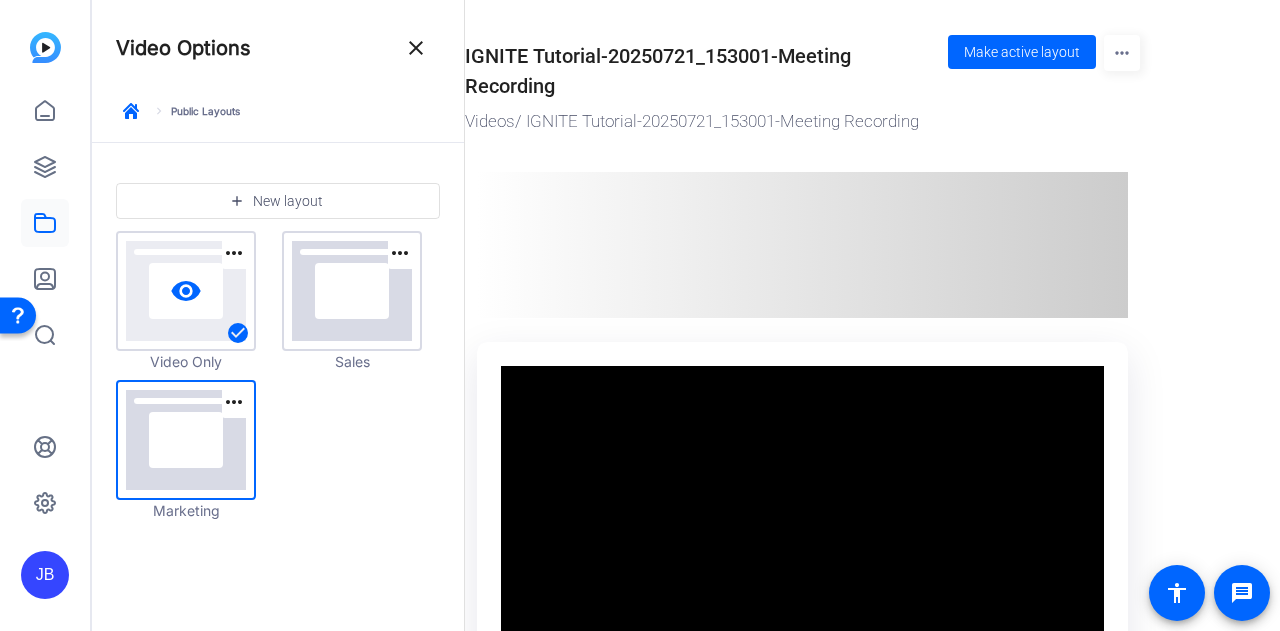 click on "visibility" 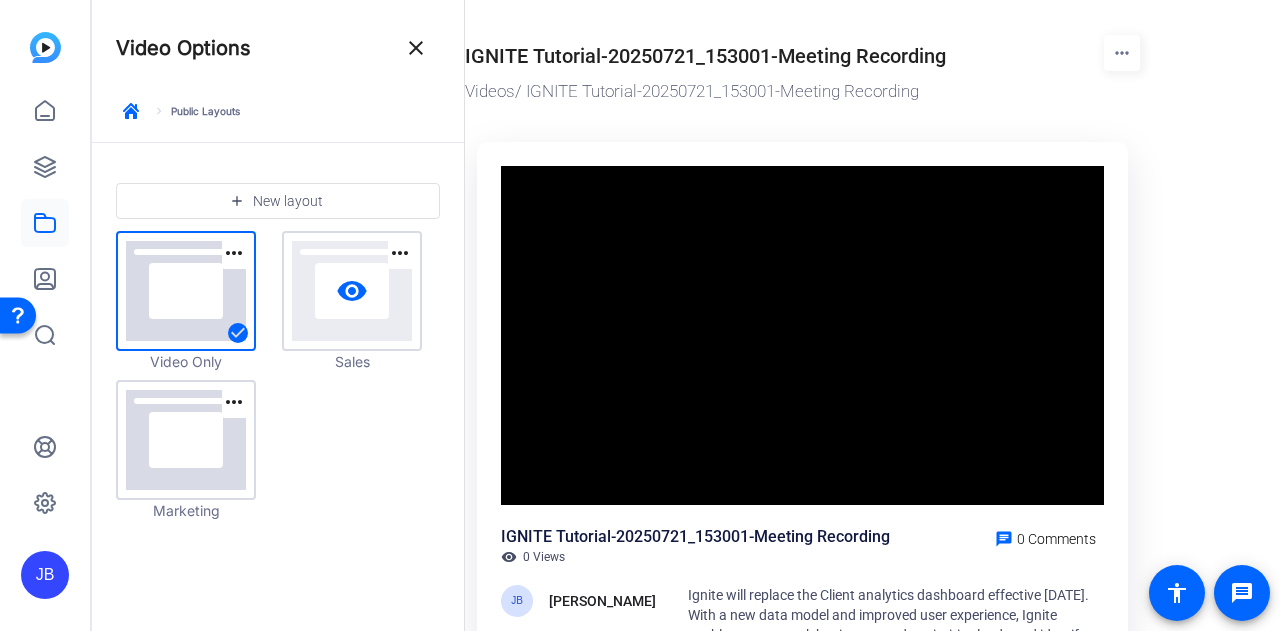 click on "visibility" 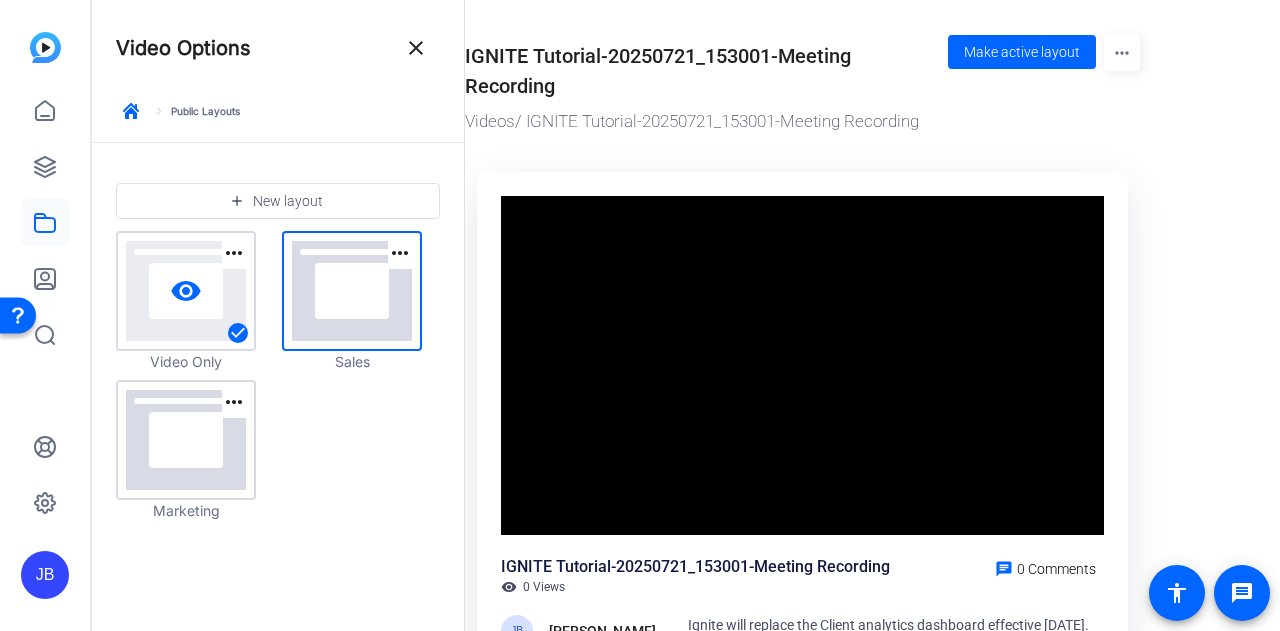 click on "visibility" 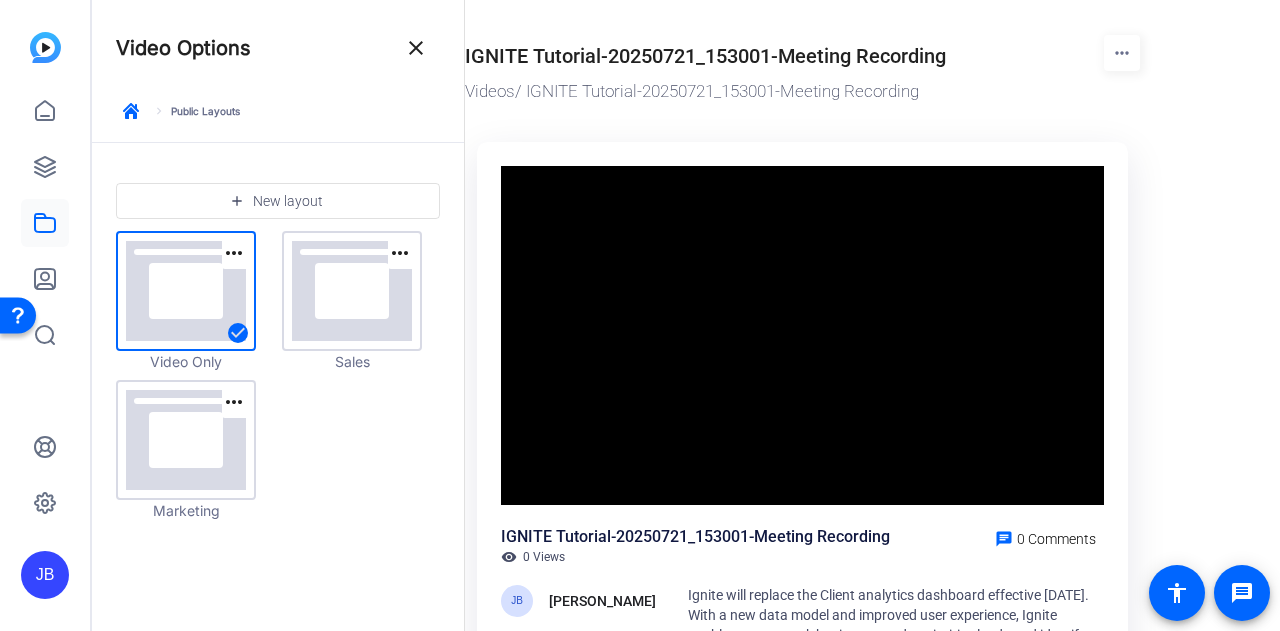 click on "more_horiz" 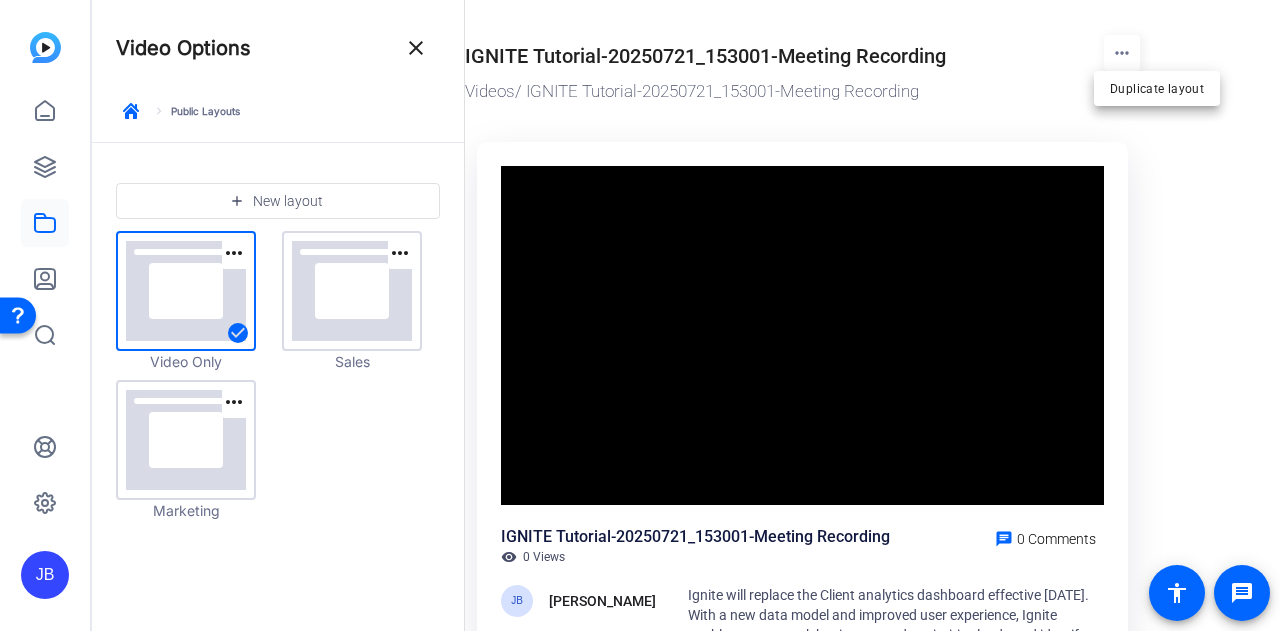 click at bounding box center (640, 315) 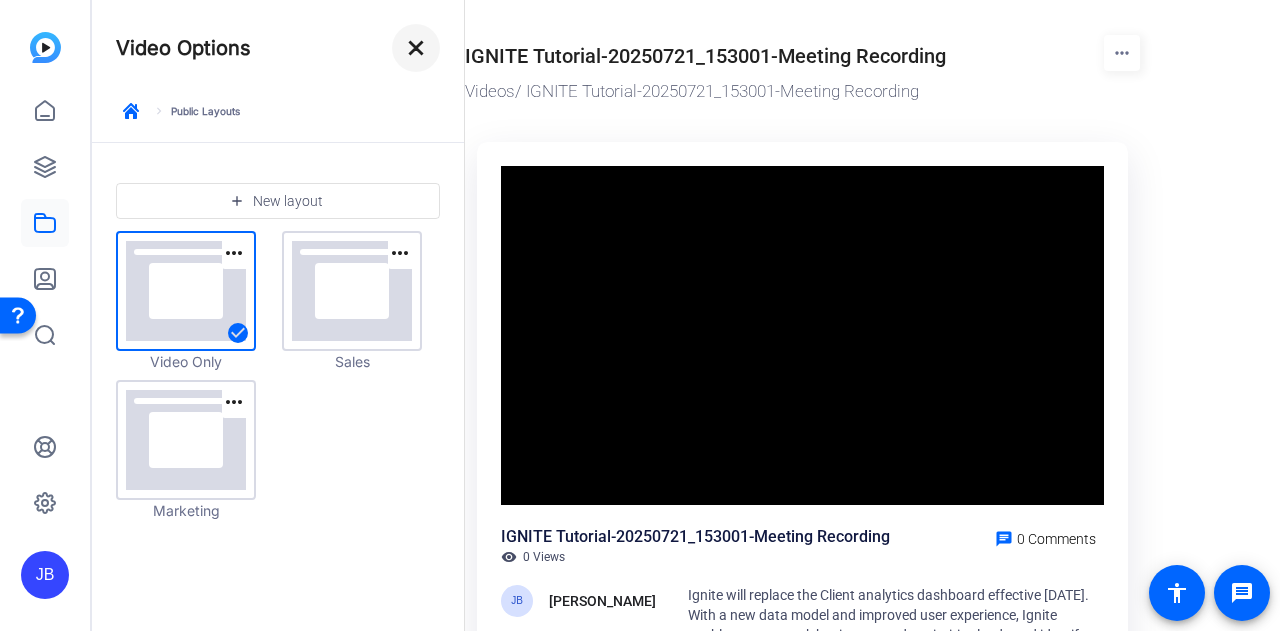 click on "close" 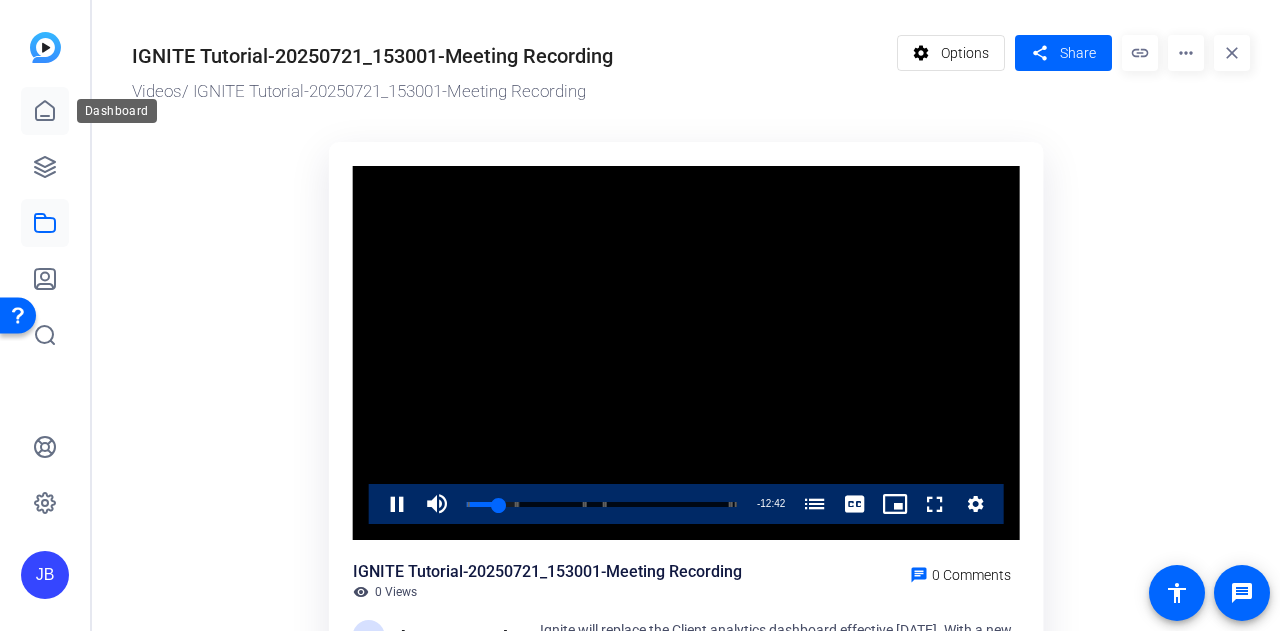 click 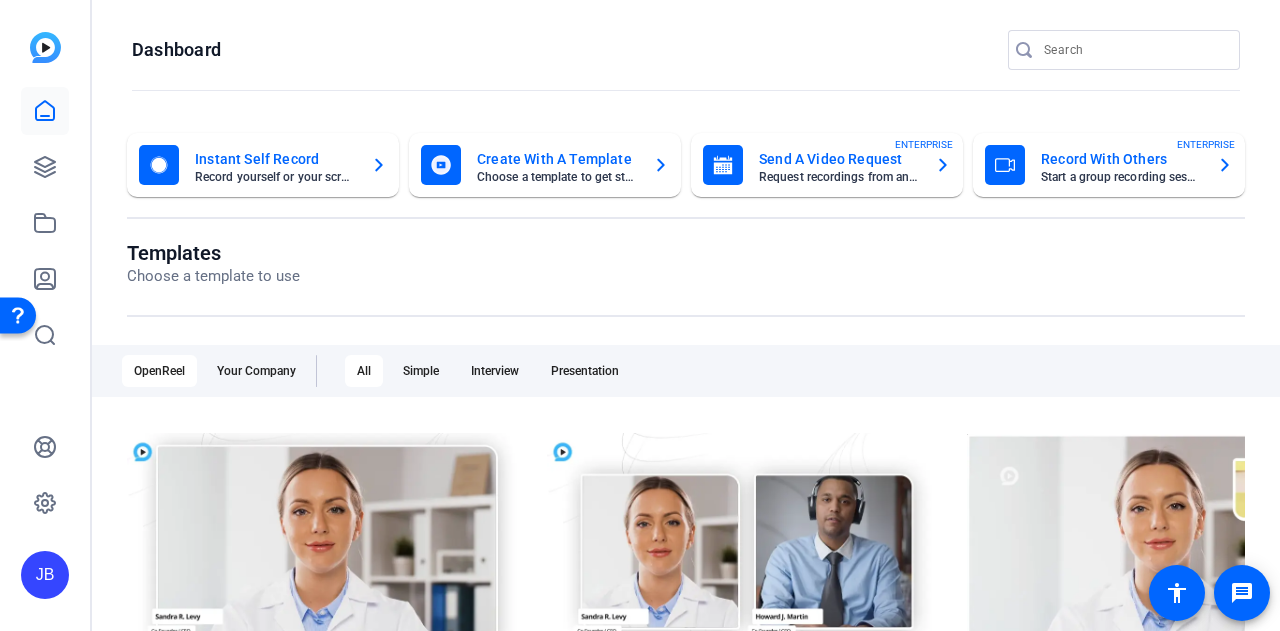 click on "Create With A Template Choose a template to get started" 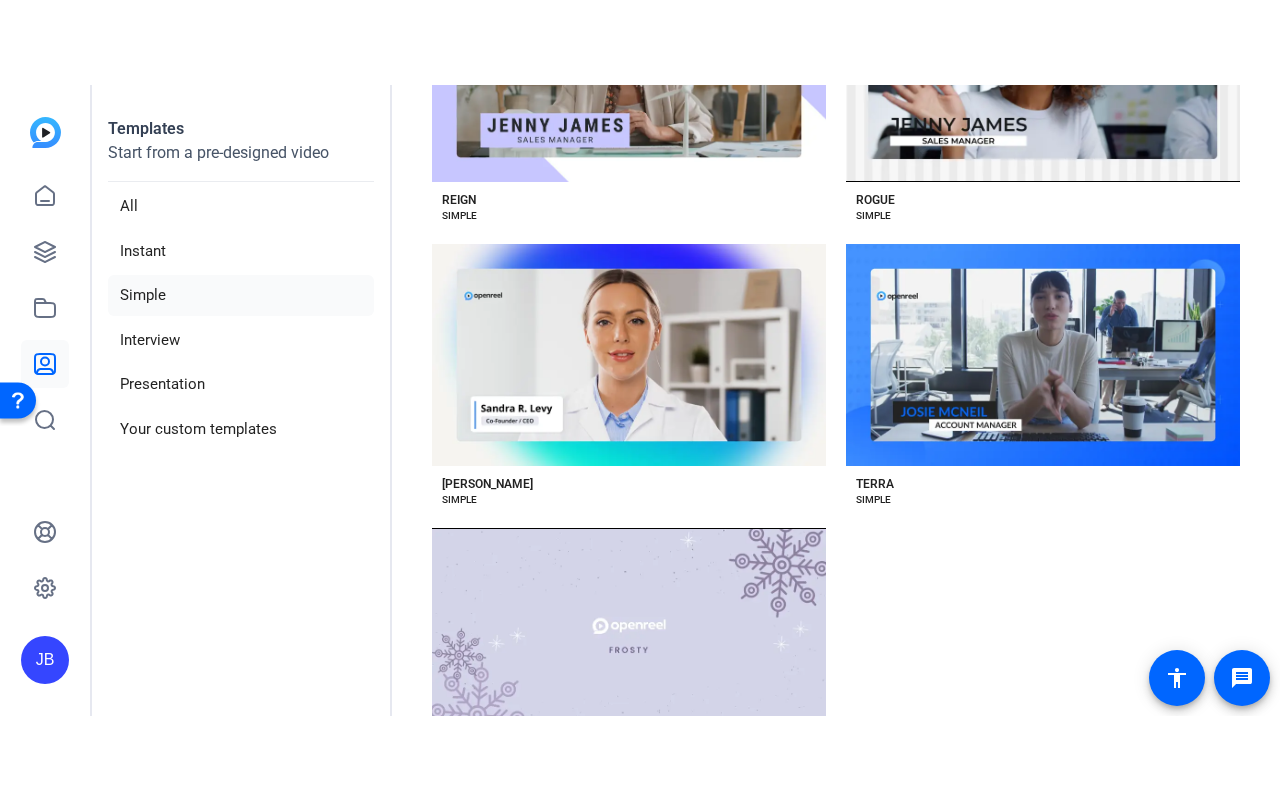 scroll, scrollTop: 2842, scrollLeft: 0, axis: vertical 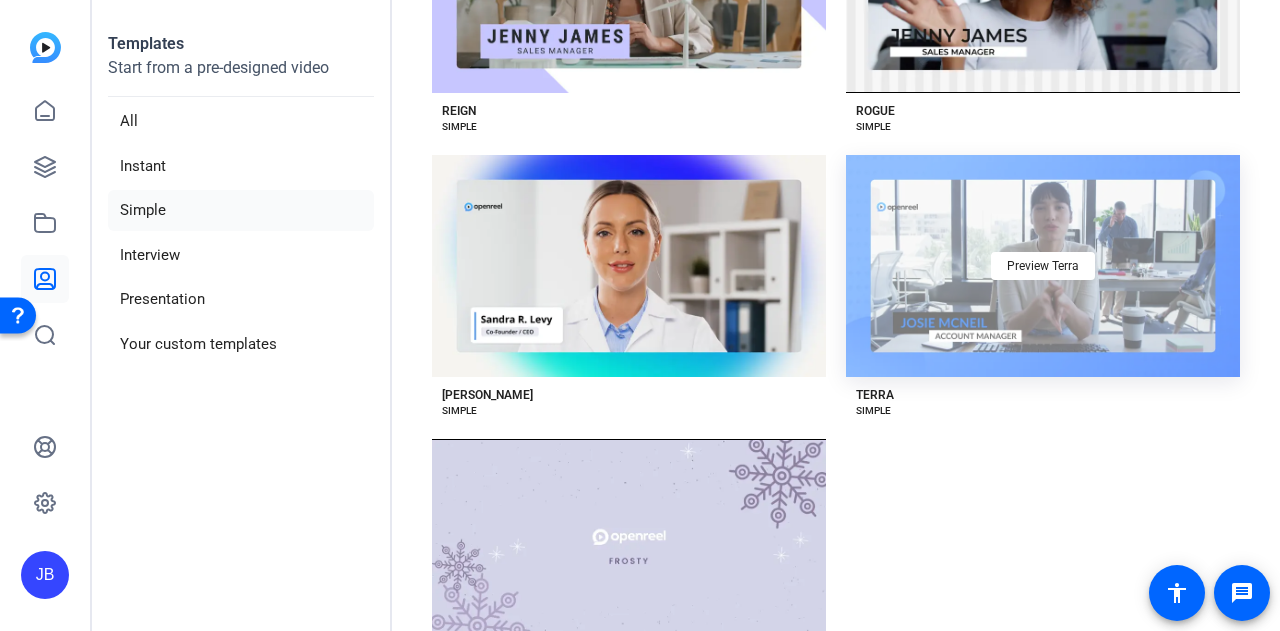 click on "Preview Terra" 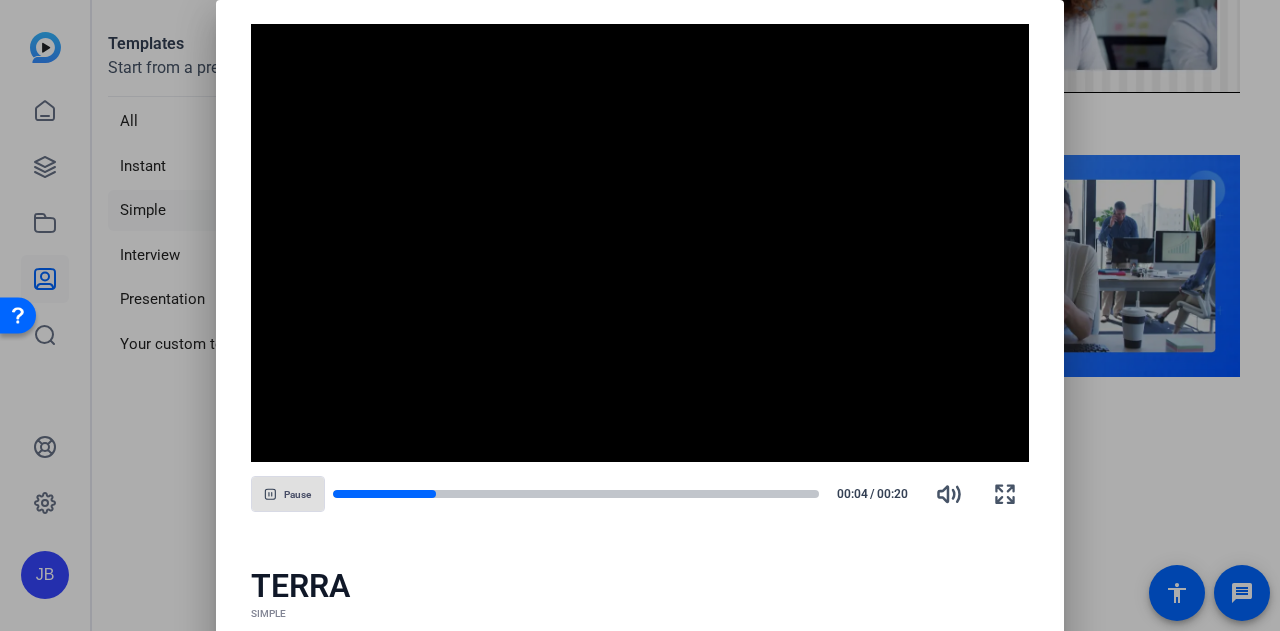 click at bounding box center [640, 243] 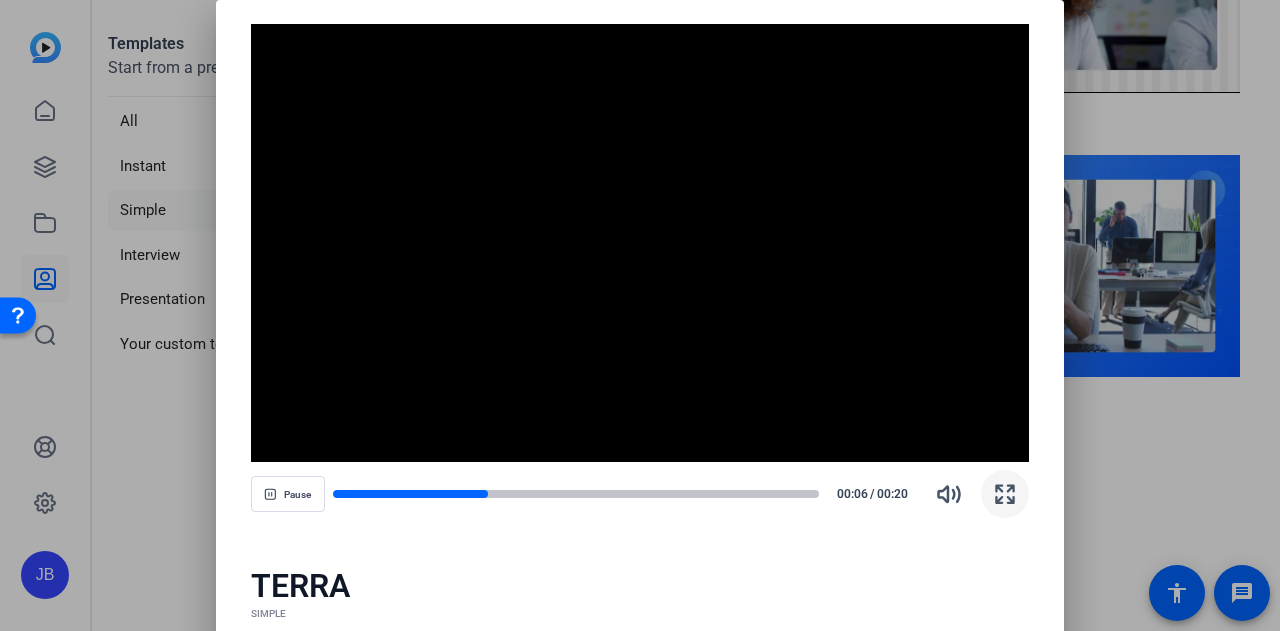 click 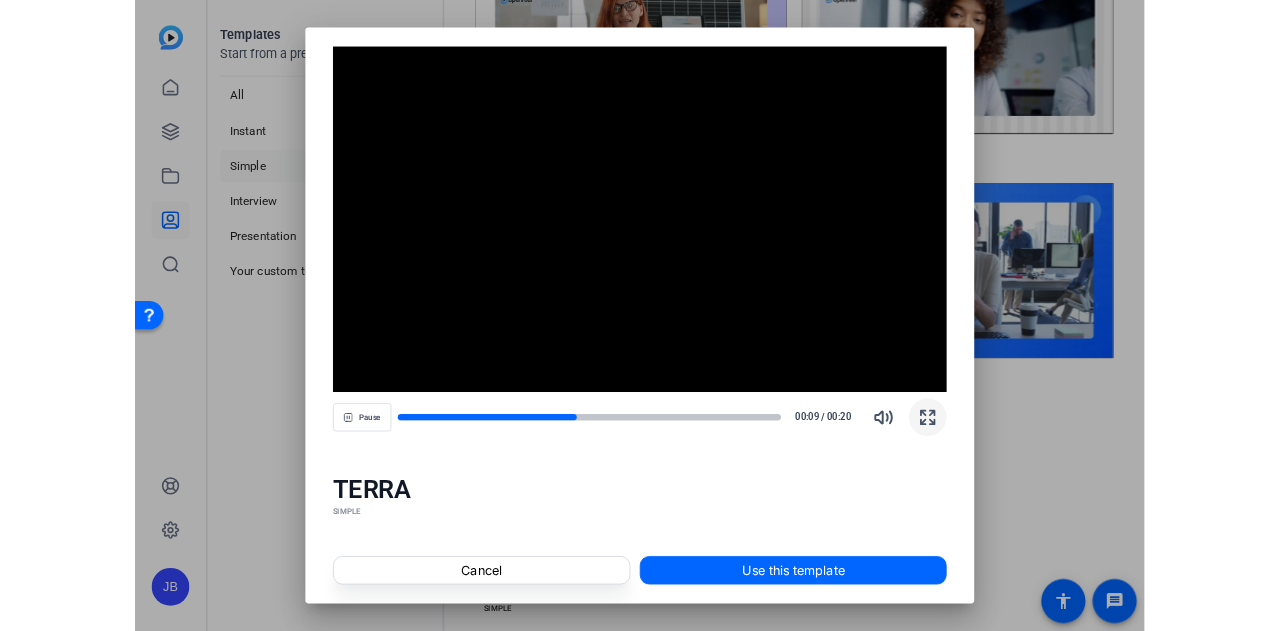 scroll, scrollTop: 2842, scrollLeft: 0, axis: vertical 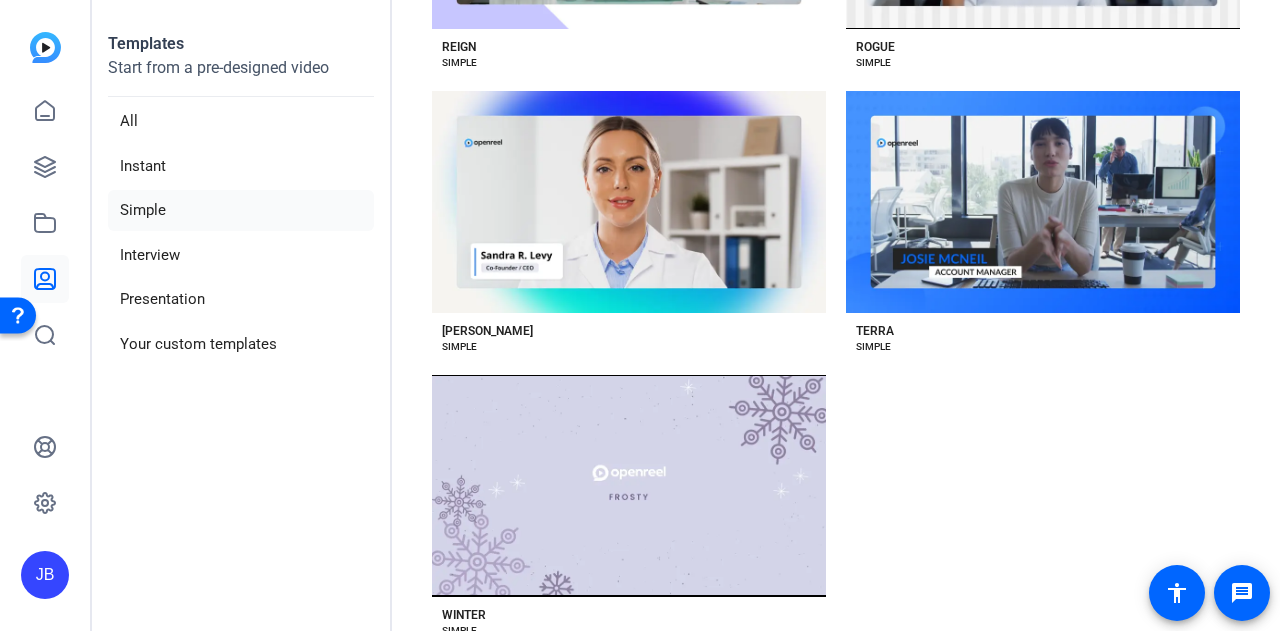 click on "Simple" 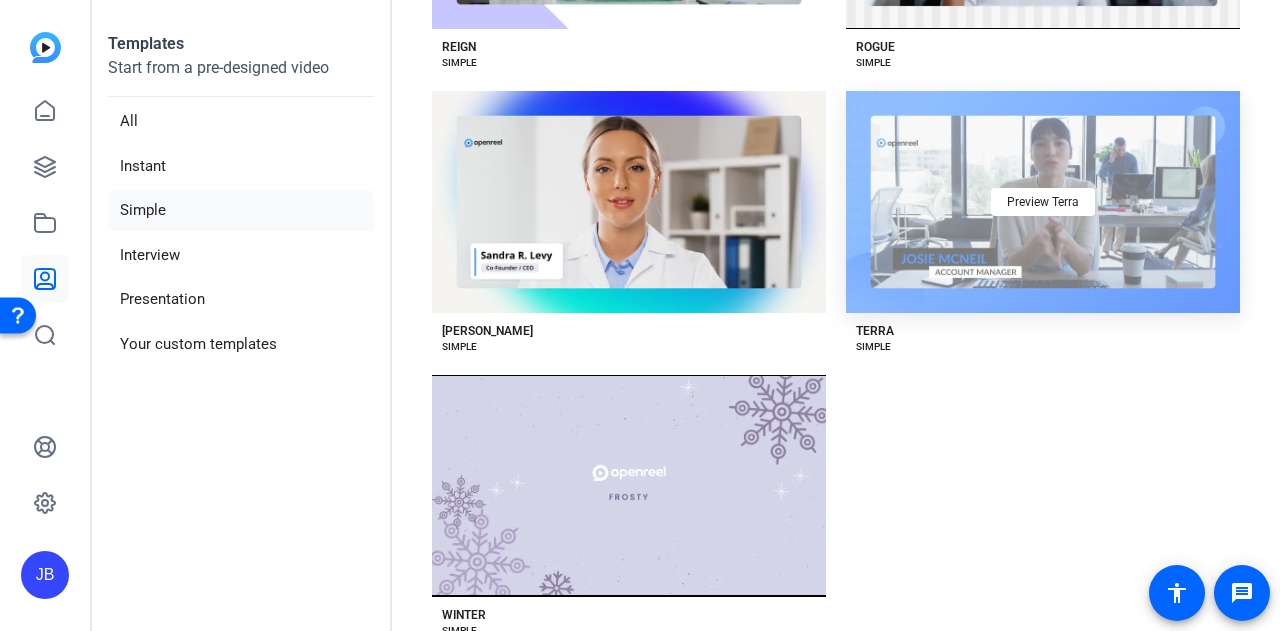 click on "Preview Terra" 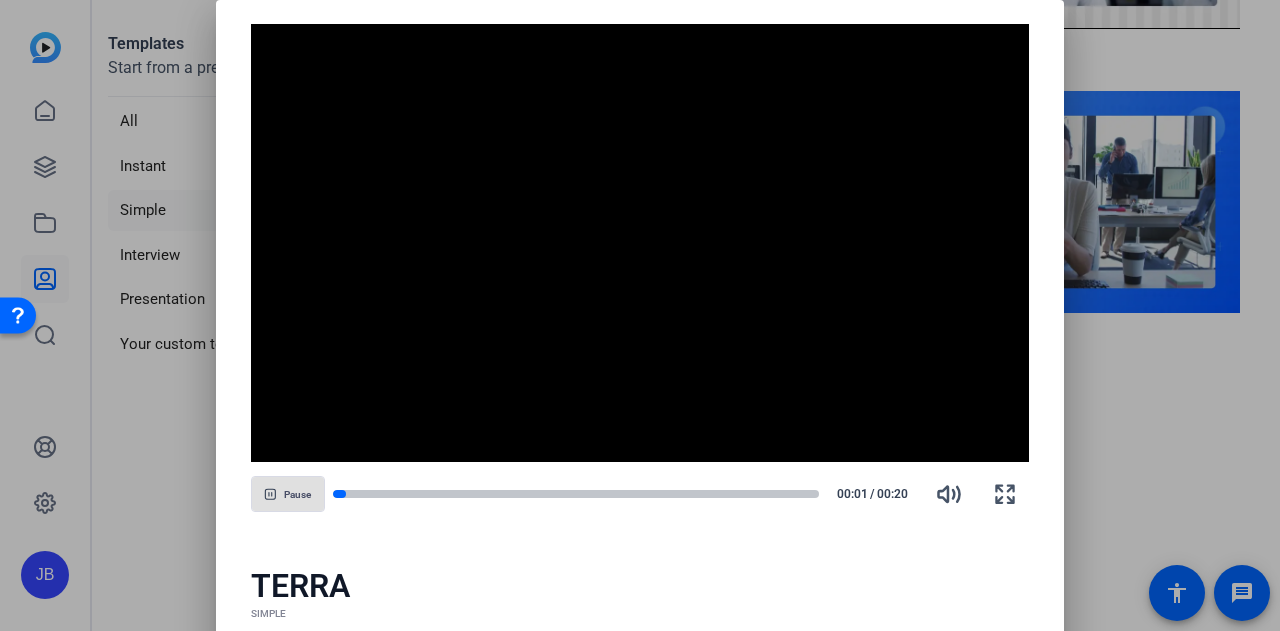 click at bounding box center [640, 243] 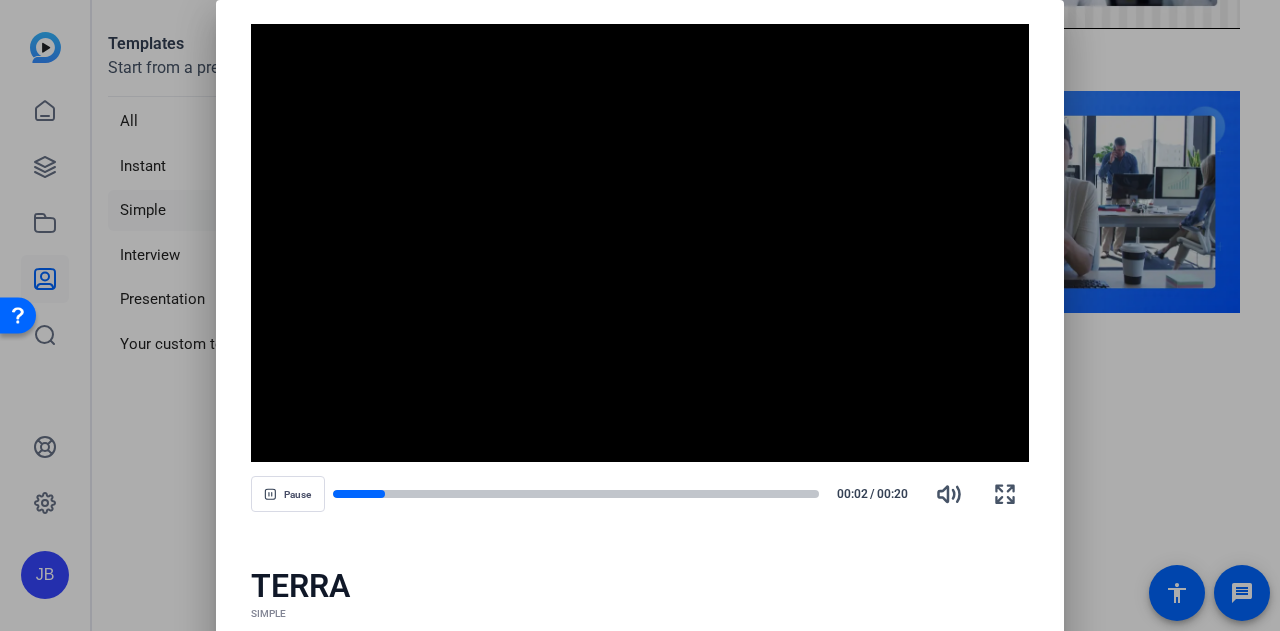 click on "Video Player is loading. Play Video Pause Mute Current Time  0:02 / Duration  0:19 Loaded :  100.00% 0:02 Stream Type  LIVE Seek to live, currently behind live LIVE Remaining Time  - 0:17   1x Playback Rate Chapters Chapters Descriptions descriptions off , selected Captions captions settings , opens captions settings dialog captions off , selected Audio Track Picture-in-Picture Fullscreen This is a modal window. Beginning of dialog window. Escape will cancel and close the window. Text Color White Black [PERSON_NAME] Blue Yellow Magenta Cyan Transparency Opaque Semi-Transparent Background Color Black White [PERSON_NAME] Blue Yellow Magenta Cyan Transparency Opaque Semi-Transparent Transparent Window Color Black White [PERSON_NAME] Blue Yellow Magenta Cyan Transparency Transparent Semi-Transparent Opaque Font Size 50% 75% 100% 125% 150% 175% 200% 300% 400% Text Edge Style None Raised Depressed Uniform Dropshadow Font Family Proportional Sans-Serif Monospace Sans-Serif Proportional Serif Monospace Serif Casual Script" at bounding box center [640, 271] 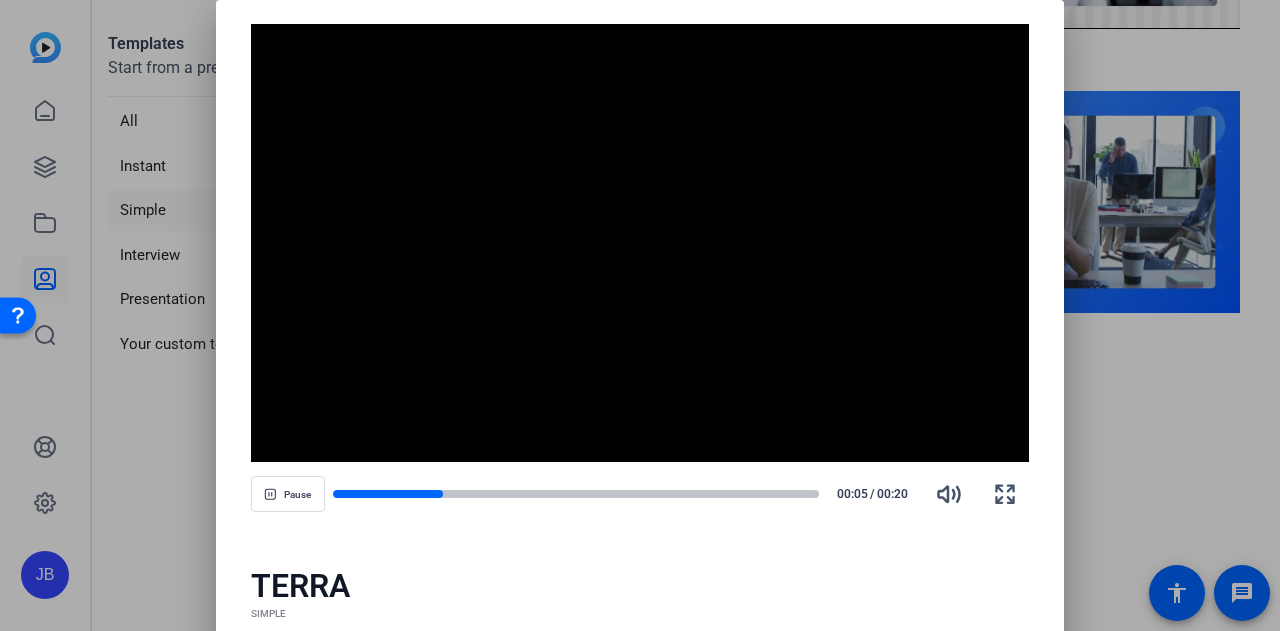 drag, startPoint x: 1271, startPoint y: 533, endPoint x: 1279, endPoint y: 365, distance: 168.19037 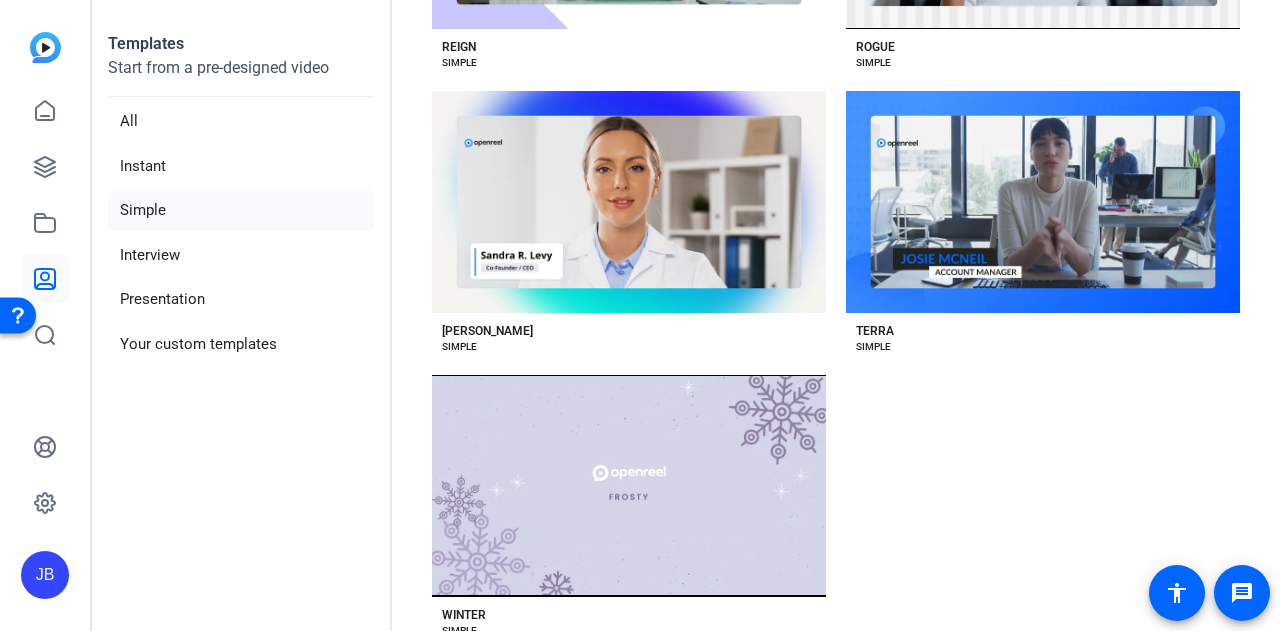 type 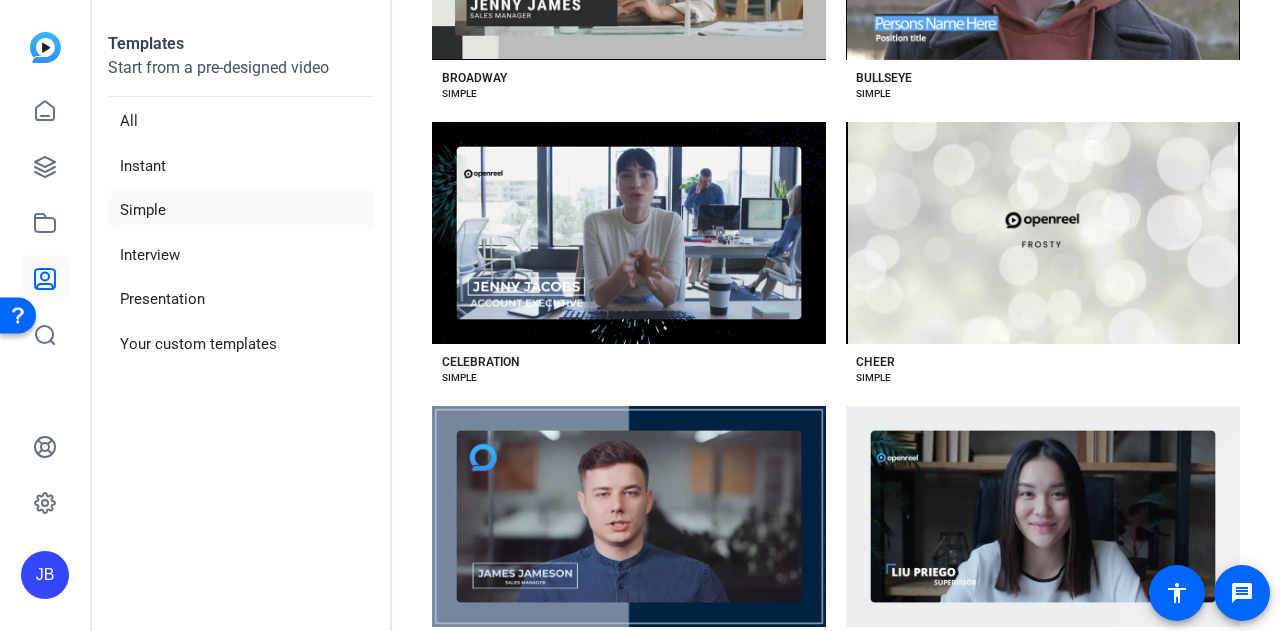 scroll, scrollTop: 0, scrollLeft: 0, axis: both 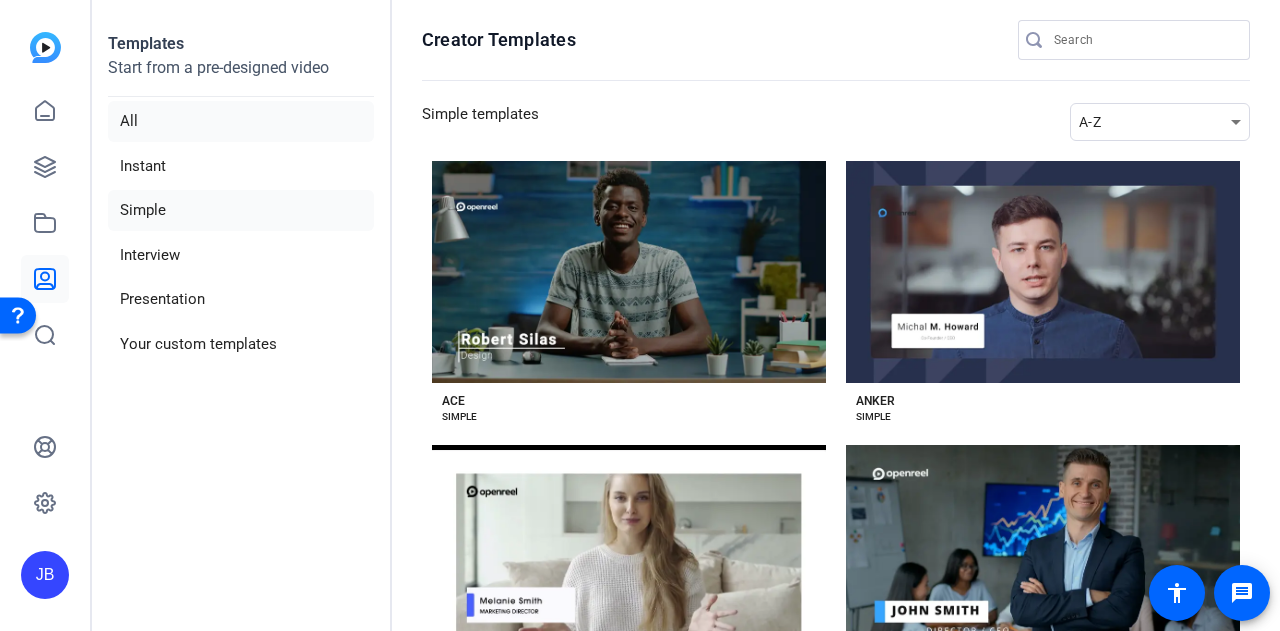 click on "All" 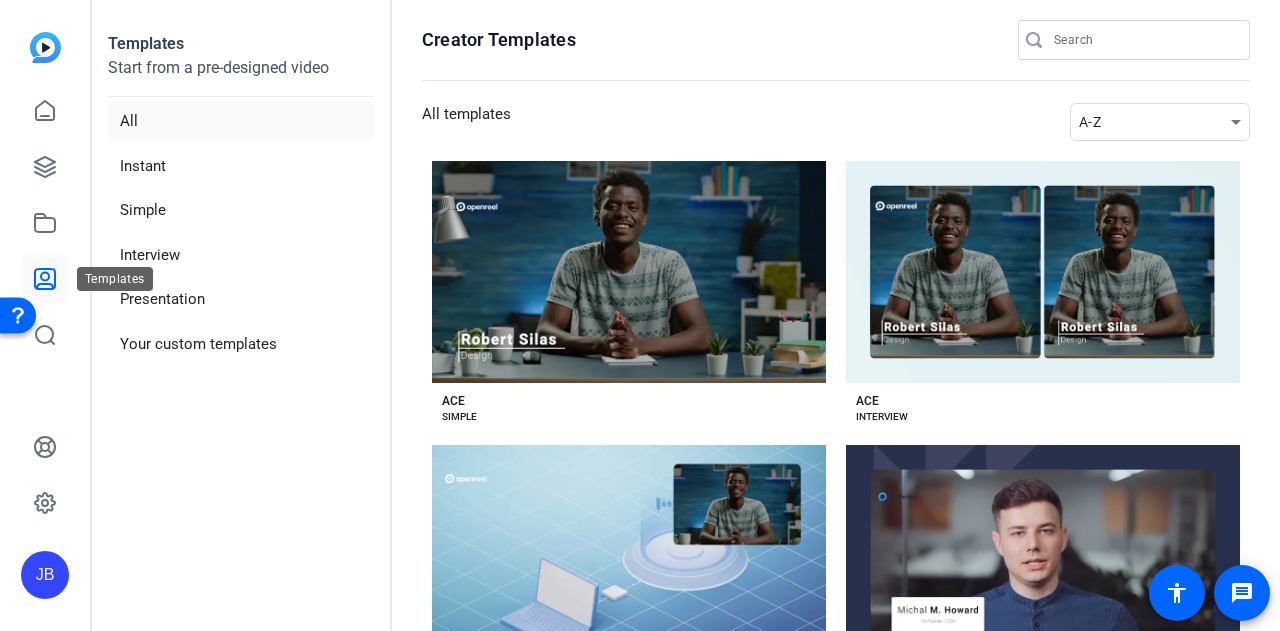 click 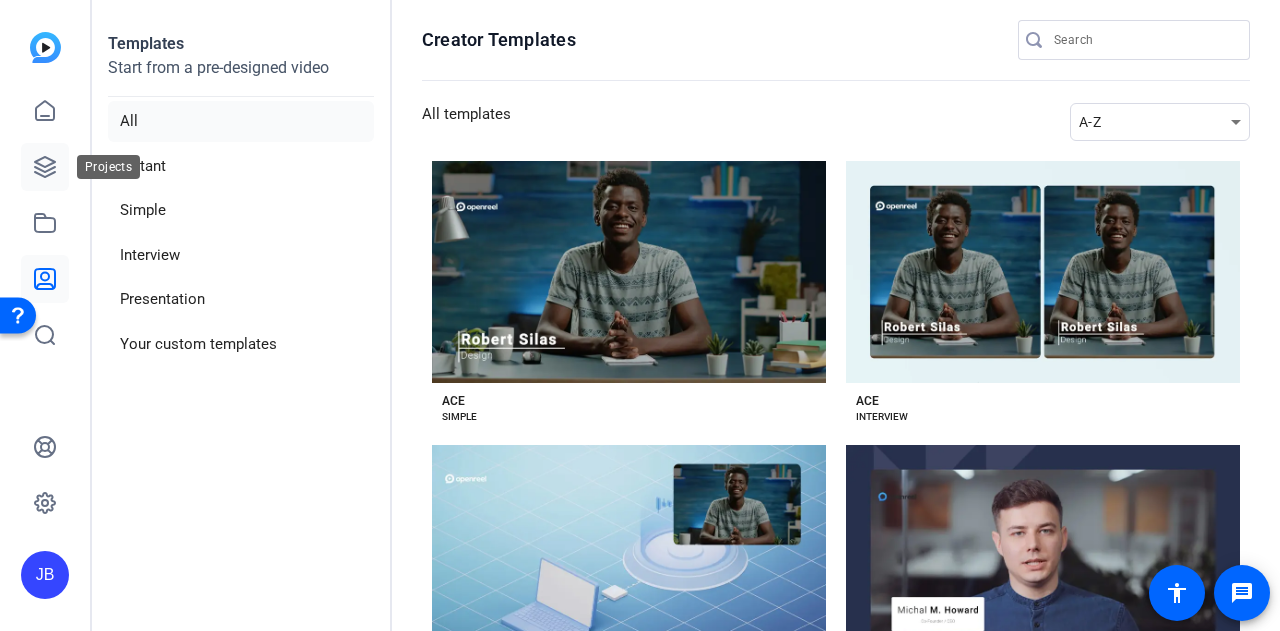 click 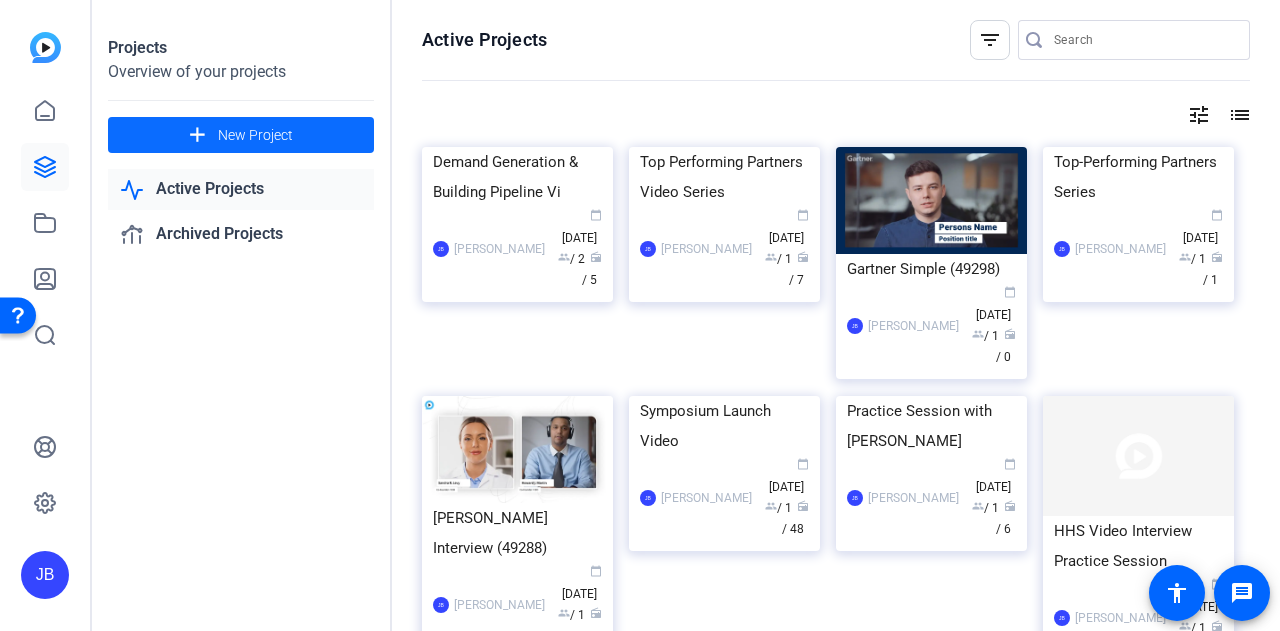 click on "New Project" 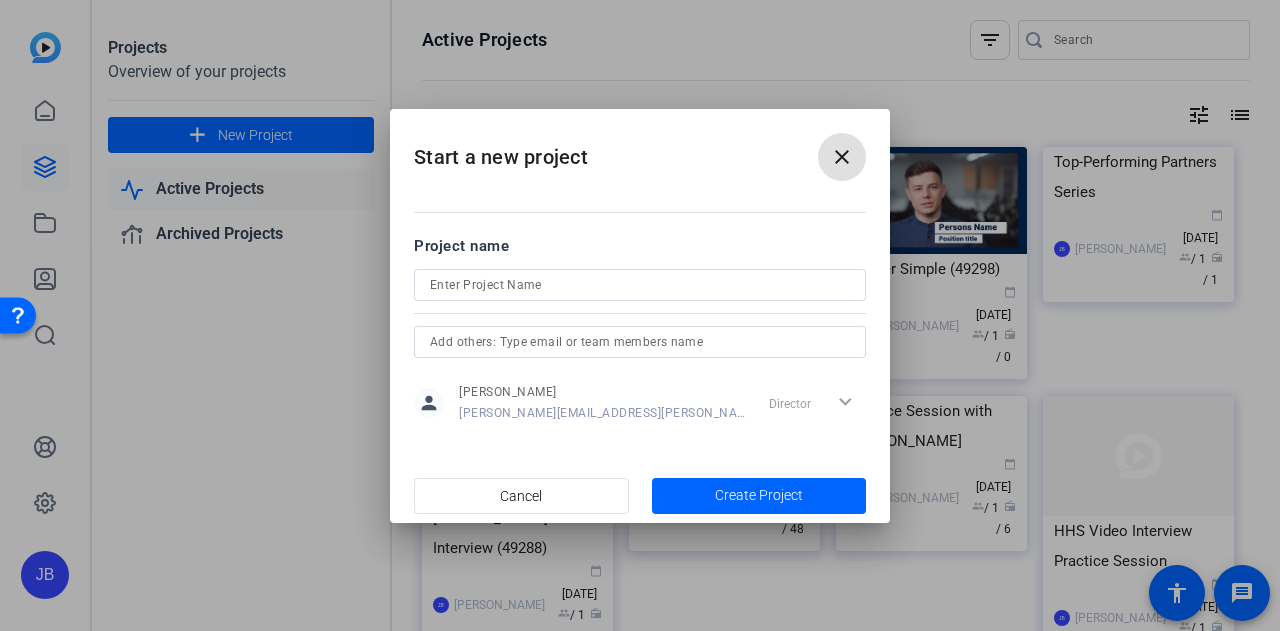 click at bounding box center [640, 285] 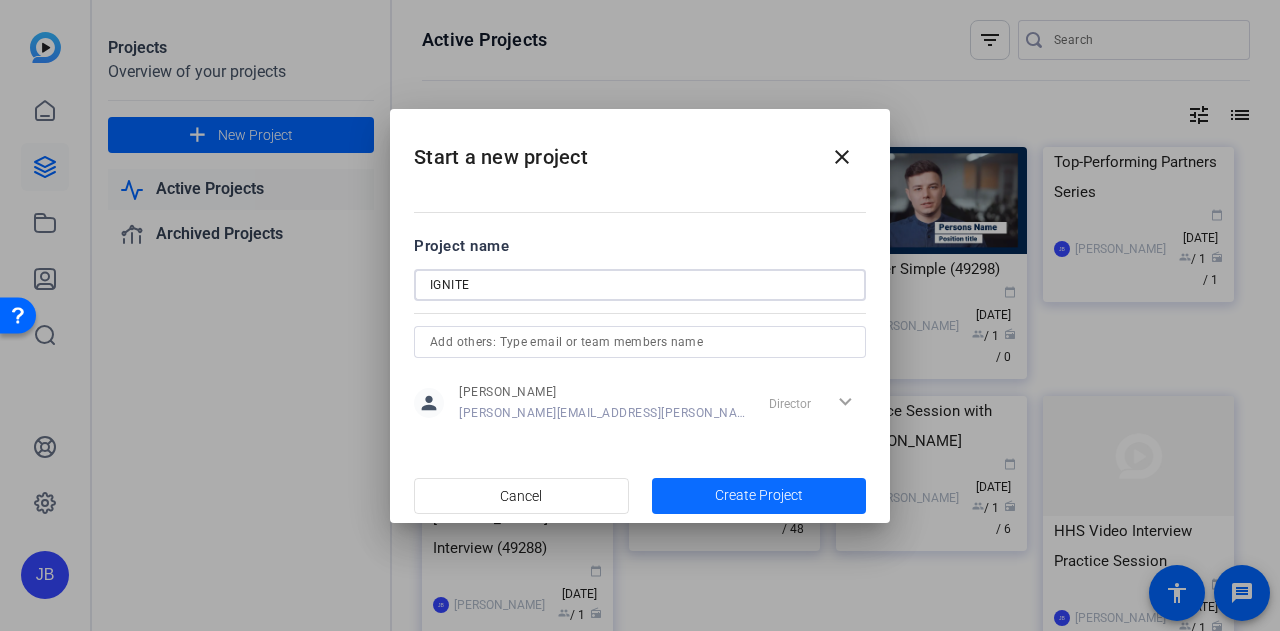 type on "IGNITE" 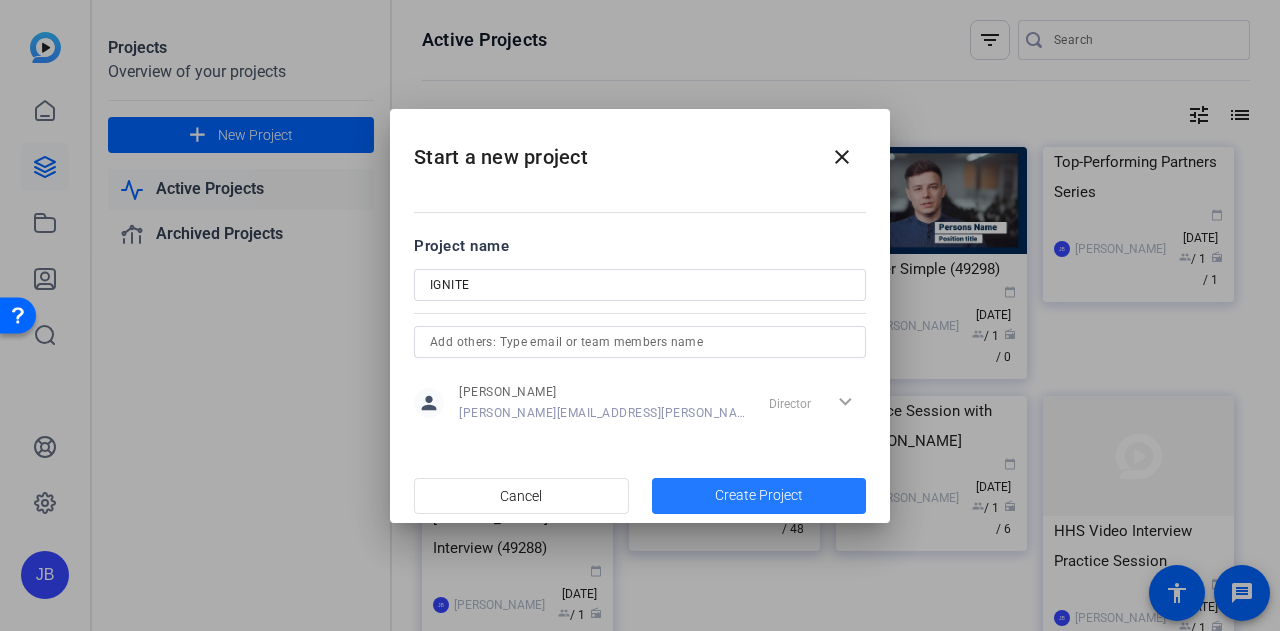 click on "Create Project" 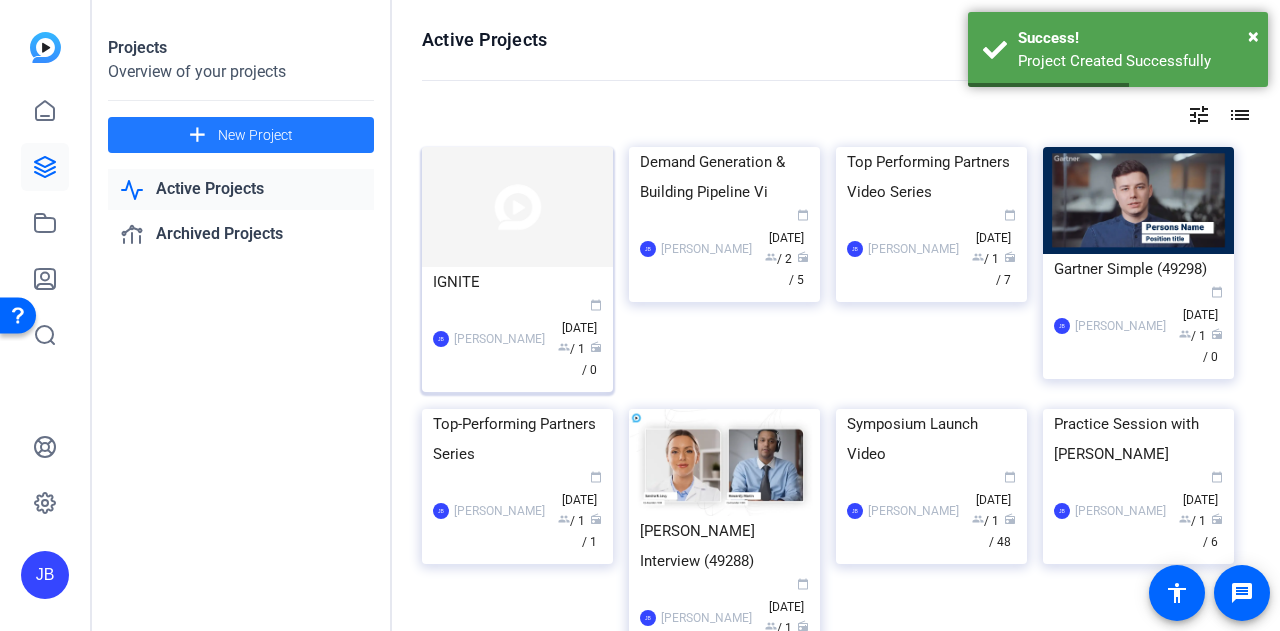 click 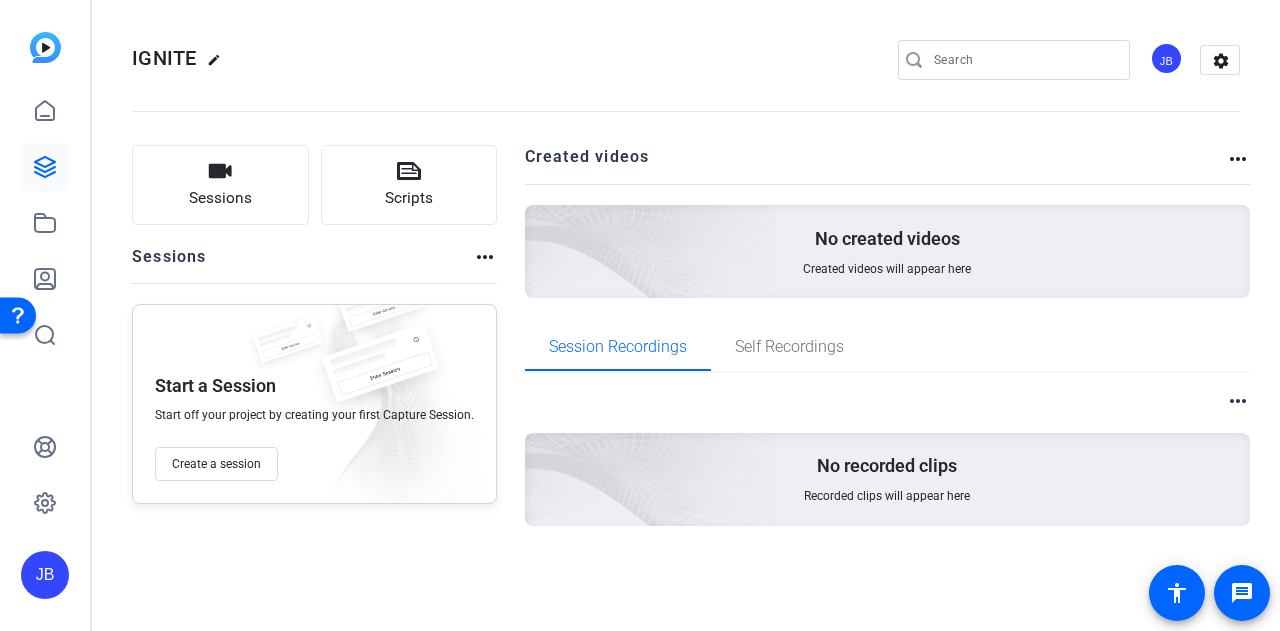 click on "more_horiz" at bounding box center (1238, 401) 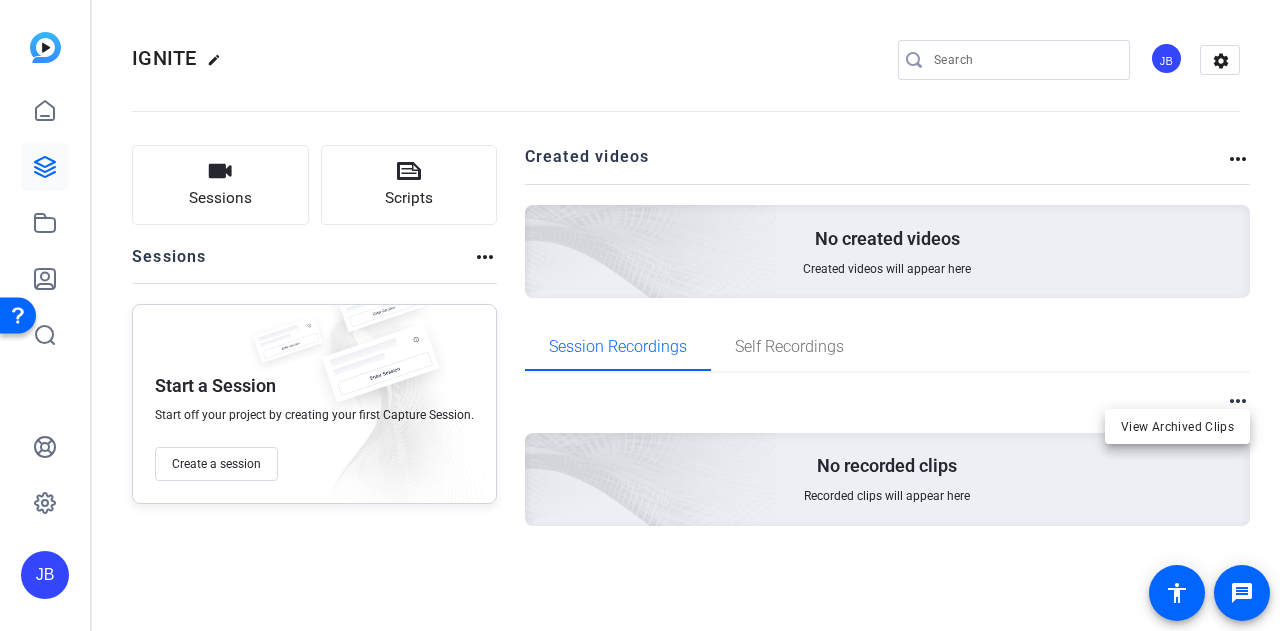 click at bounding box center (640, 315) 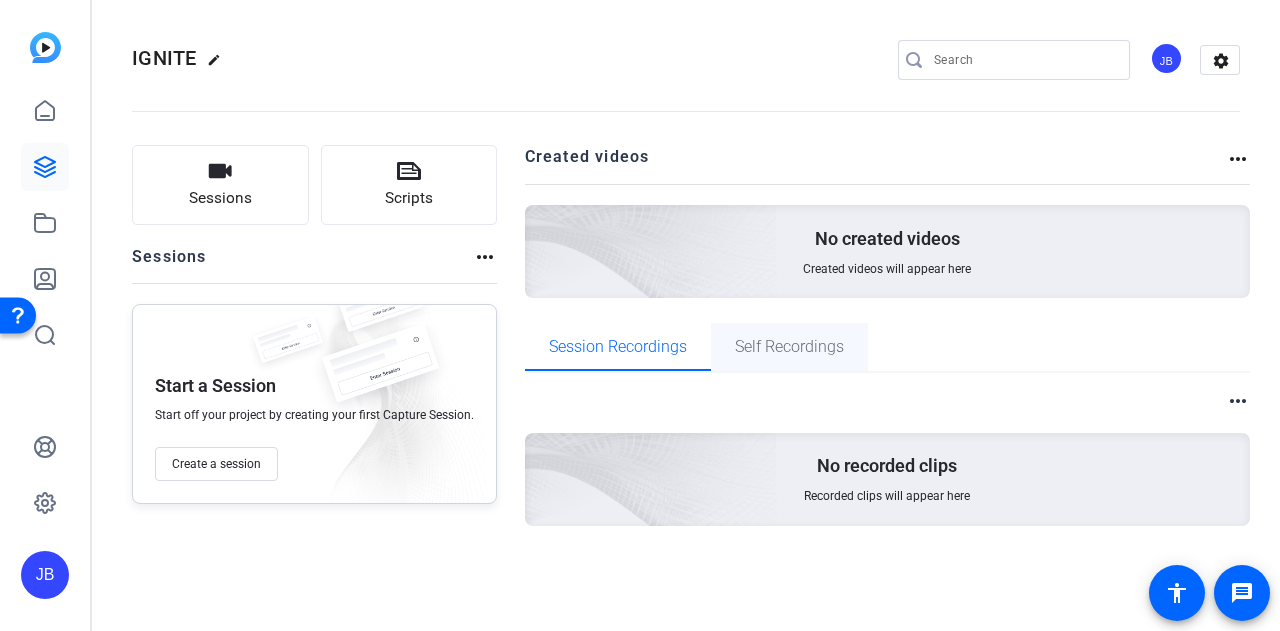 click on "Self Recordings" at bounding box center (789, 347) 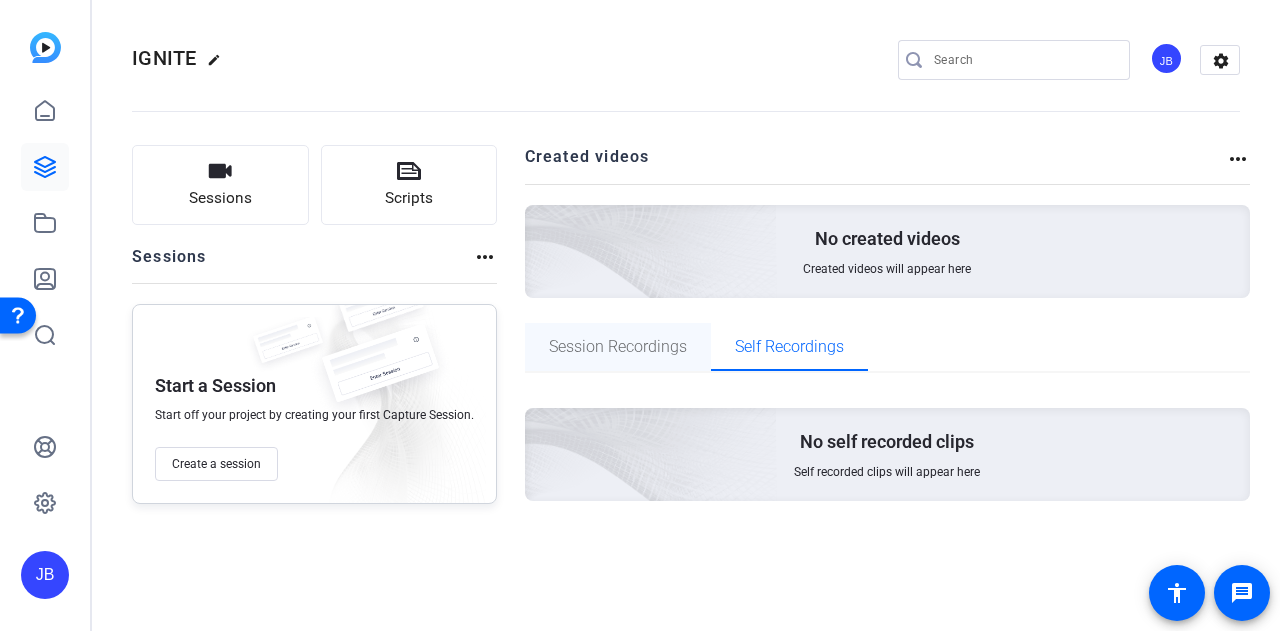 click on "Session Recordings" at bounding box center [618, 347] 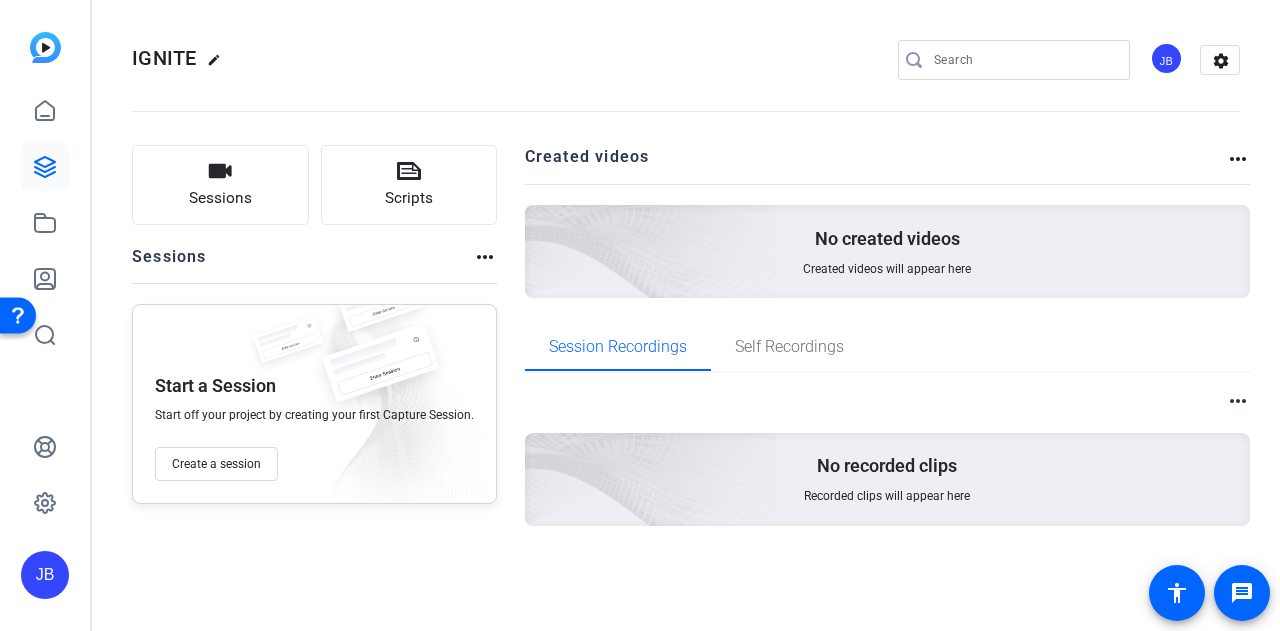 click 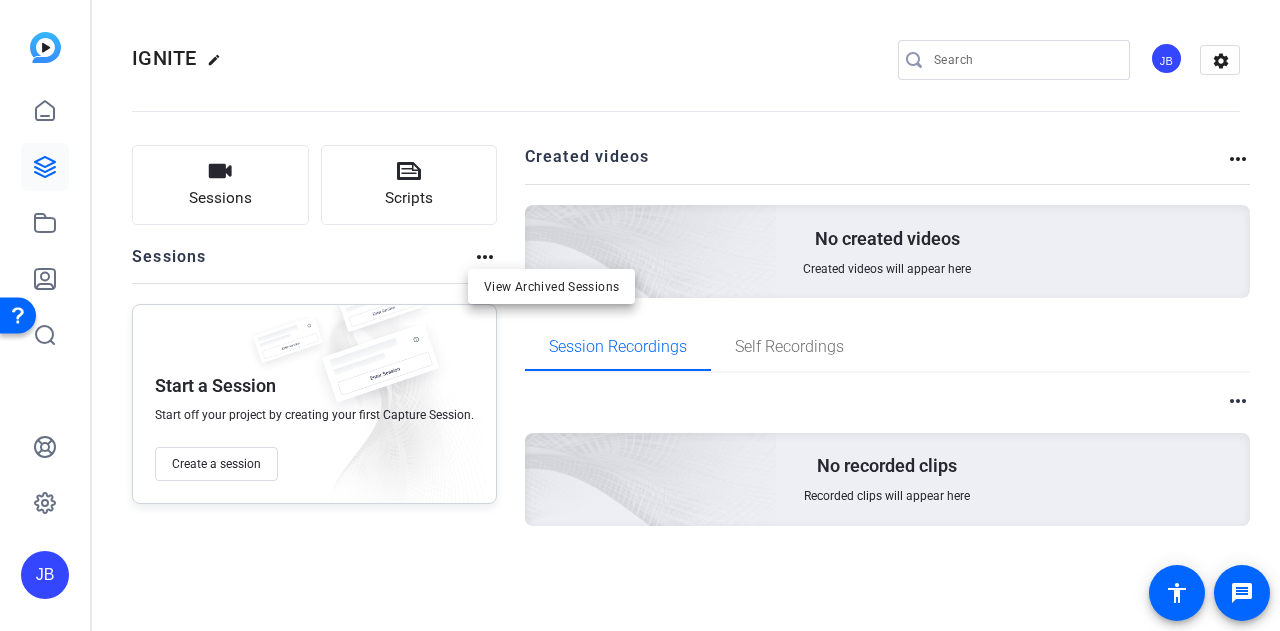 click at bounding box center (640, 315) 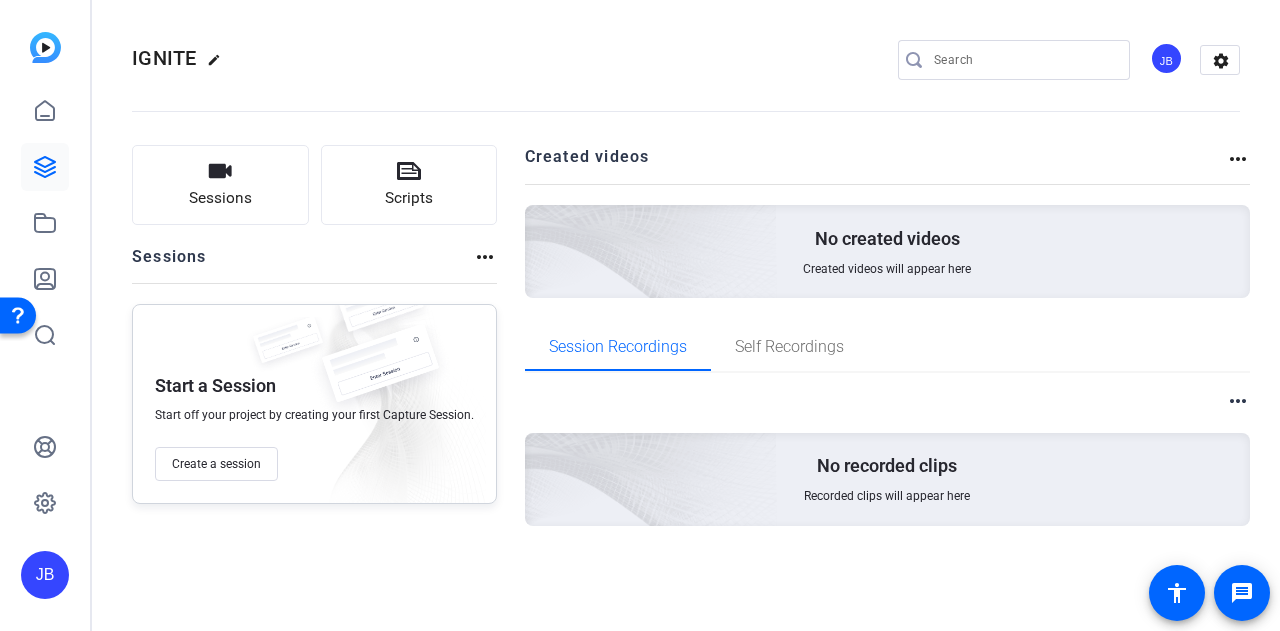 click on "more_horiz" 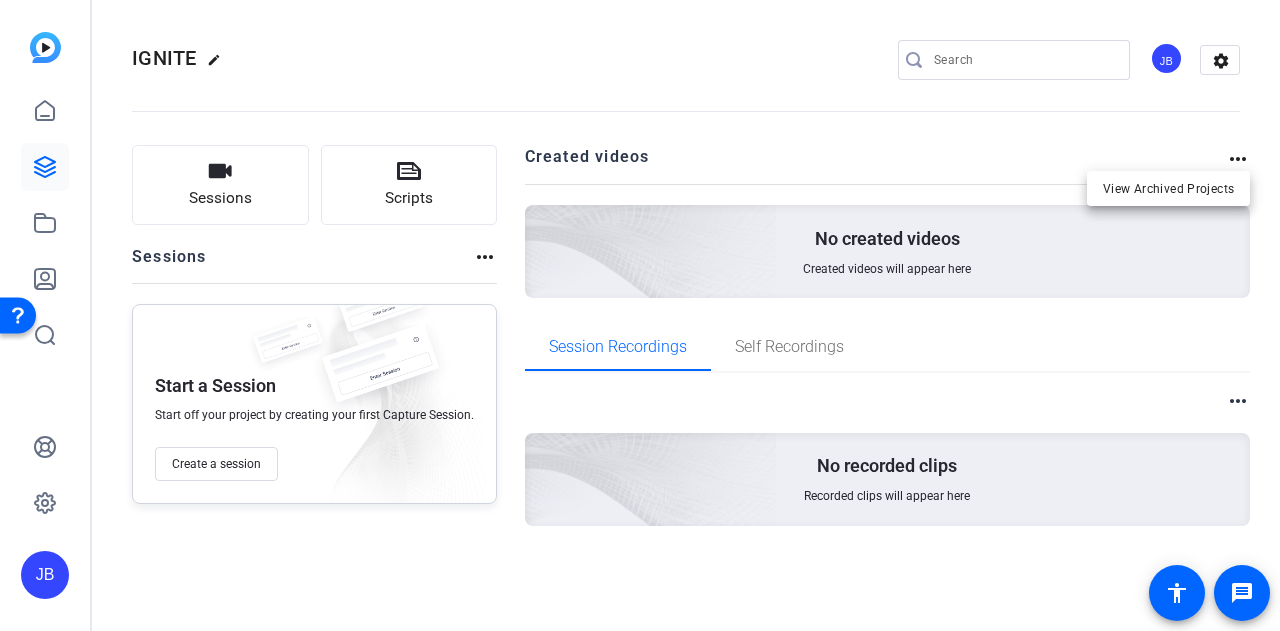 click at bounding box center (640, 315) 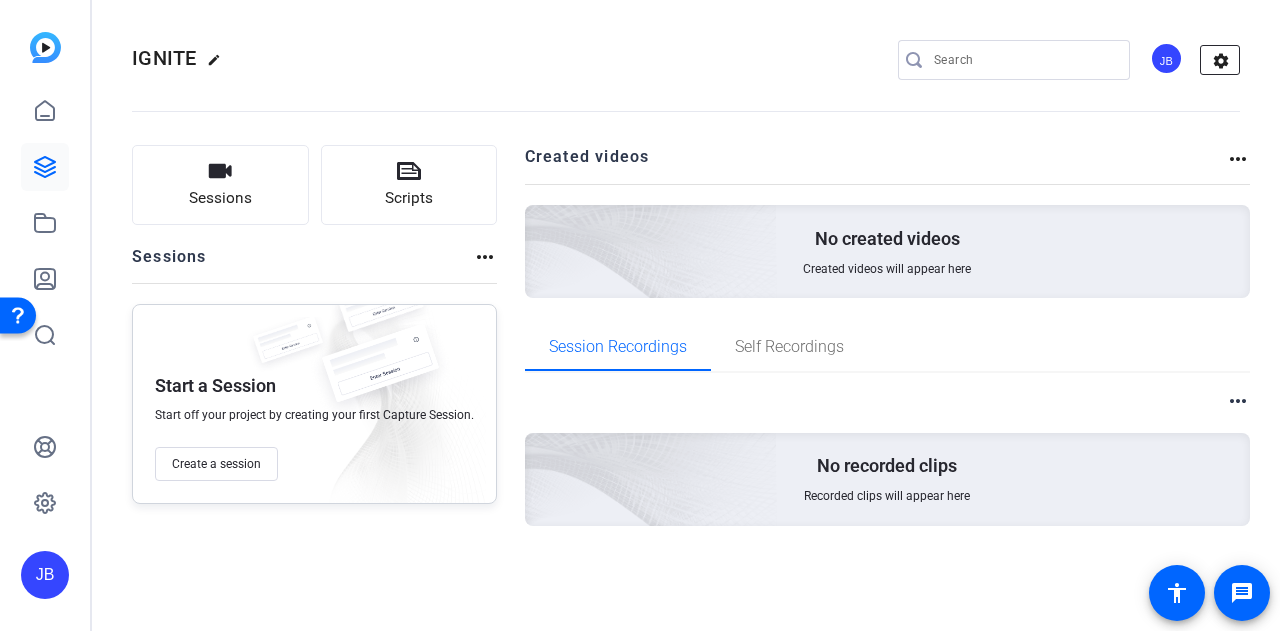 click on "settings" 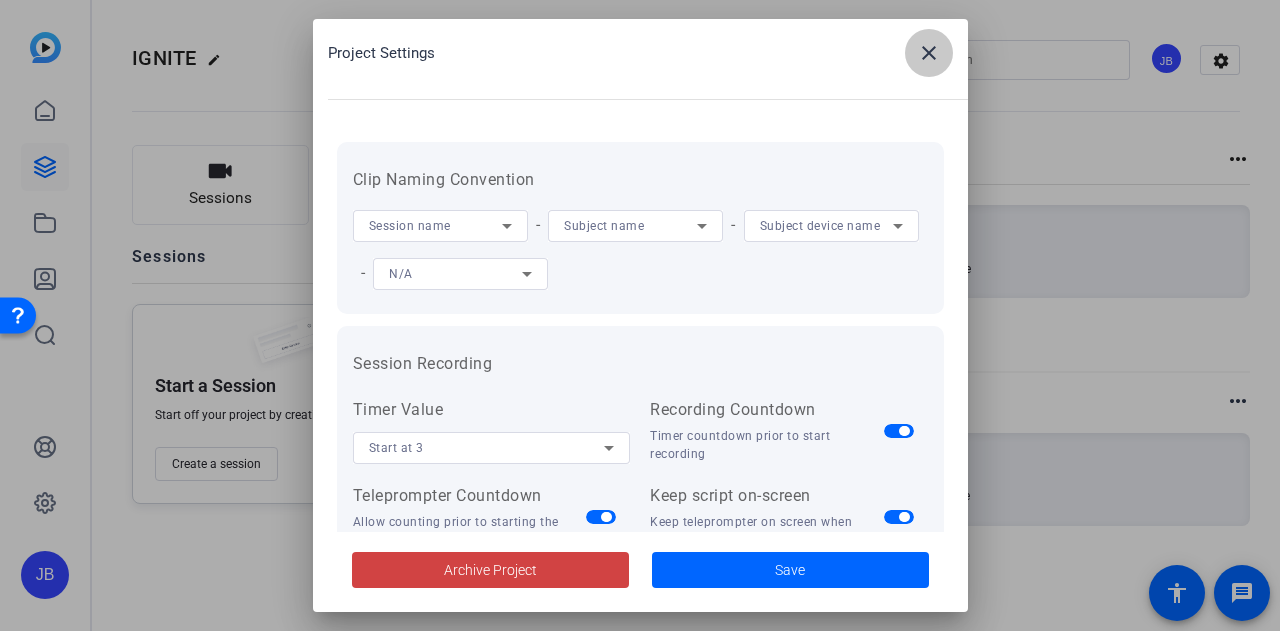 click at bounding box center [929, 53] 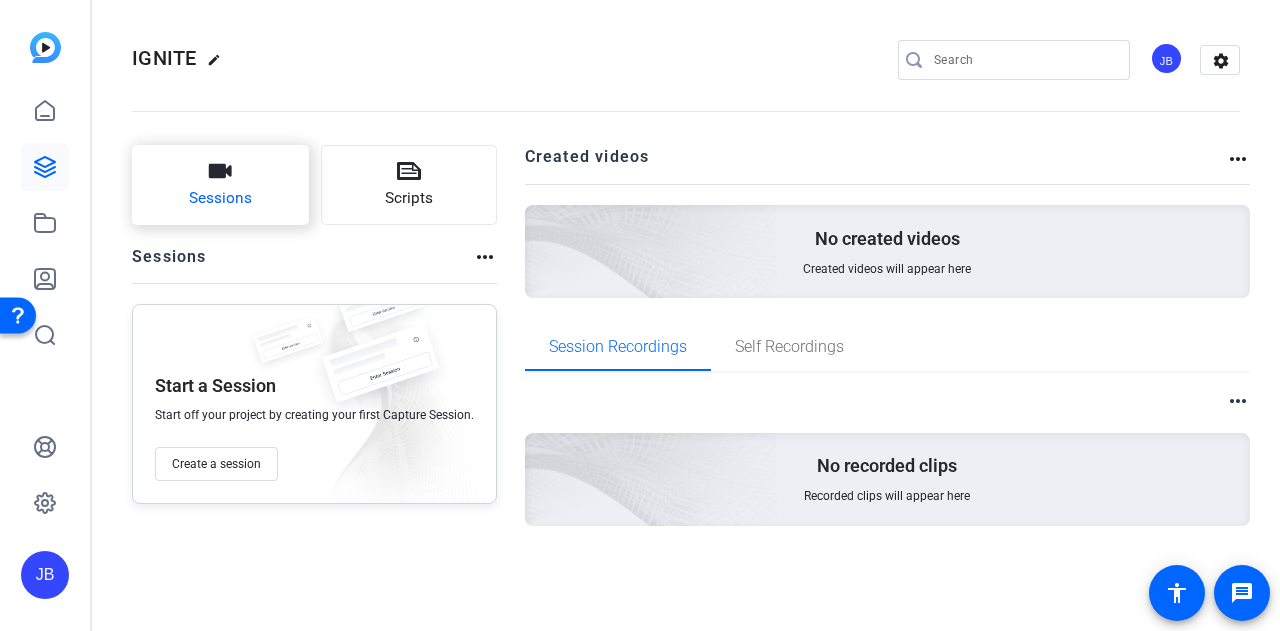 click on "Sessions" 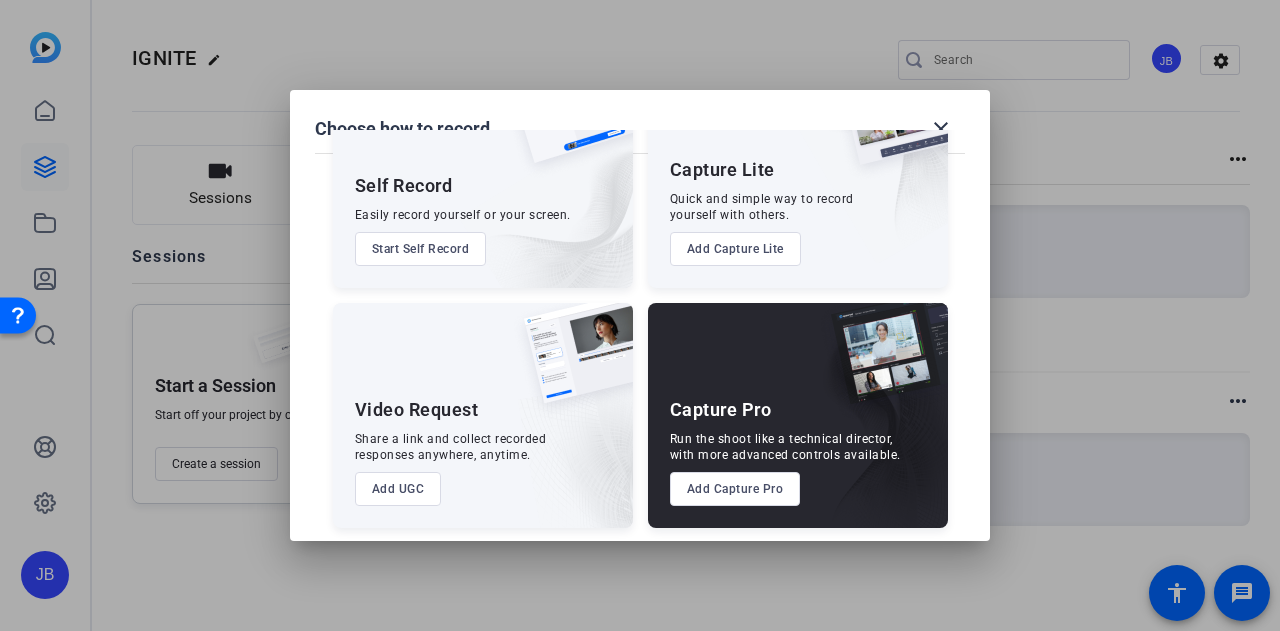 scroll, scrollTop: 114, scrollLeft: 0, axis: vertical 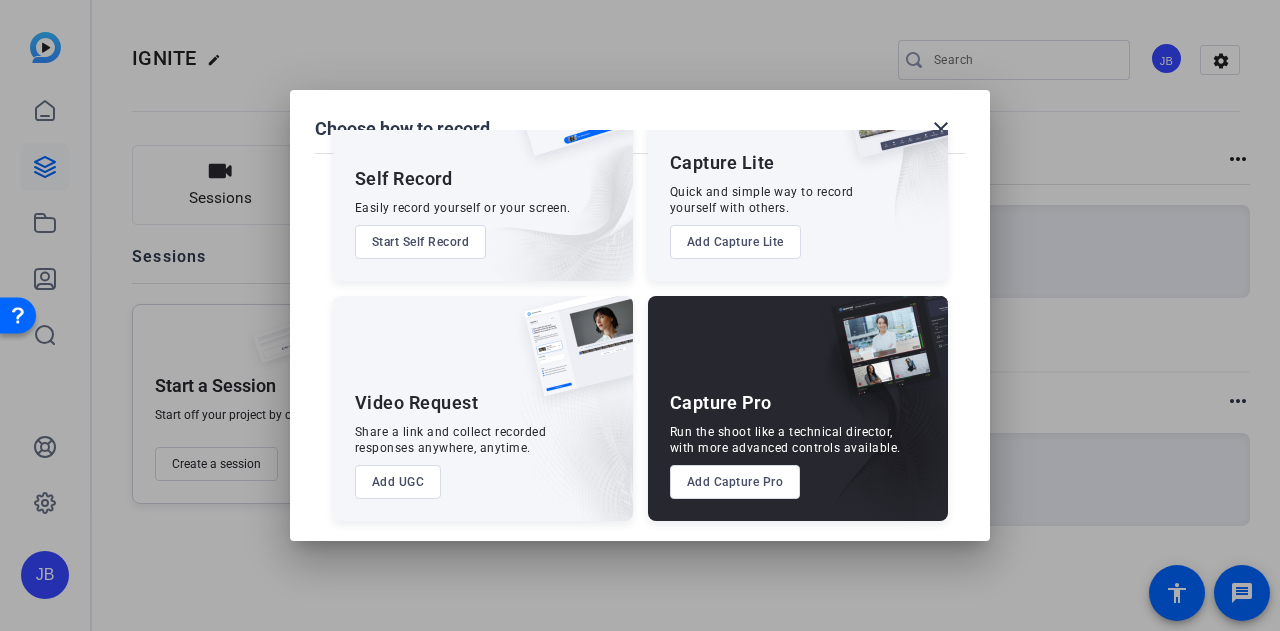 click at bounding box center (886, 117) 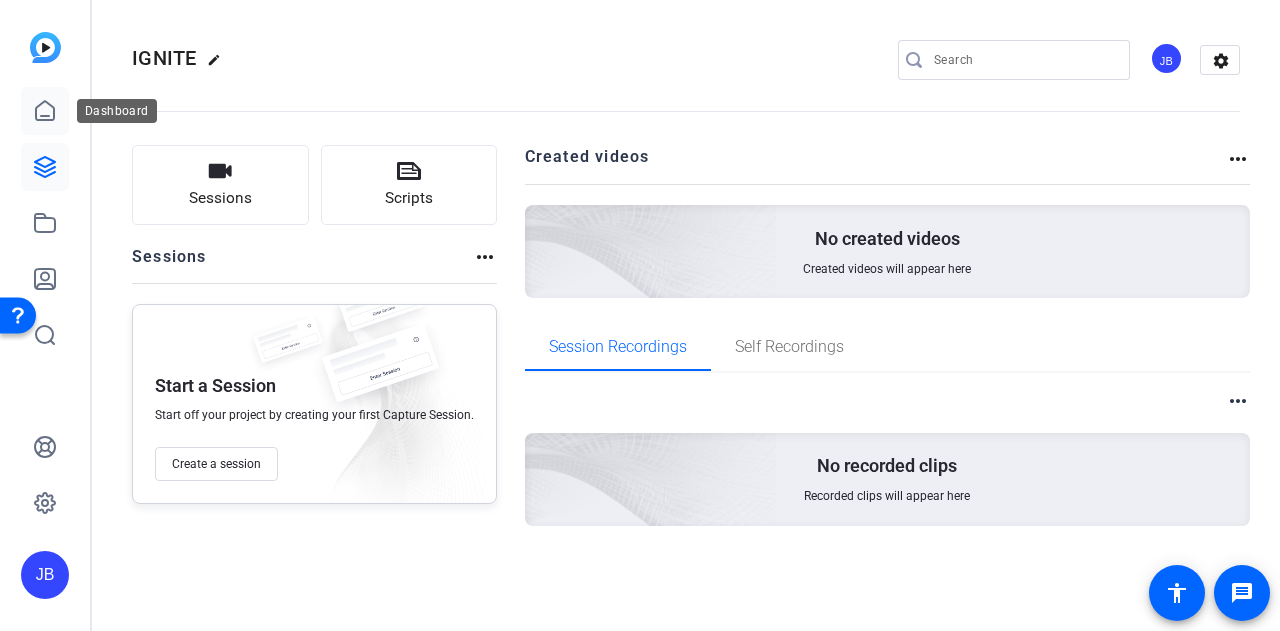 click 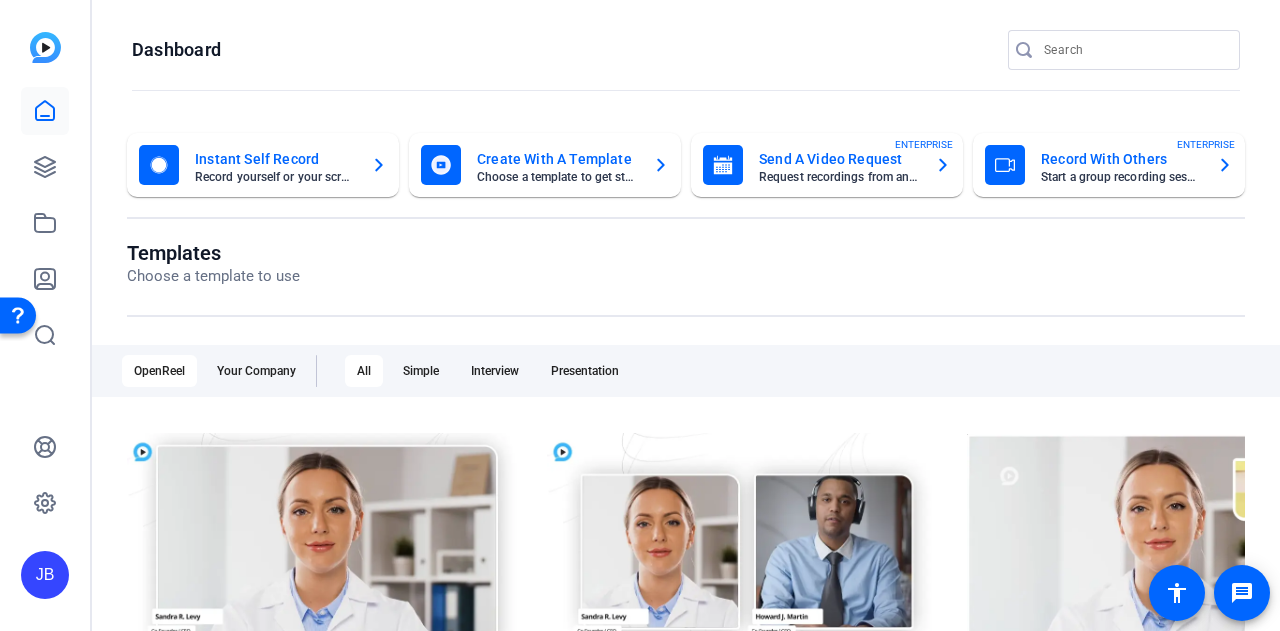 click on "Create With A Template" 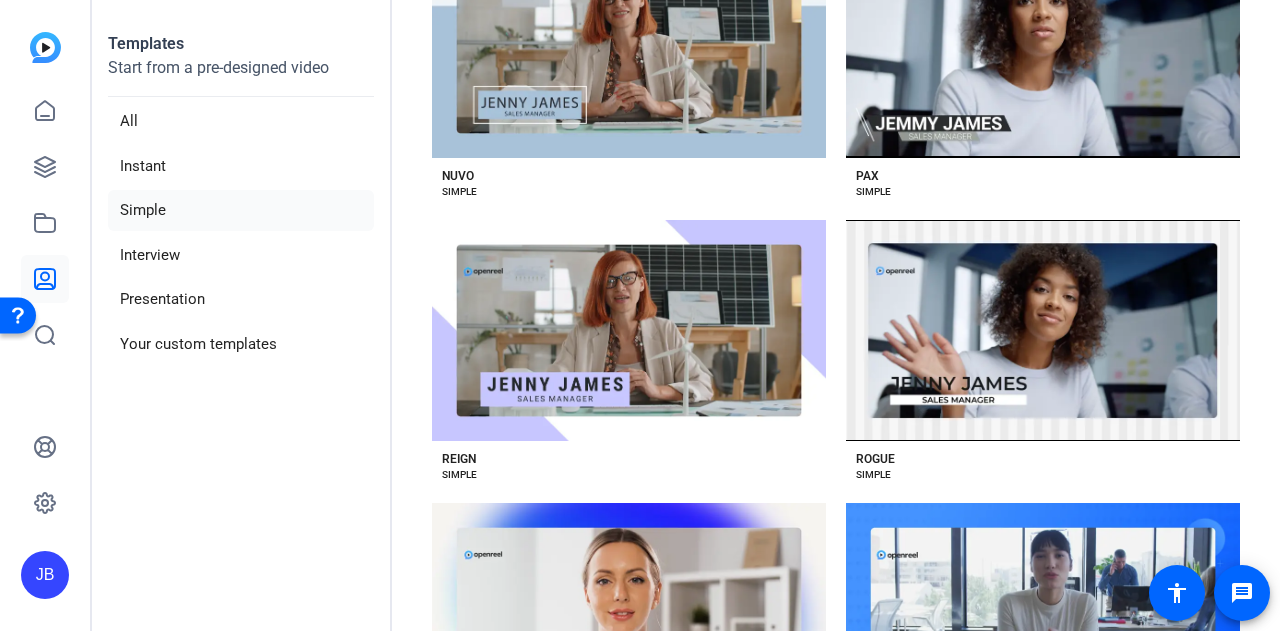 scroll, scrollTop: 2934, scrollLeft: 0, axis: vertical 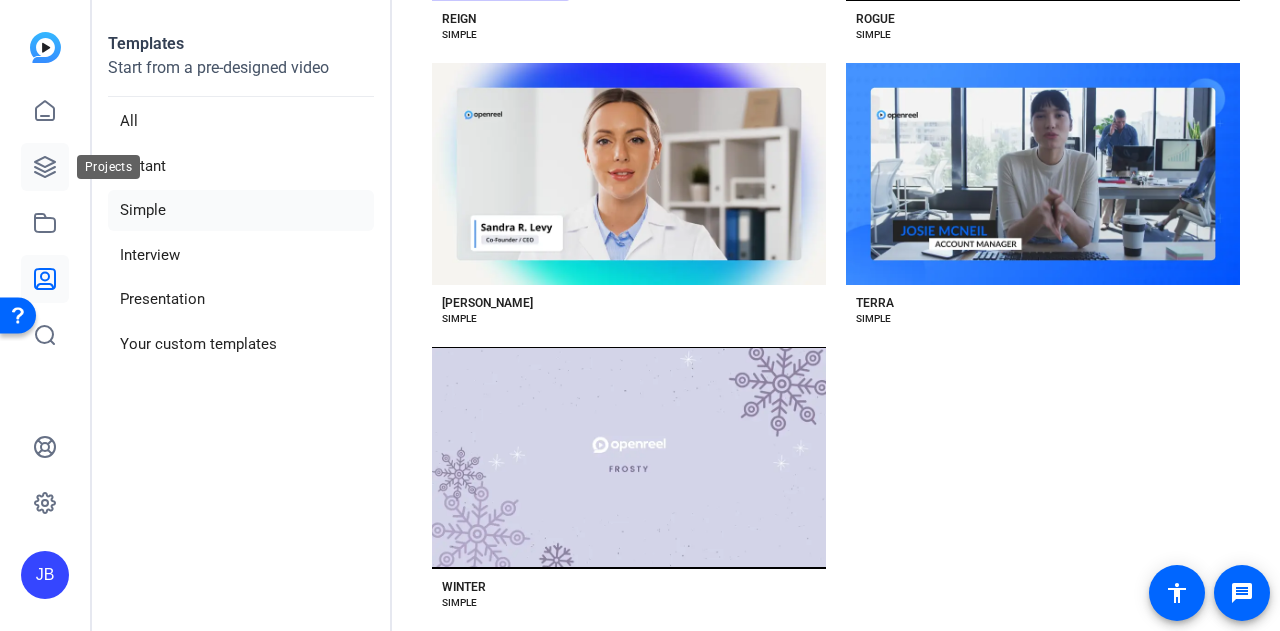click 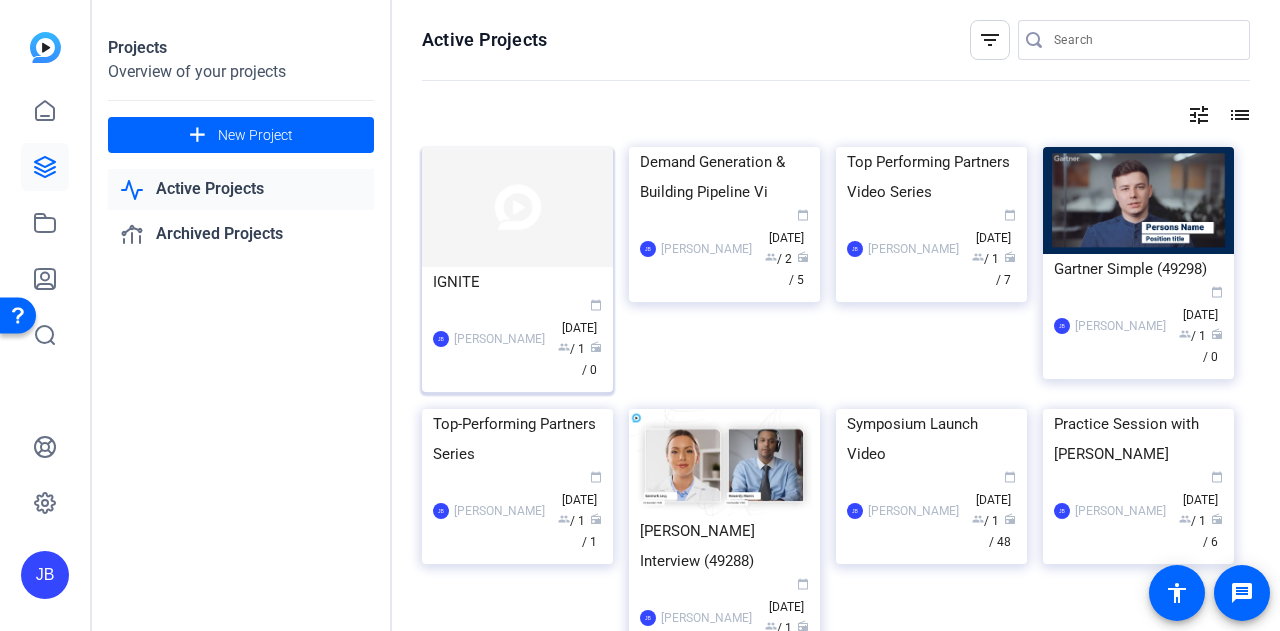 click 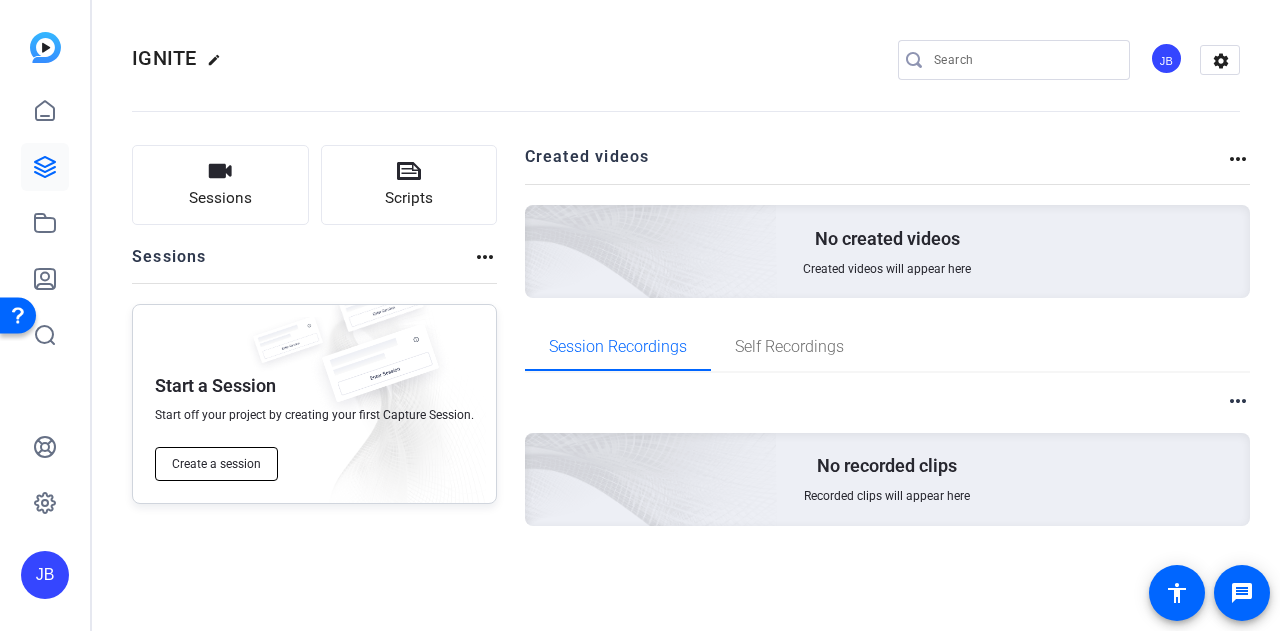 click on "Create a session" 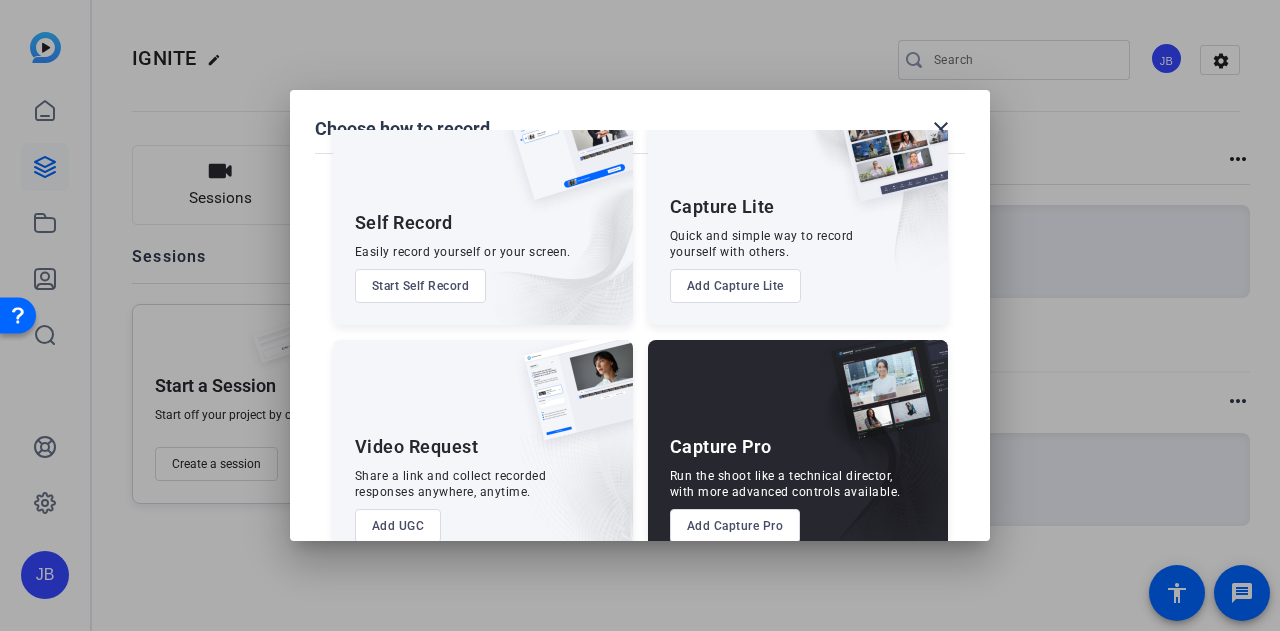 scroll, scrollTop: 114, scrollLeft: 0, axis: vertical 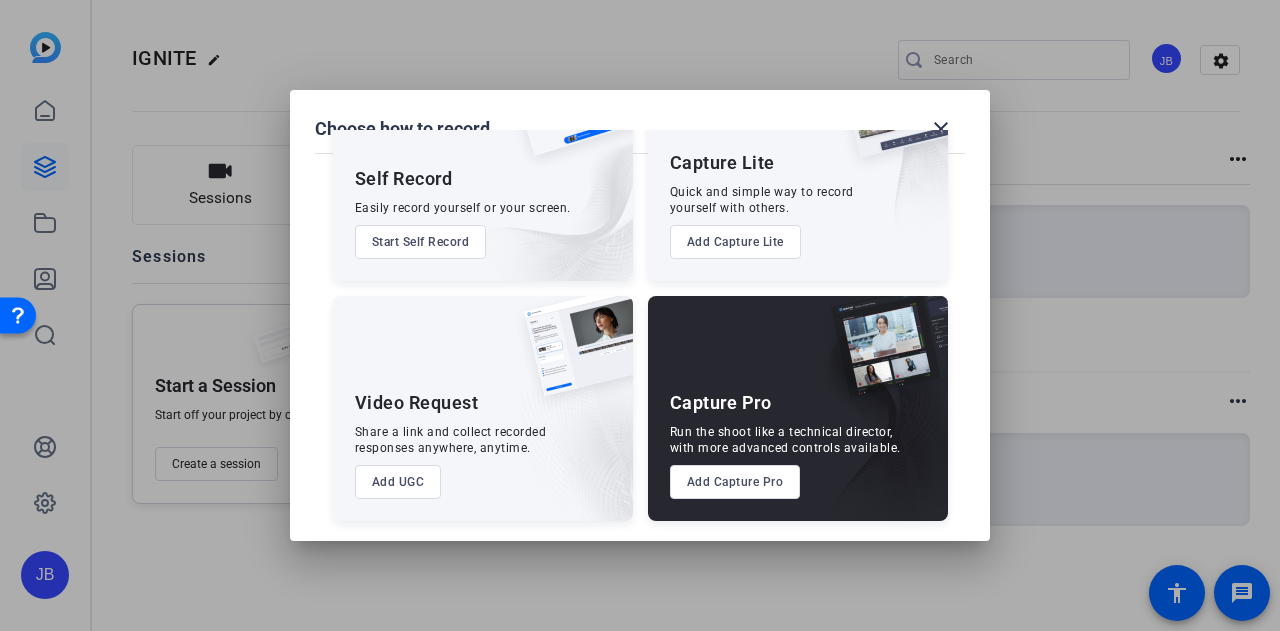click on "Add Capture Pro" at bounding box center (735, 482) 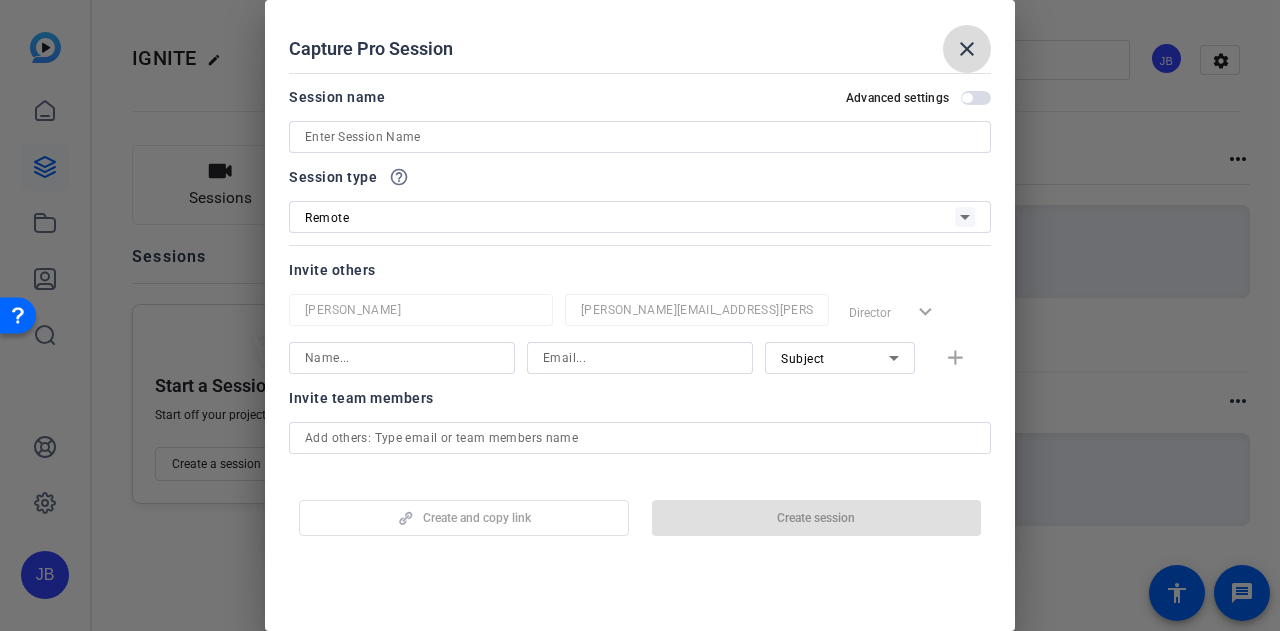 click at bounding box center [967, 49] 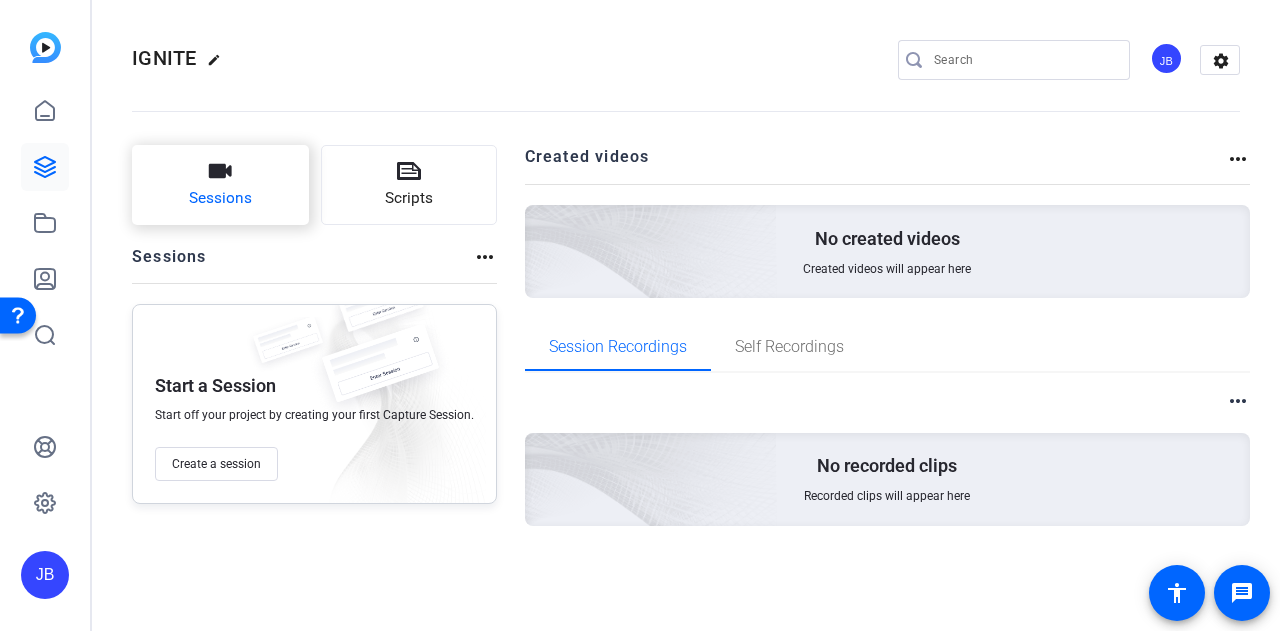 click on "Sessions" 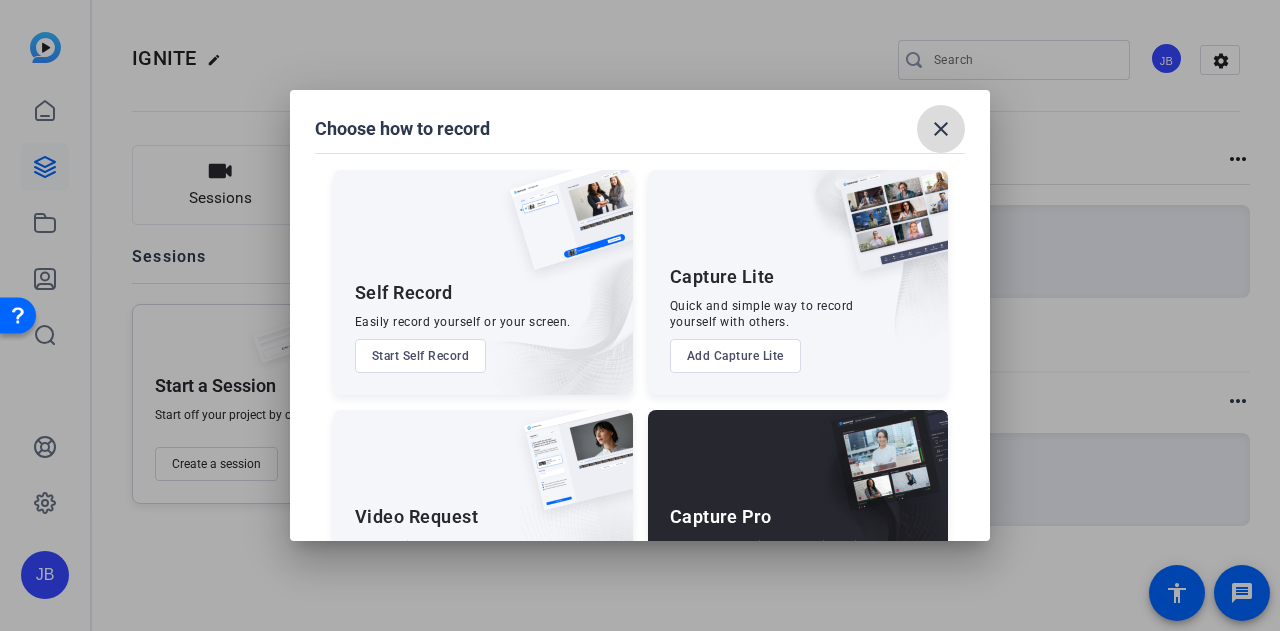 click on "close" at bounding box center (941, 129) 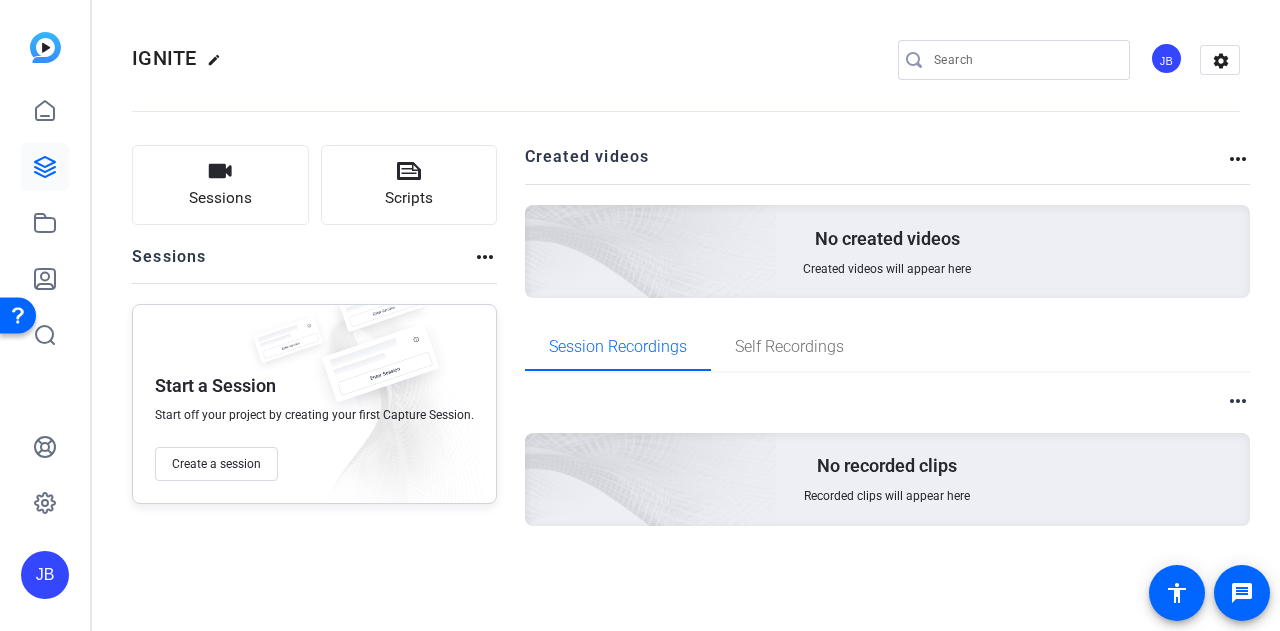 click on "No created videos Created videos will appear here" 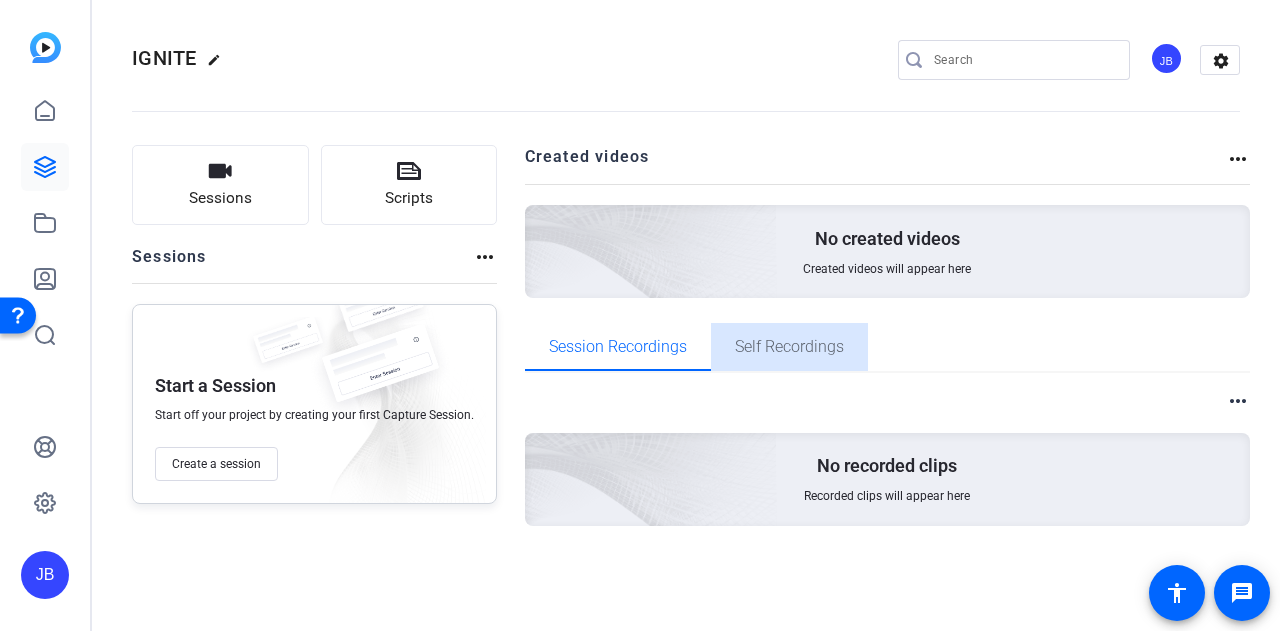 click on "Self Recordings" at bounding box center [789, 347] 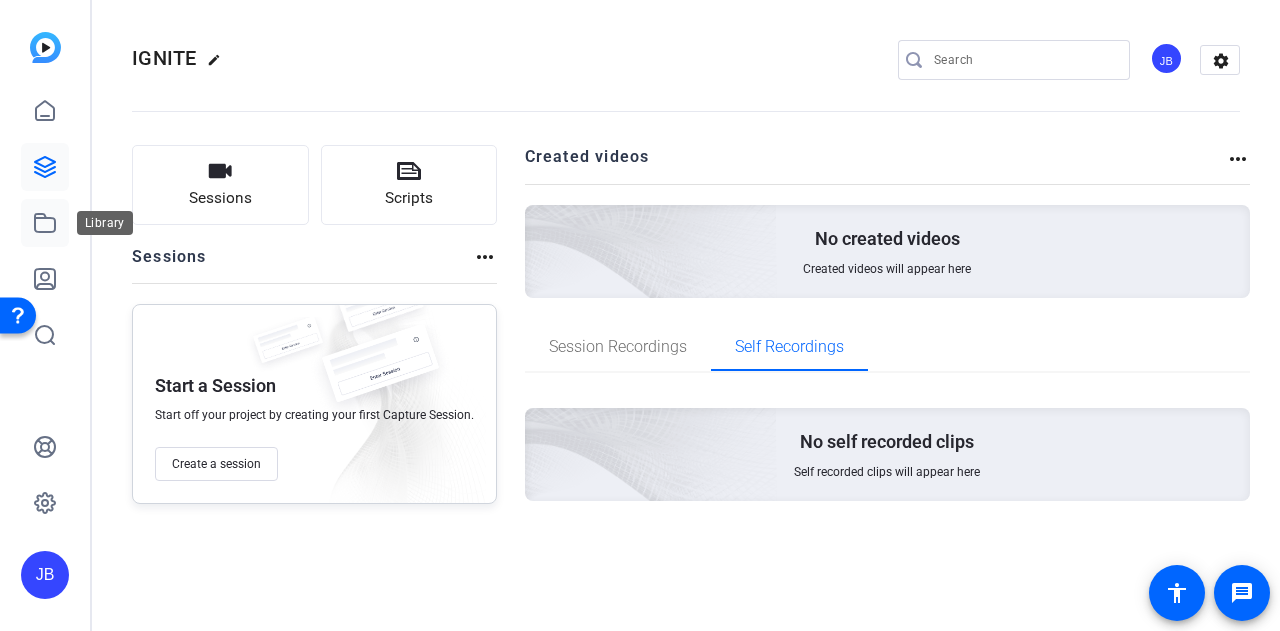 click 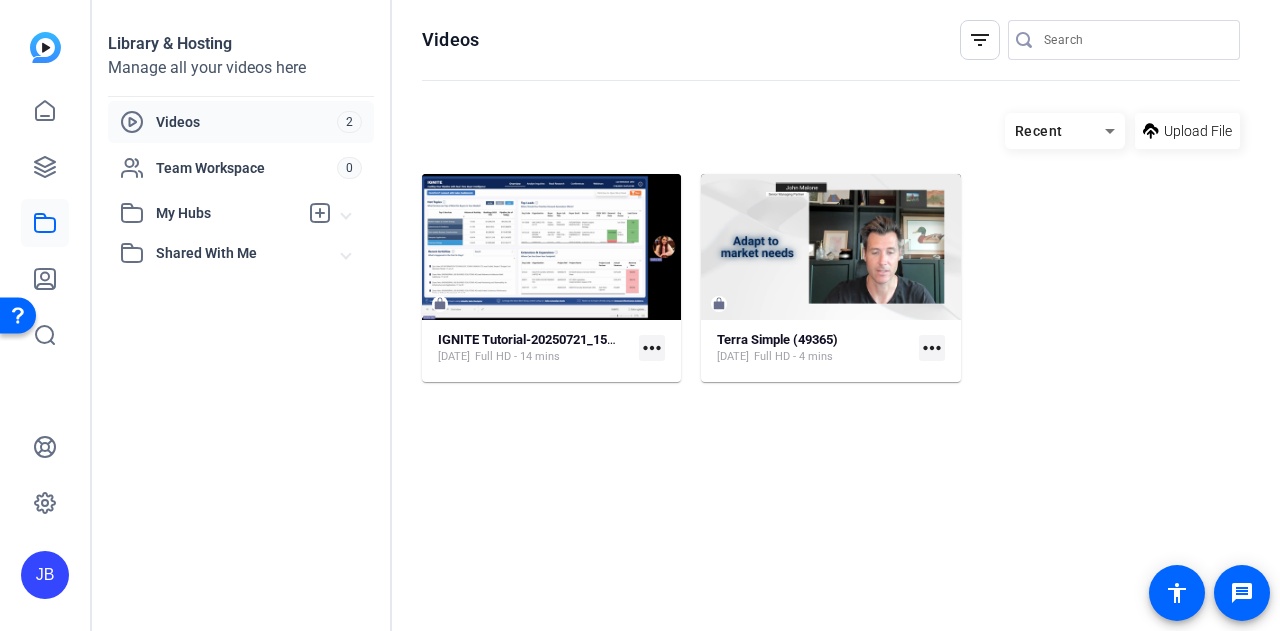 click on "more_horiz" 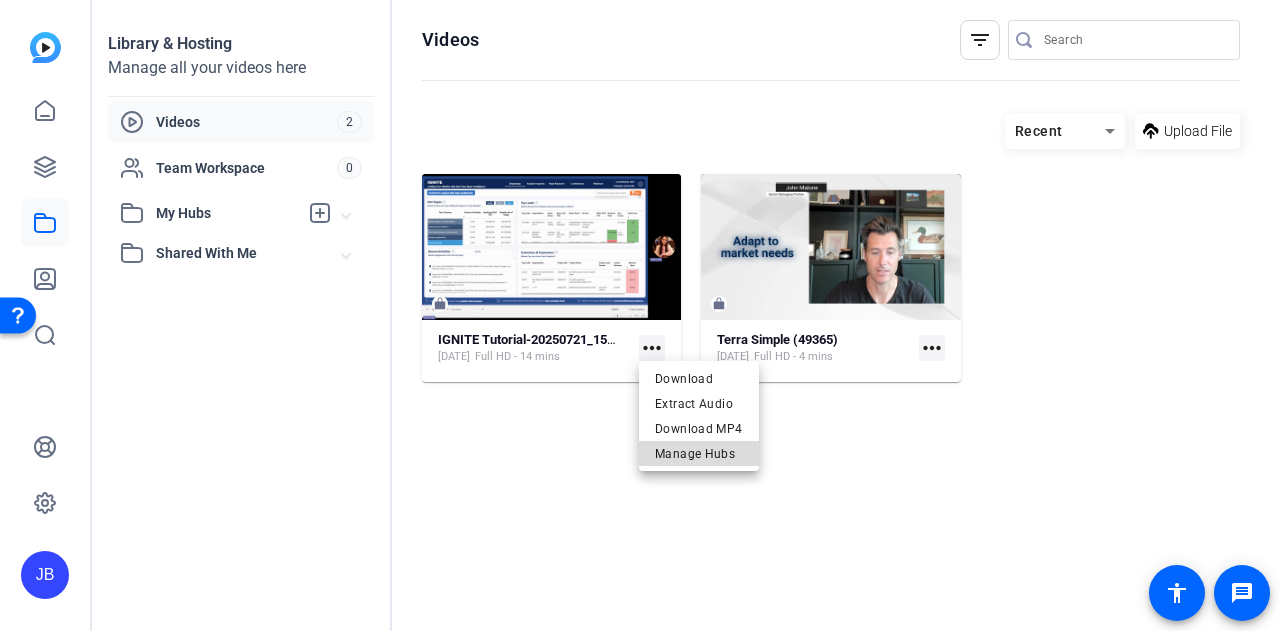click on "Manage Hubs" at bounding box center (699, 454) 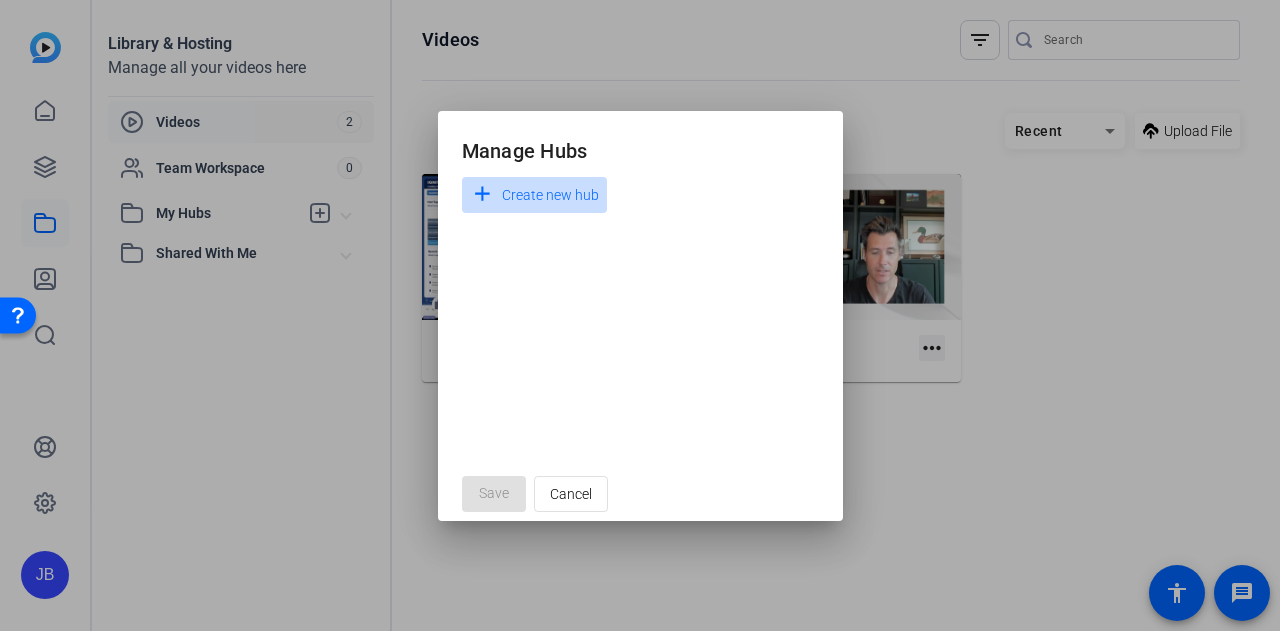 click on "Create new hub" at bounding box center [550, 195] 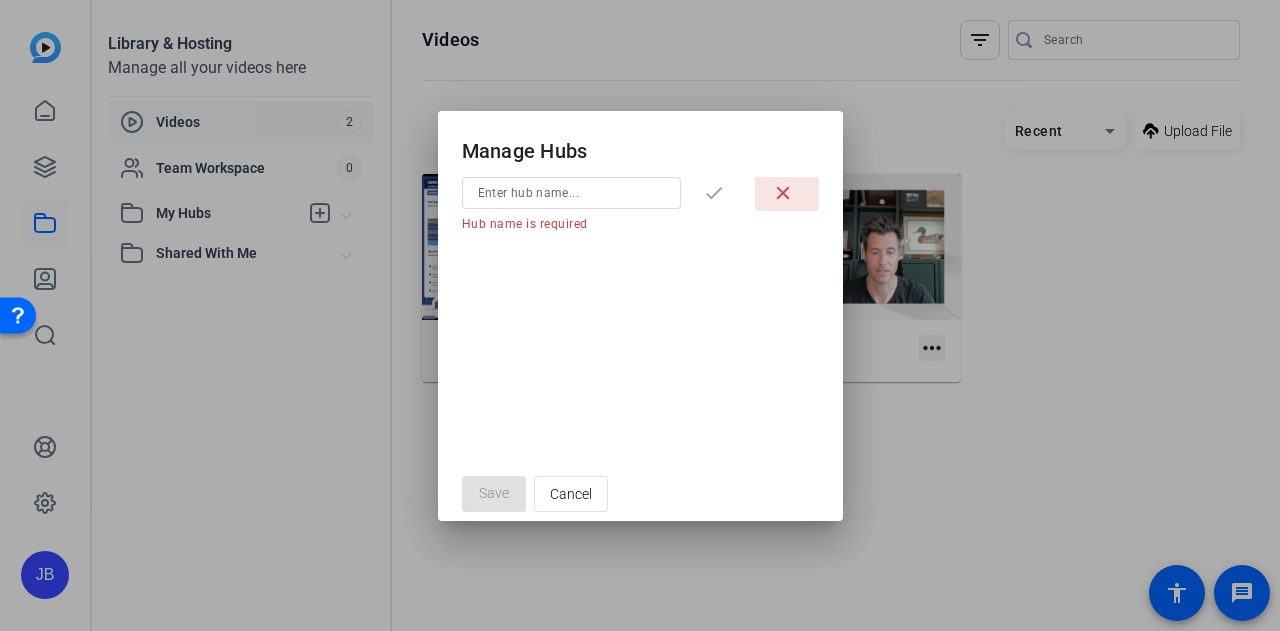 click on "close" at bounding box center [783, 193] 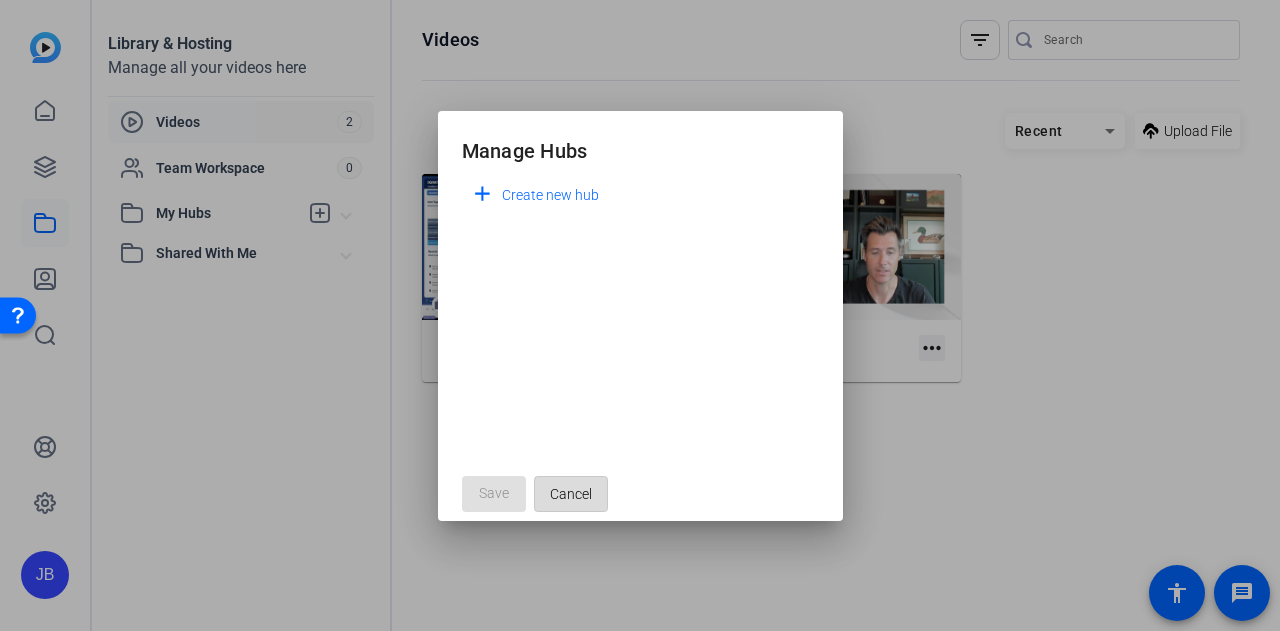 click on "Cancel" 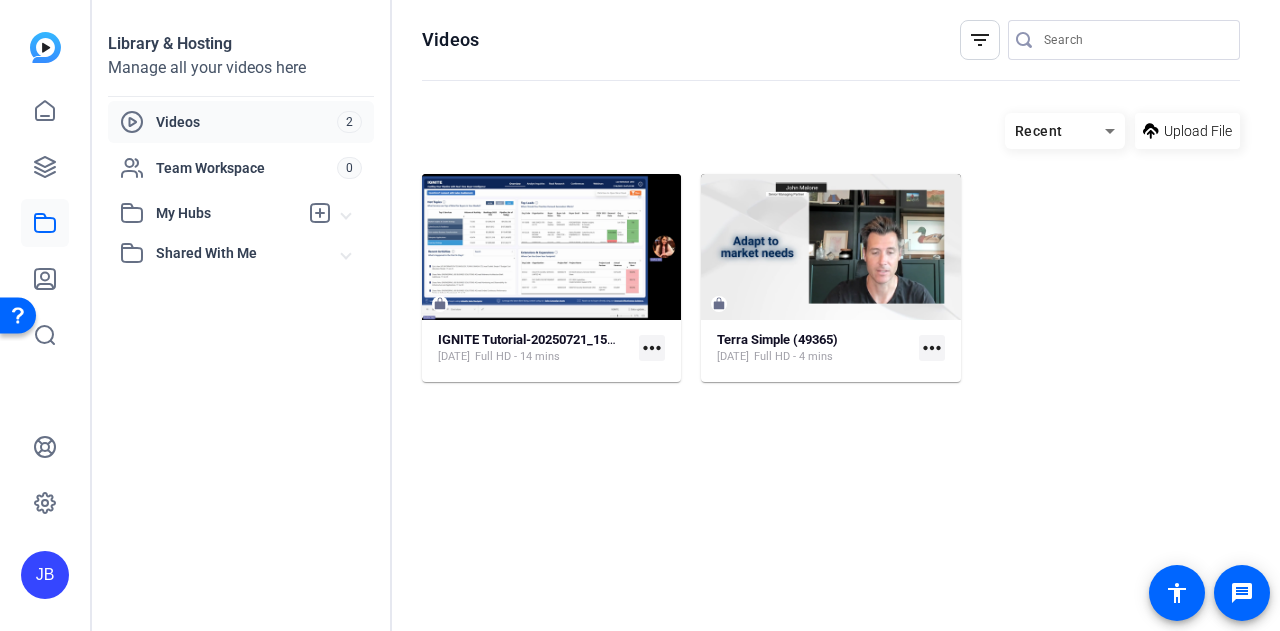 click on "more_horiz" 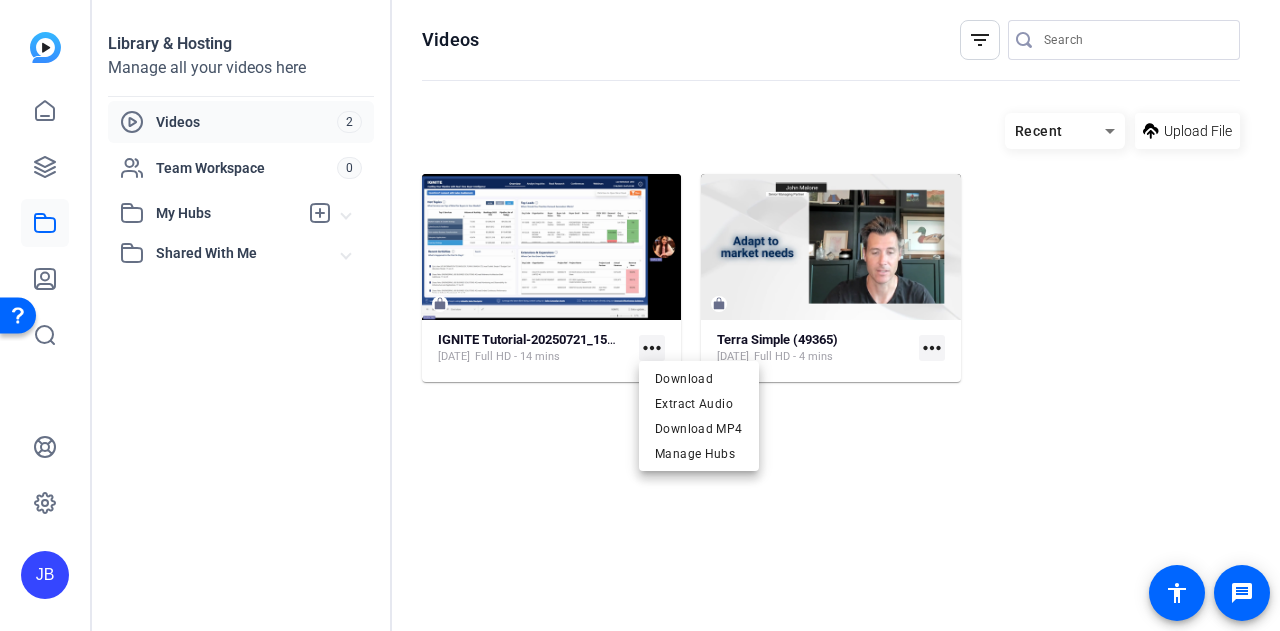 click at bounding box center [640, 315] 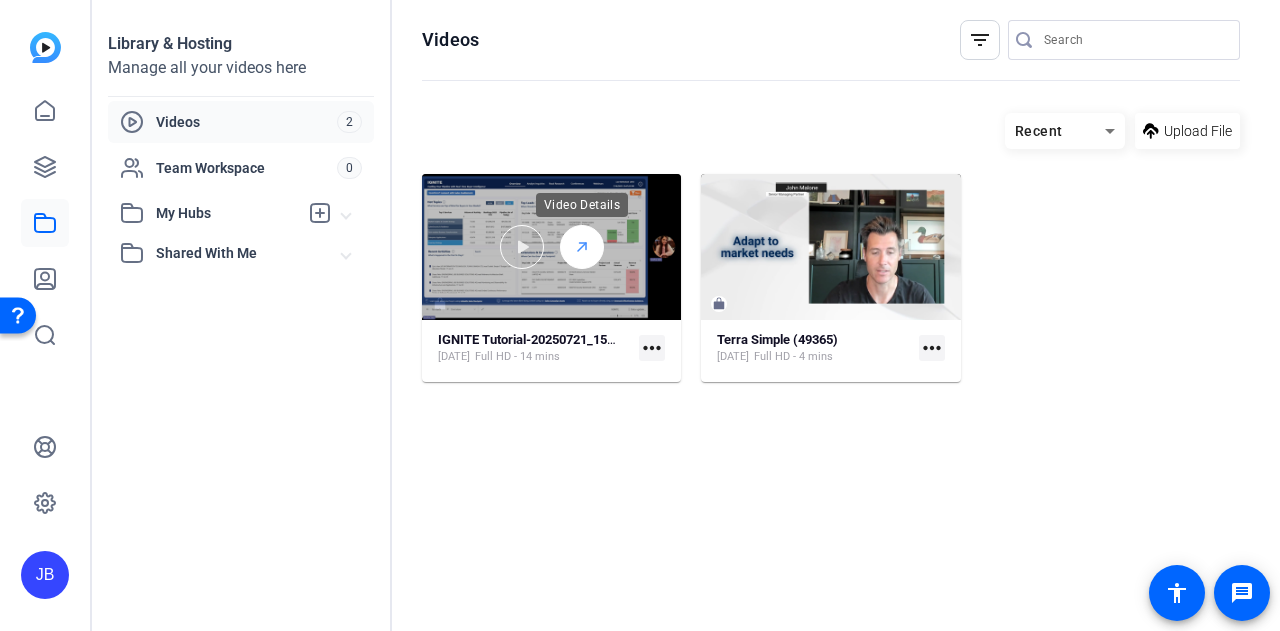 click 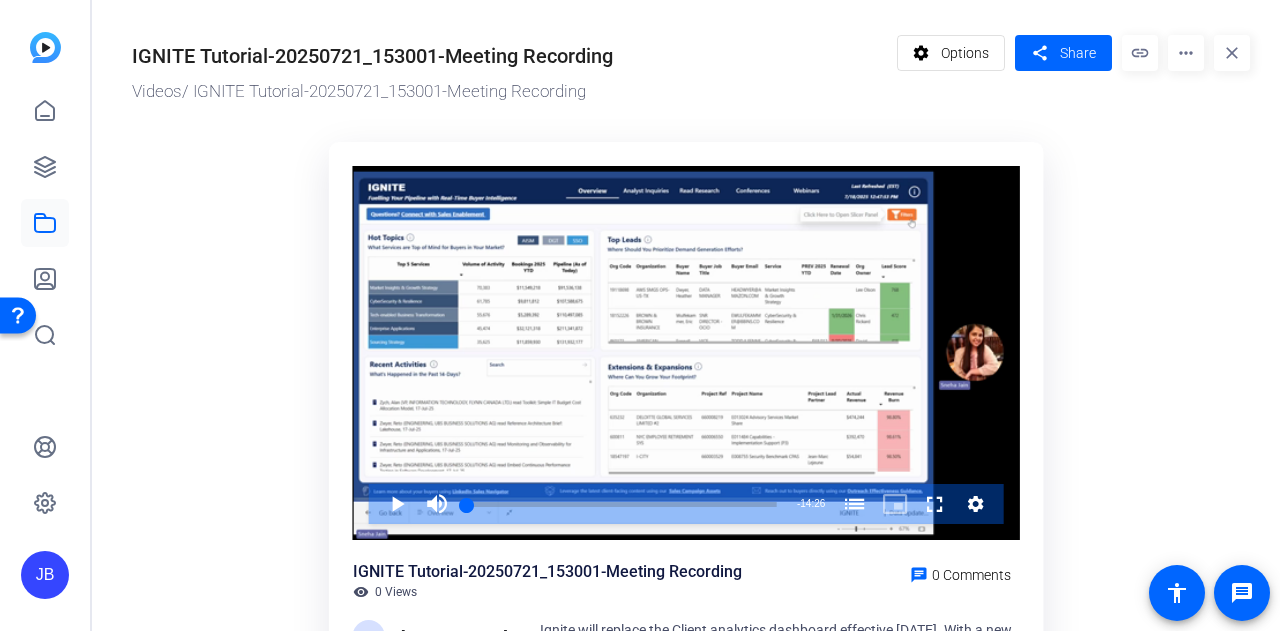 click on "more_horiz" 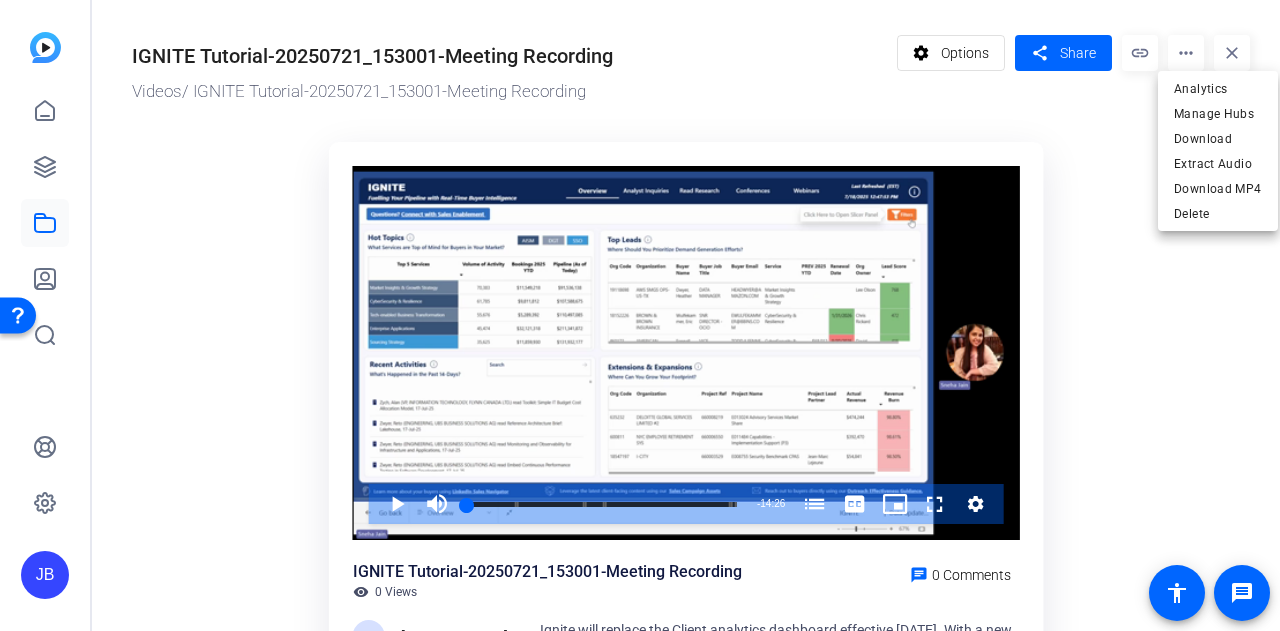 click at bounding box center [640, 315] 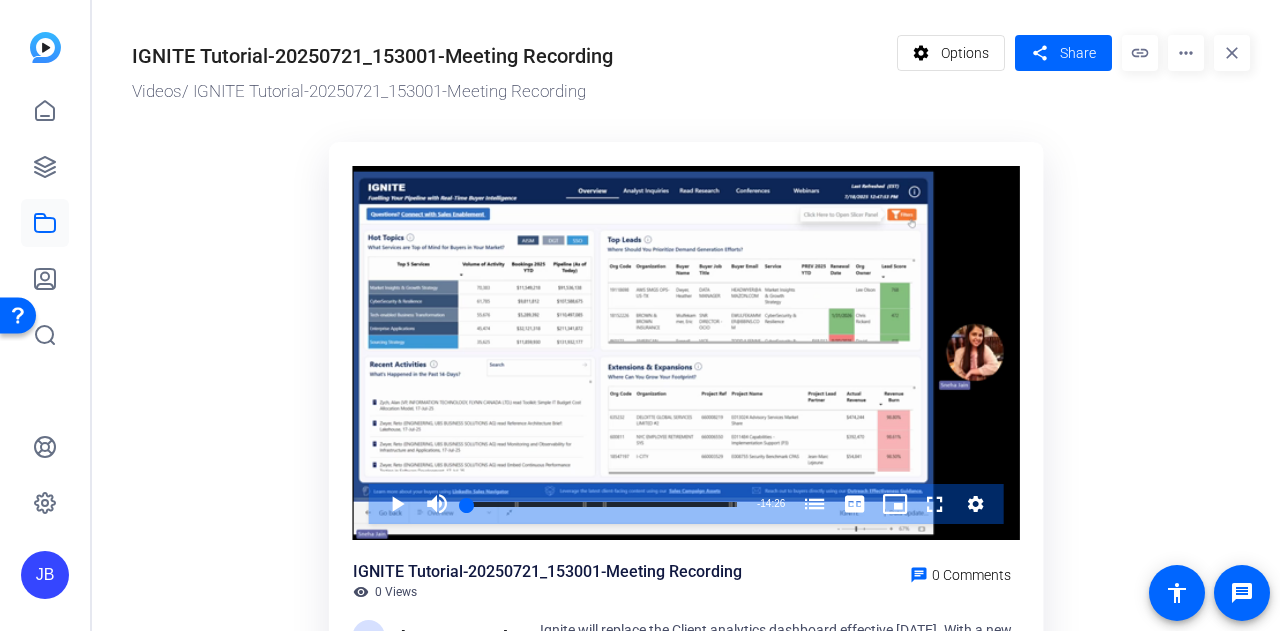 click on "link" 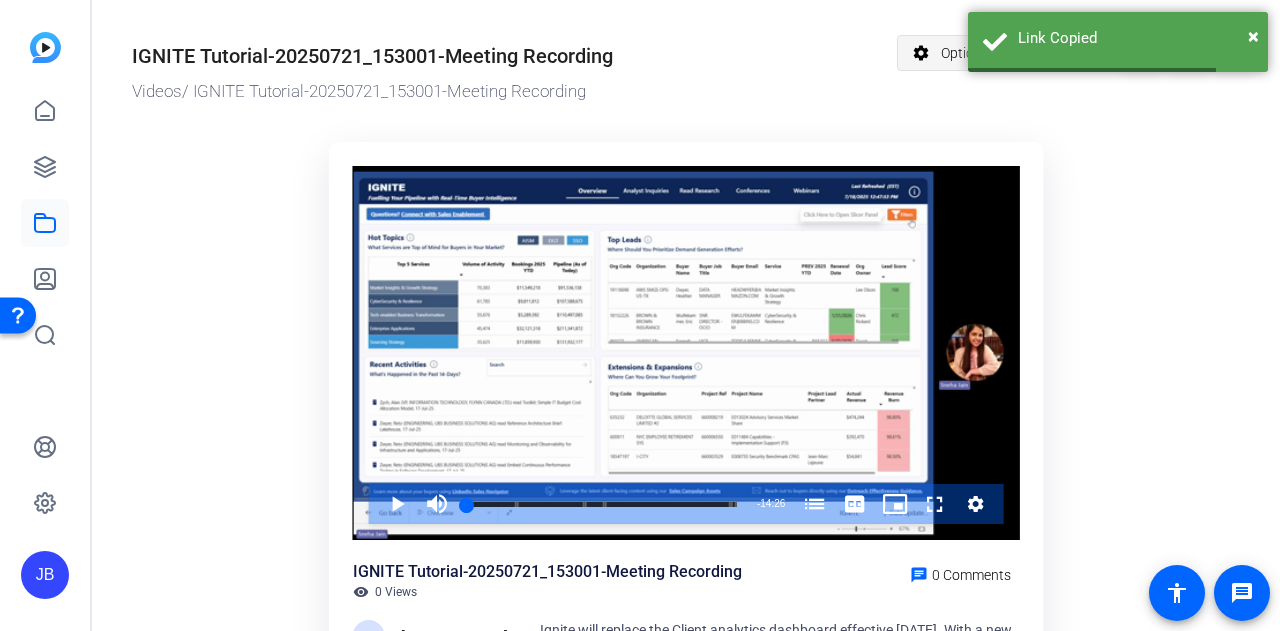 click 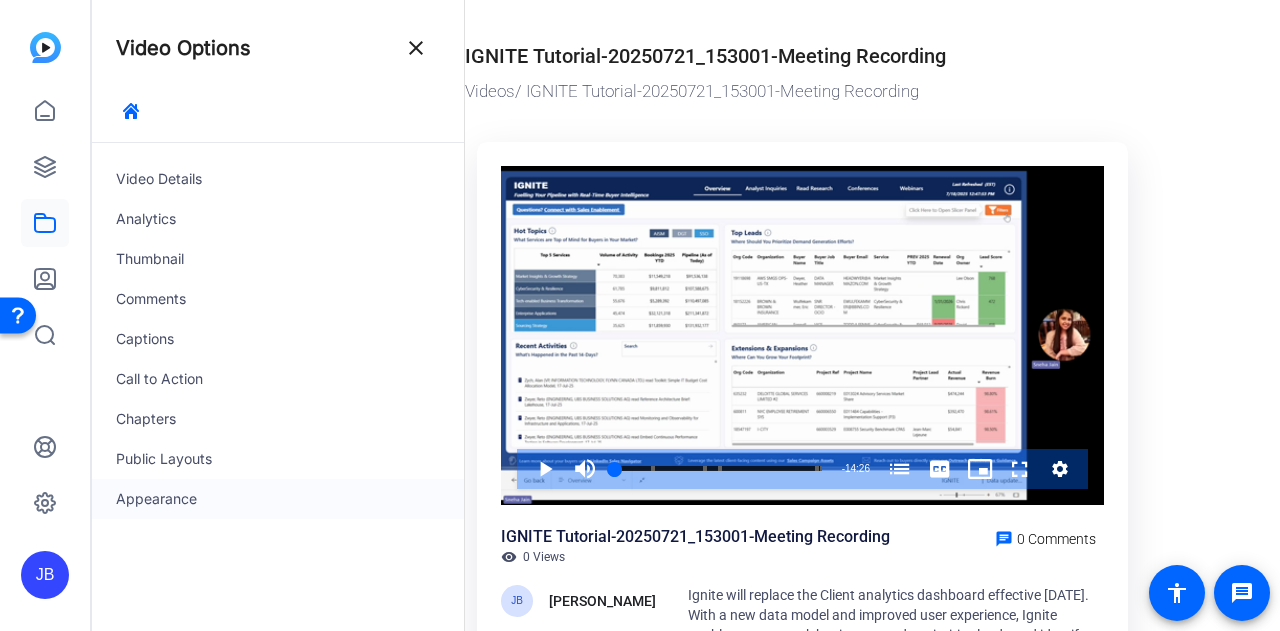click on "Appearance" 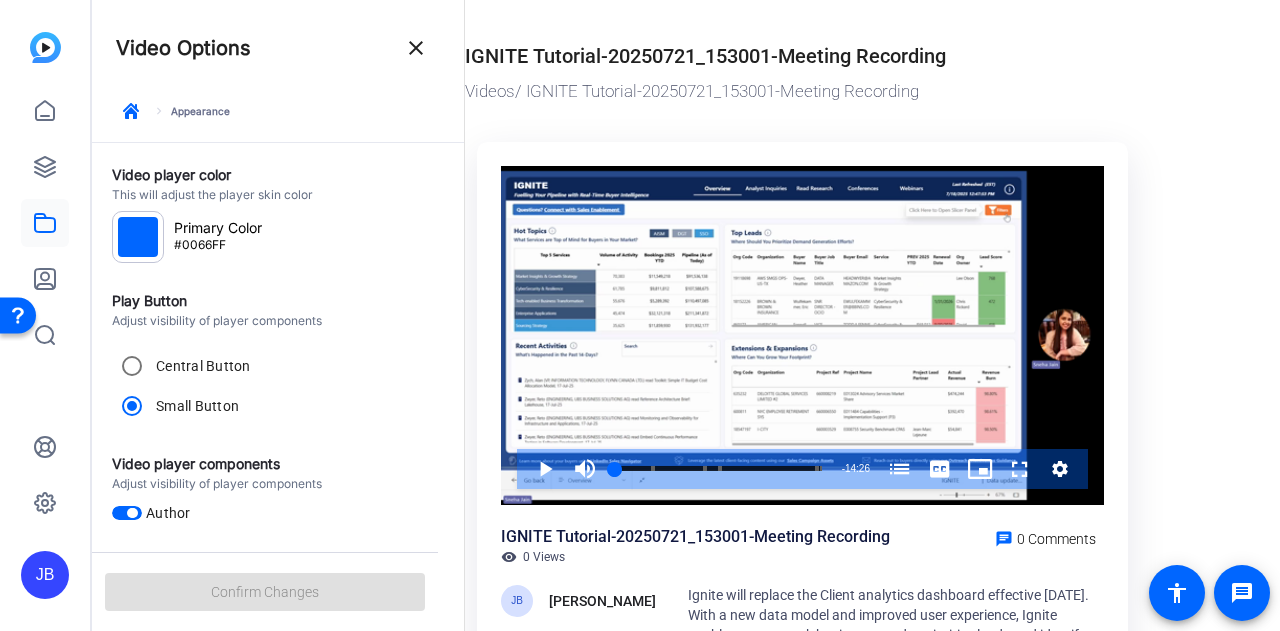 click 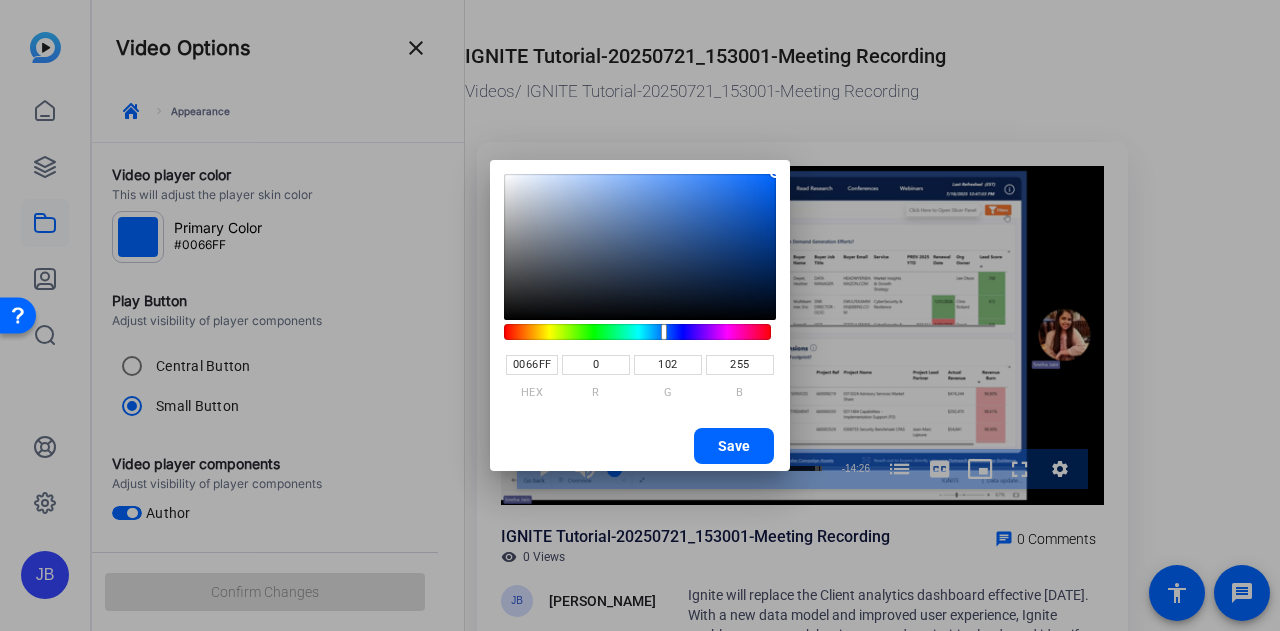 click at bounding box center (640, 315) 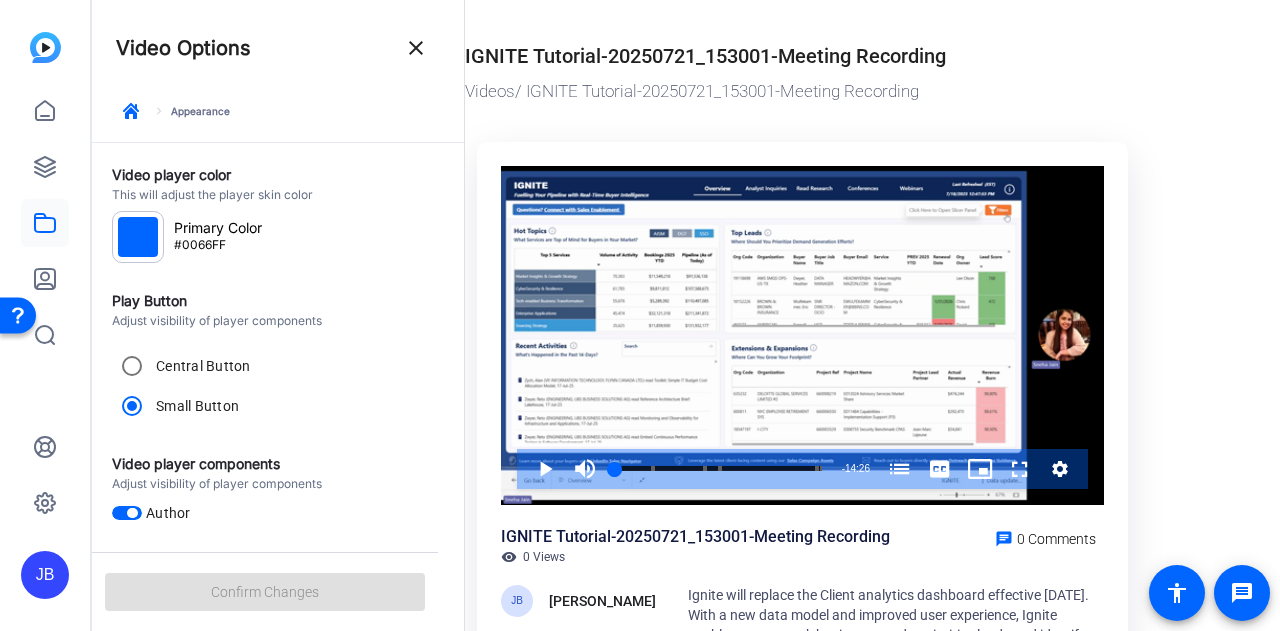 drag, startPoint x: 466, startPoint y: 289, endPoint x: 454, endPoint y: 437, distance: 148.48569 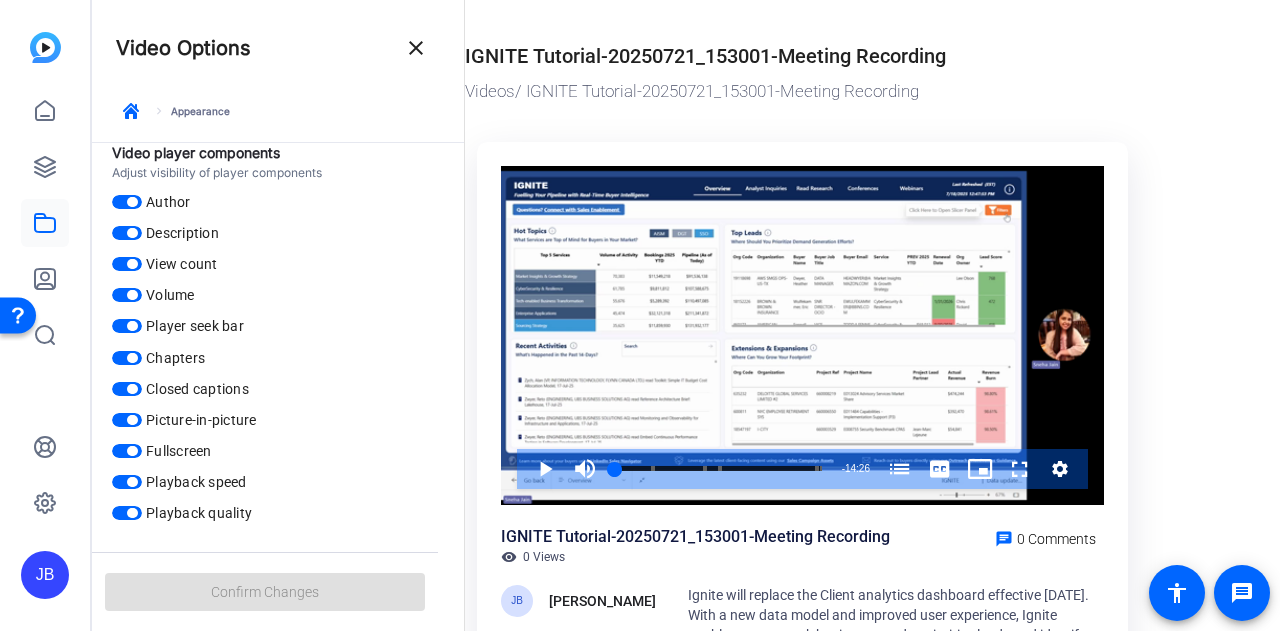 scroll, scrollTop: 333, scrollLeft: 0, axis: vertical 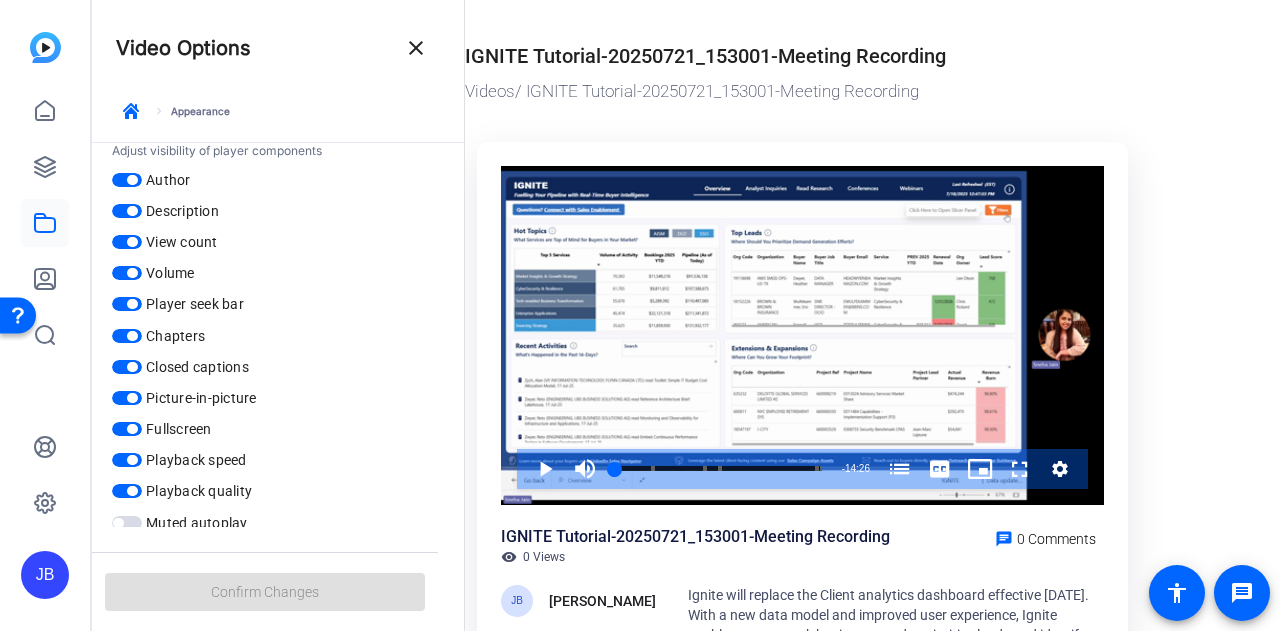click on "Video Player is loading. Play Video Play Mute Current Time  0:00 / Duration  14:26 Loaded :  1.37% 00:00 Gartner's Ignite Data Dashboard (00:04) Microsoft Lead Generation visualization (02:40) Filter pane (06:18) Interactive Data Sets for The Children's Hospital of [GEOGRAPHIC_DATA] (07:22) Demonstrating Ignite (14:06) Stream Type  LIVE Seek to live, currently behind live LIVE Remaining Time  - 14:26   1x Playback Rate Chapters Chapters Gartner's Ignite Data Dashboard (00:04) Microsoft Lead Generation visualization (02:40) Filter pane (06:18) Interactive Data Sets for The Children's [GEOGRAPHIC_DATA] (07:22) Demonstrating Ignite (14:06) Descriptions descriptions off , selected Captions captions settings , opens captions settings dialog captions off , selected English  Captions Audio Track default , selected Picture-in-Picture Fullscreen This is a modal window. Beginning of dialog window. Escape will cancel and close the window. Text Color White Black [PERSON_NAME] Blue Yellow Magenta Cyan Transparency" 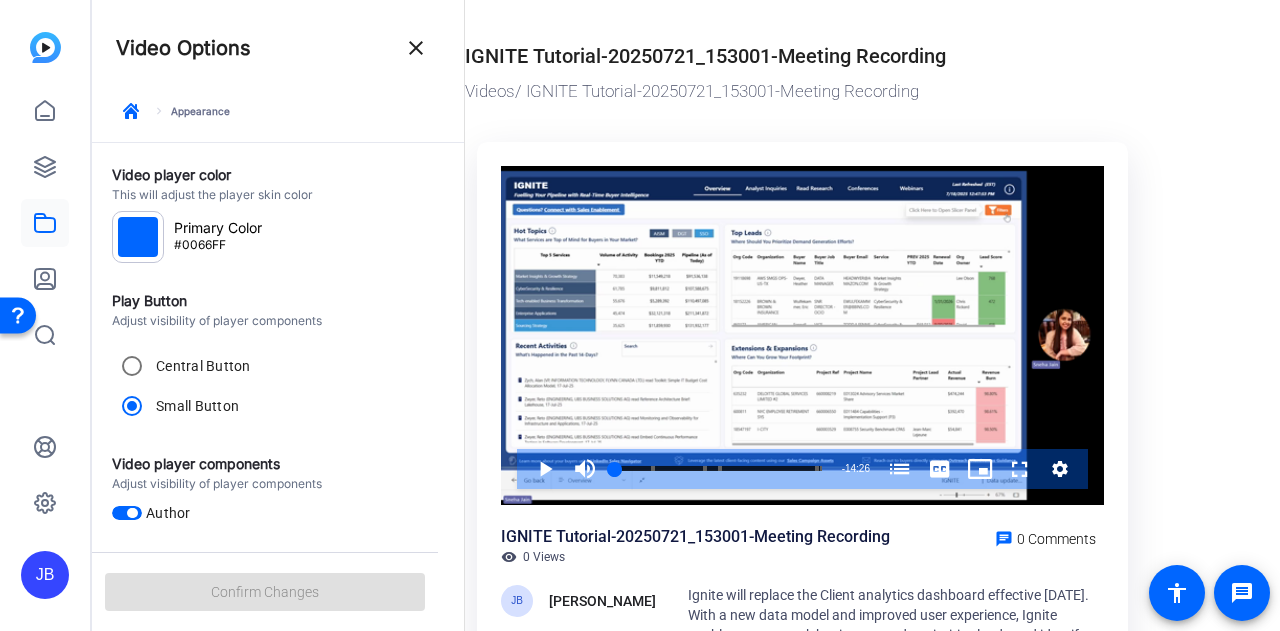 scroll, scrollTop: 0, scrollLeft: 0, axis: both 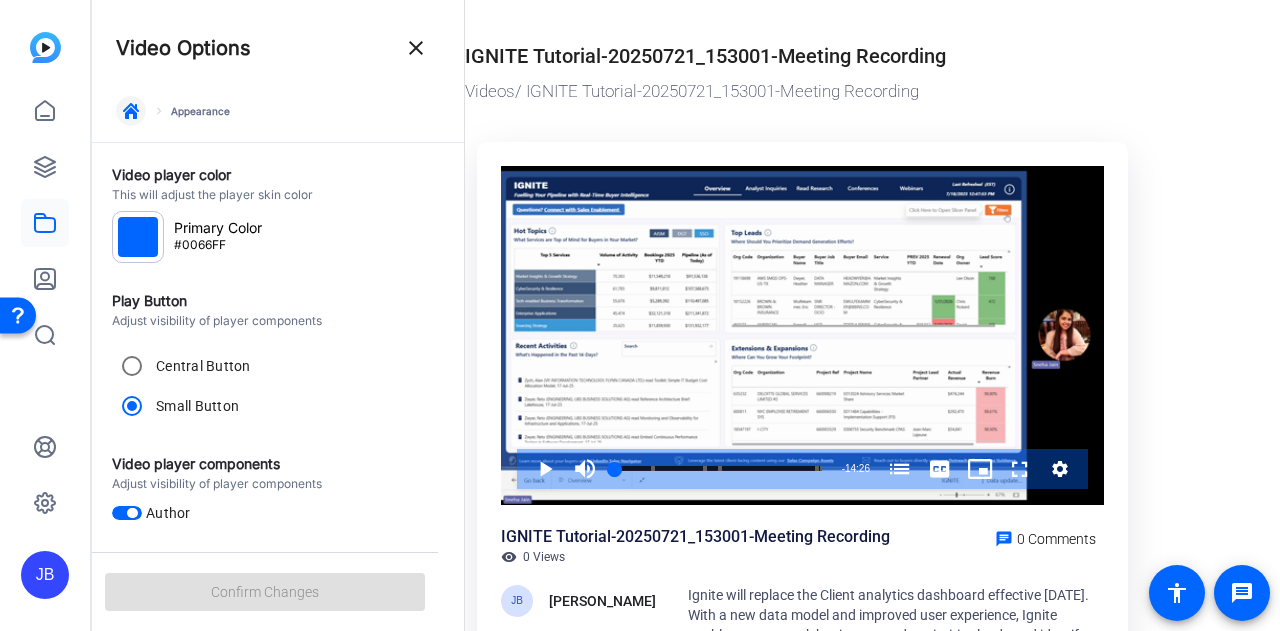 click 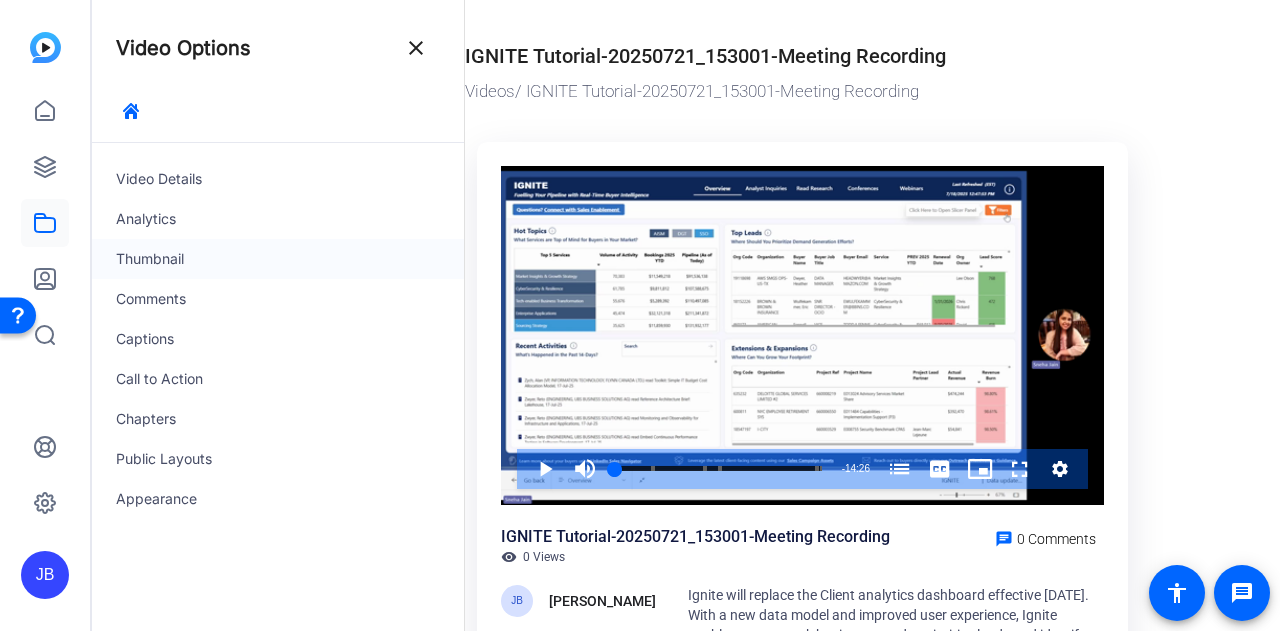 click on "Thumbnail" 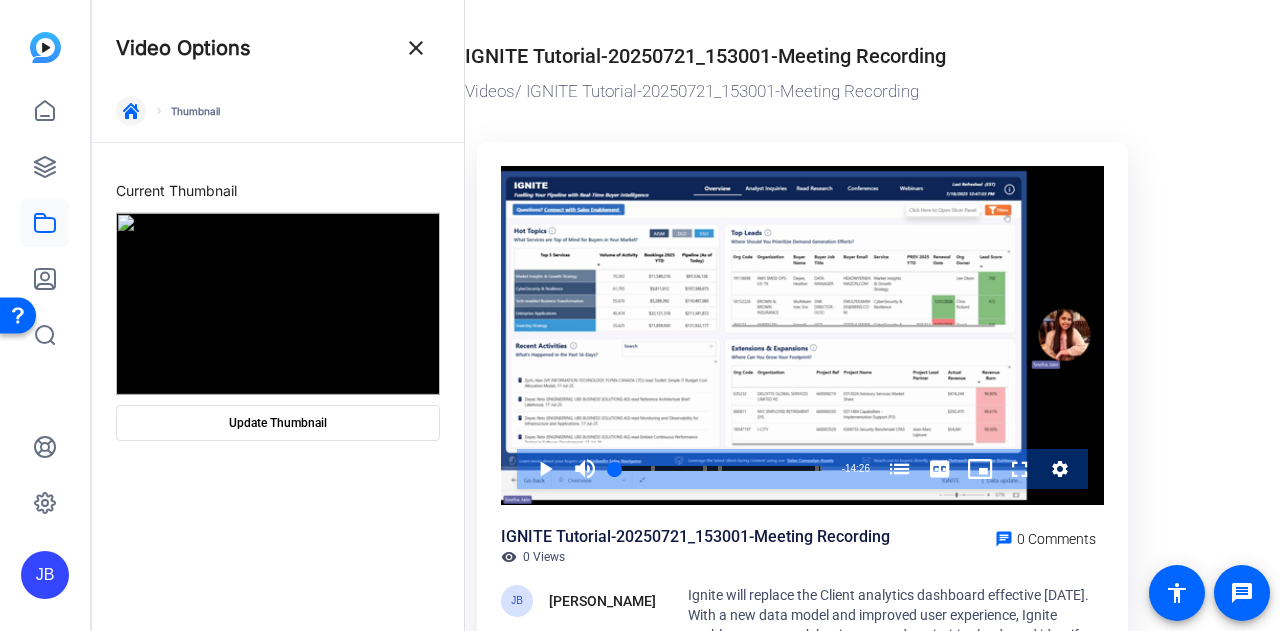 click 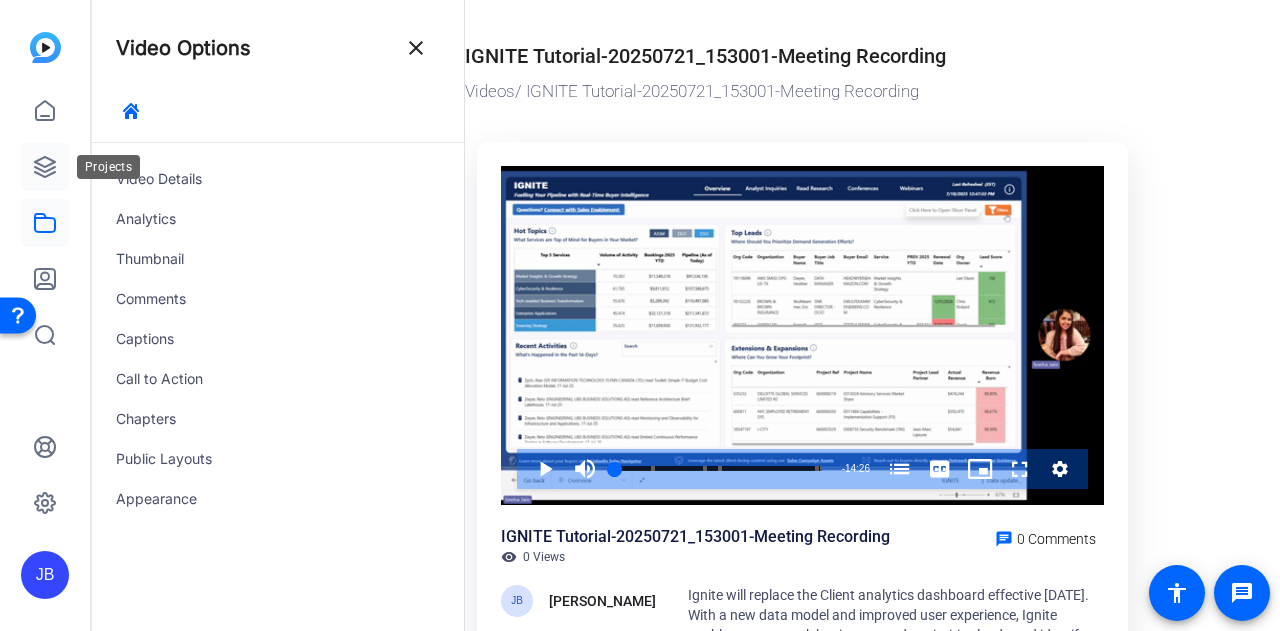 click 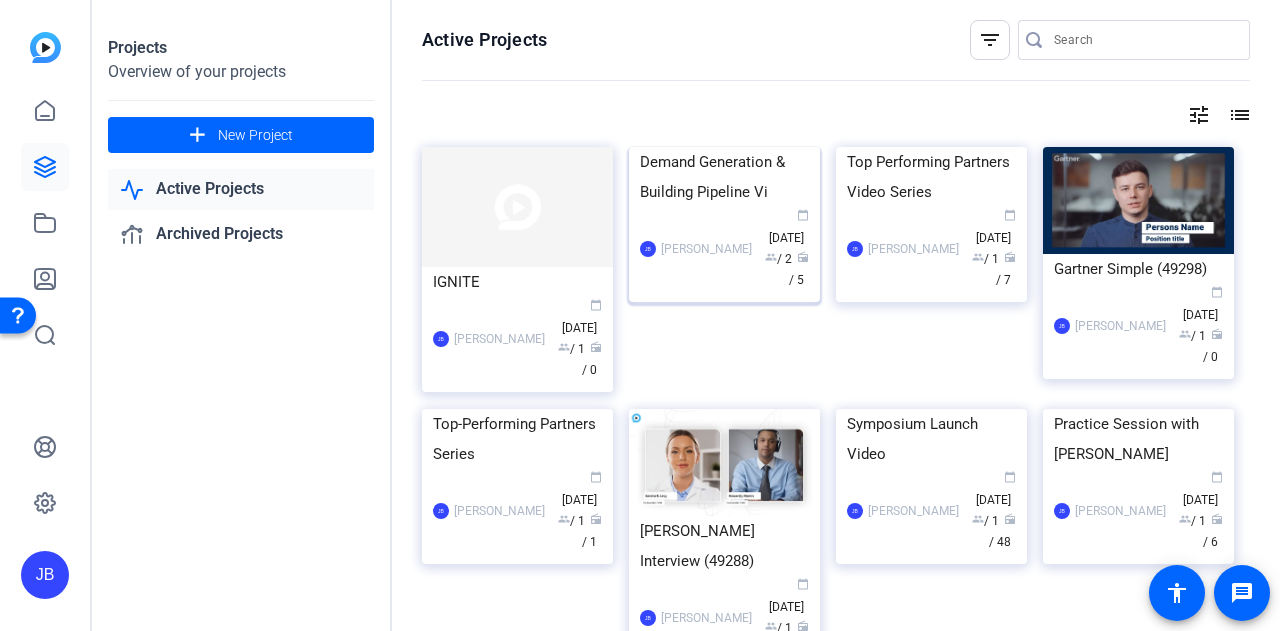 click 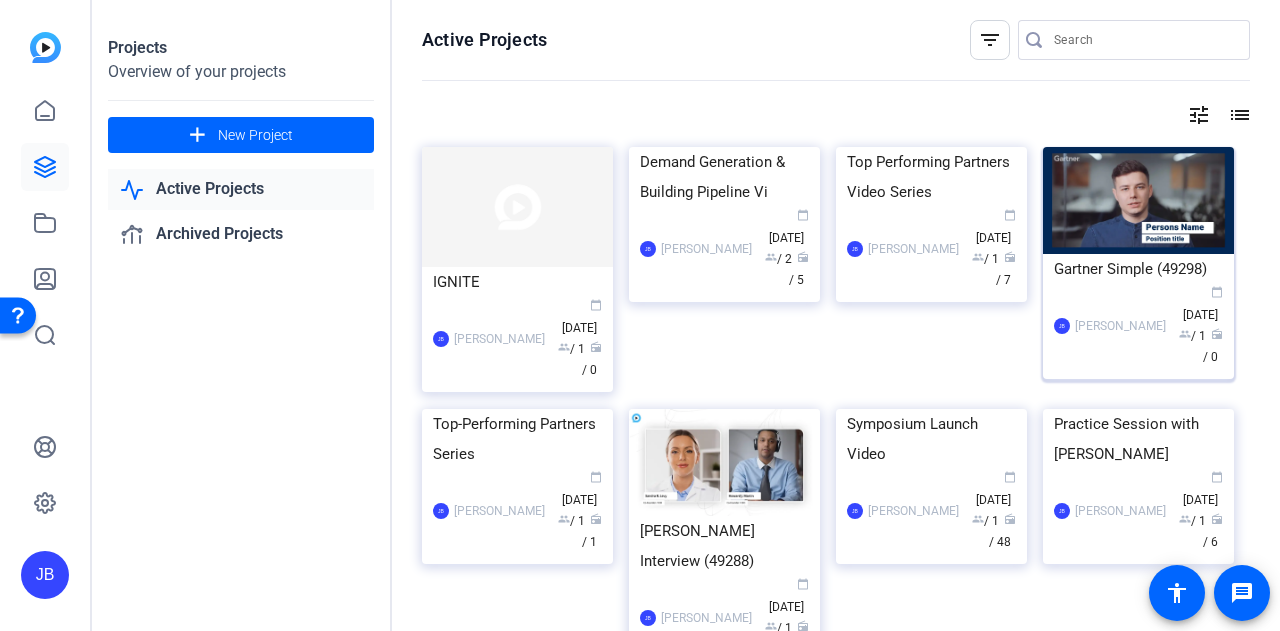 click 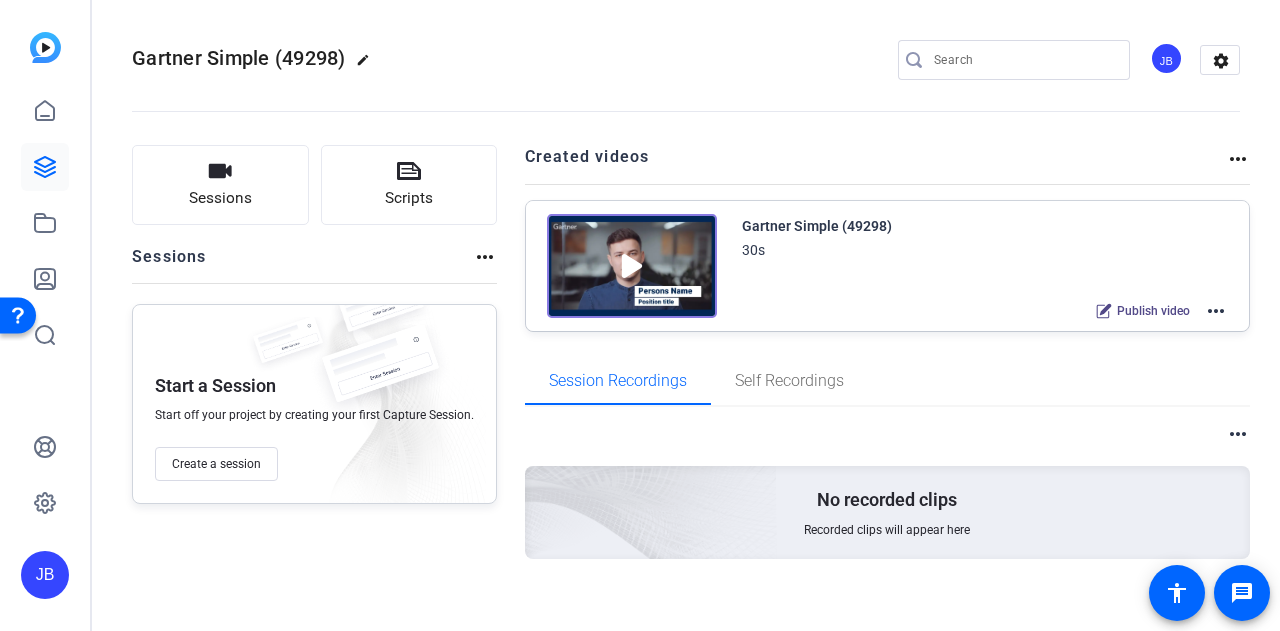 click on "more_horiz" 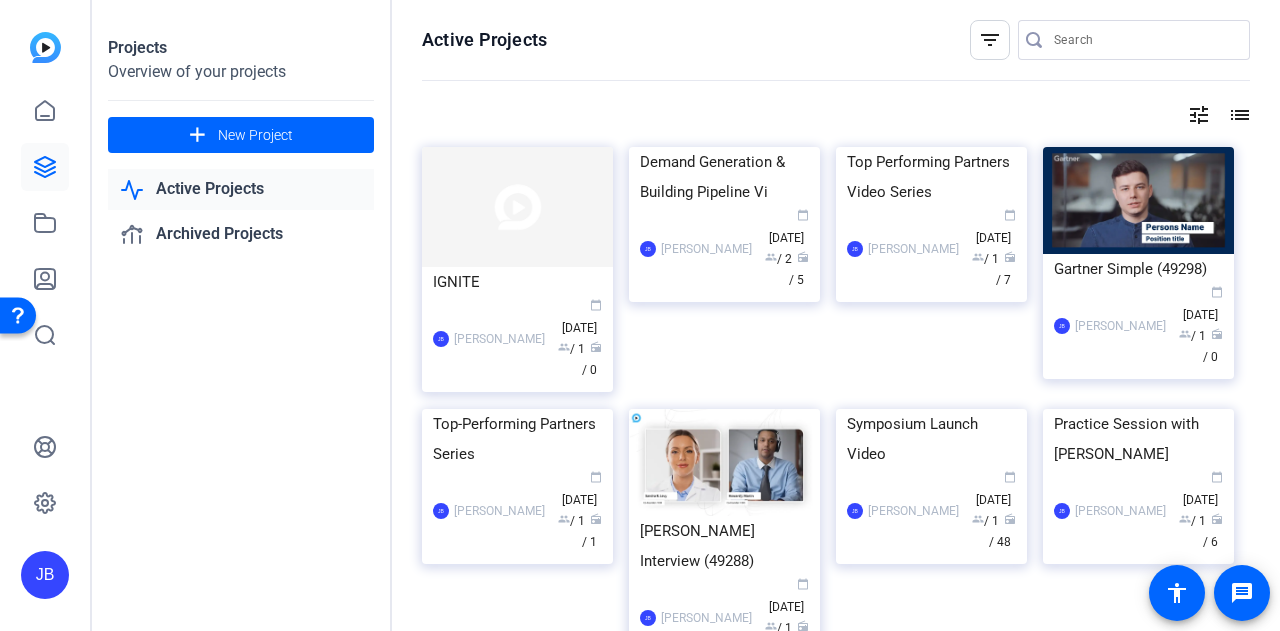click on "Active Projects" 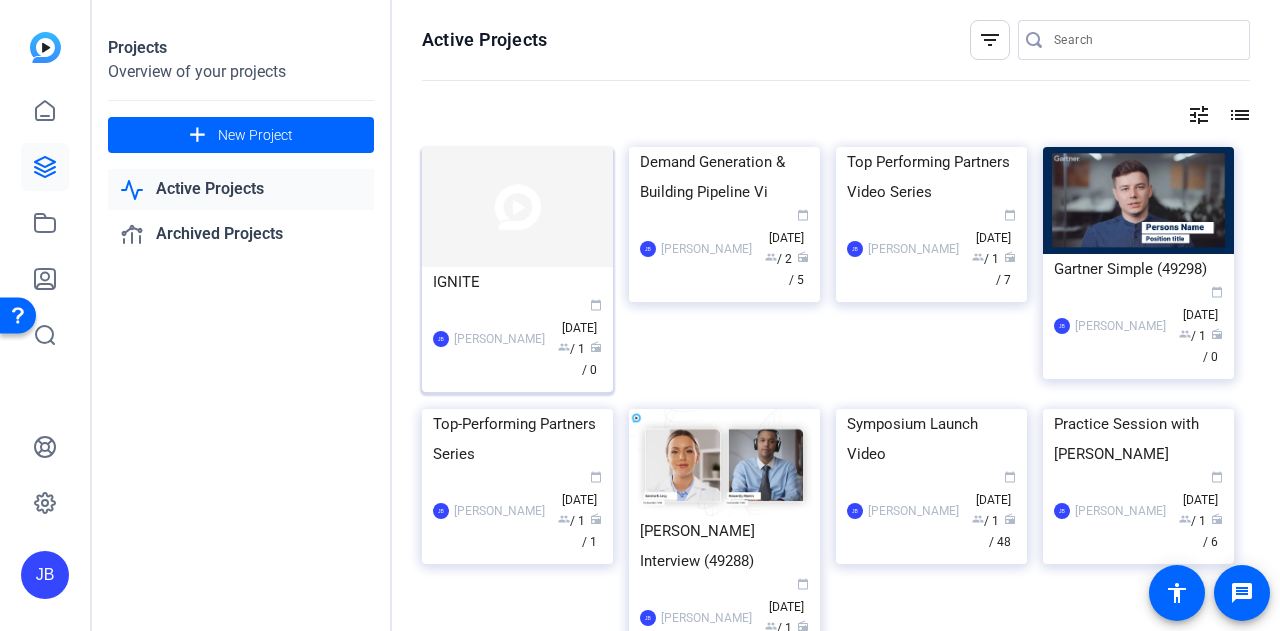 click 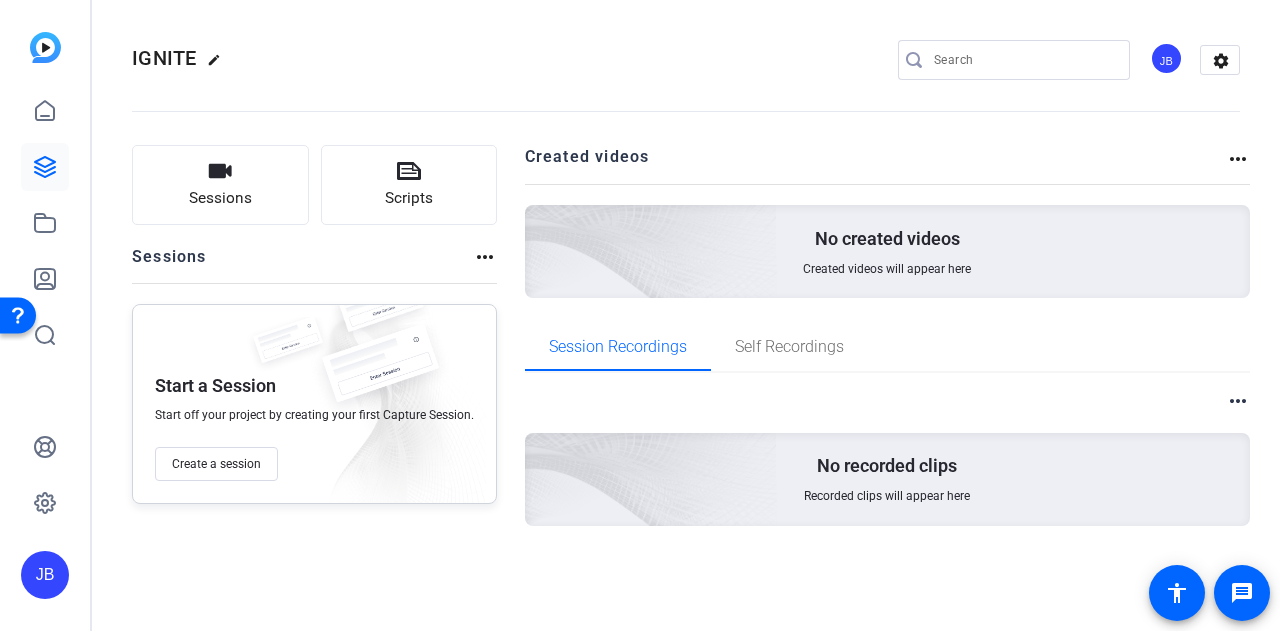 click on "more_horiz" 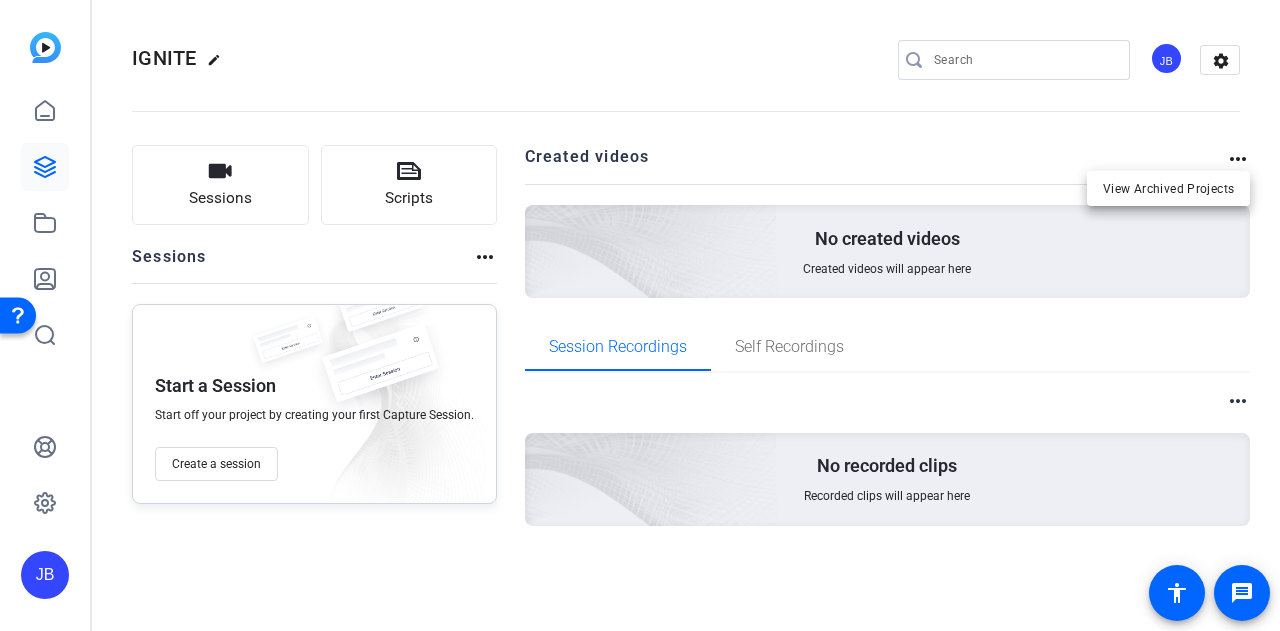 click at bounding box center [640, 315] 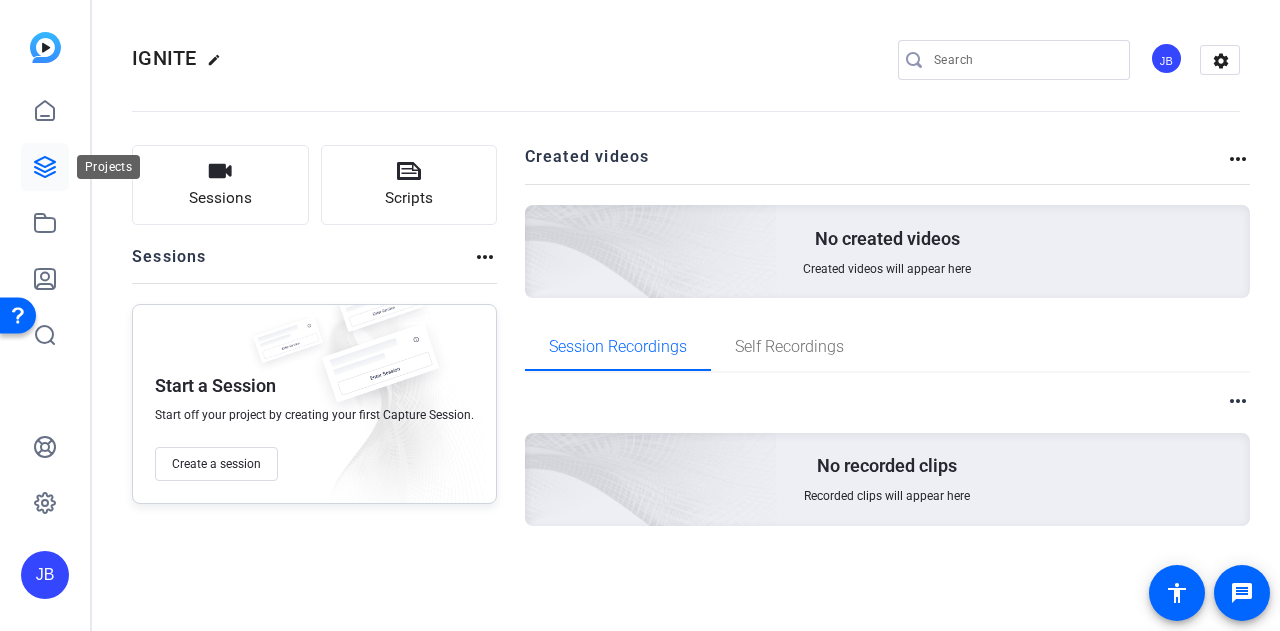 click 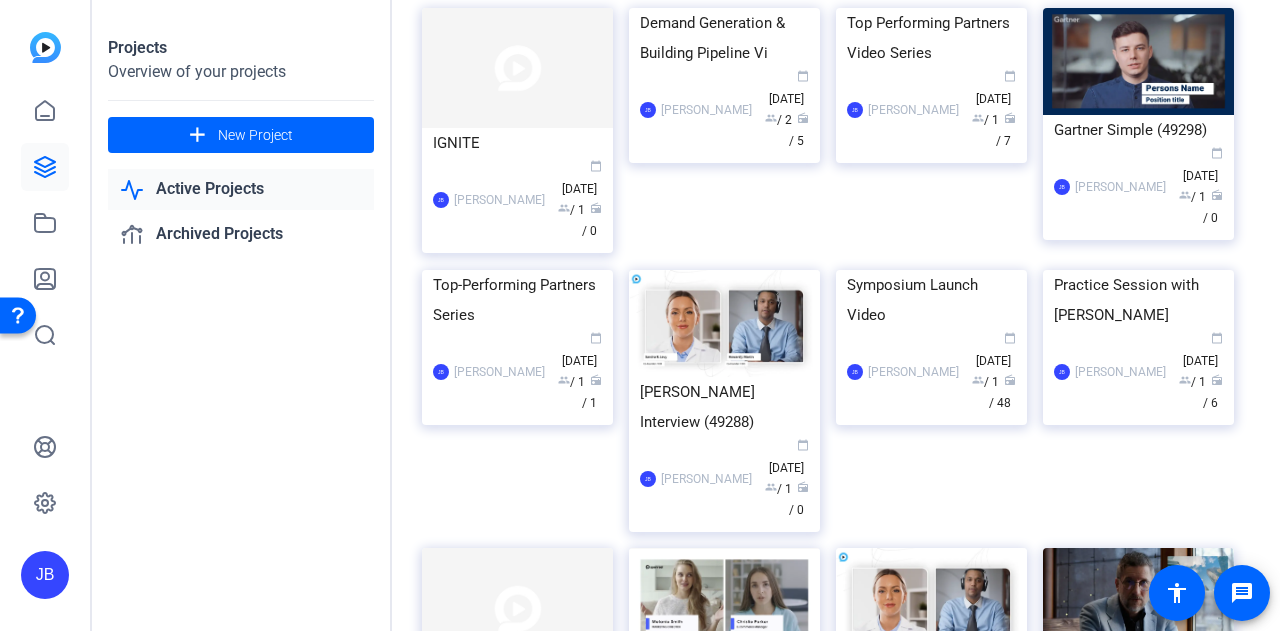 scroll, scrollTop: 138, scrollLeft: 0, axis: vertical 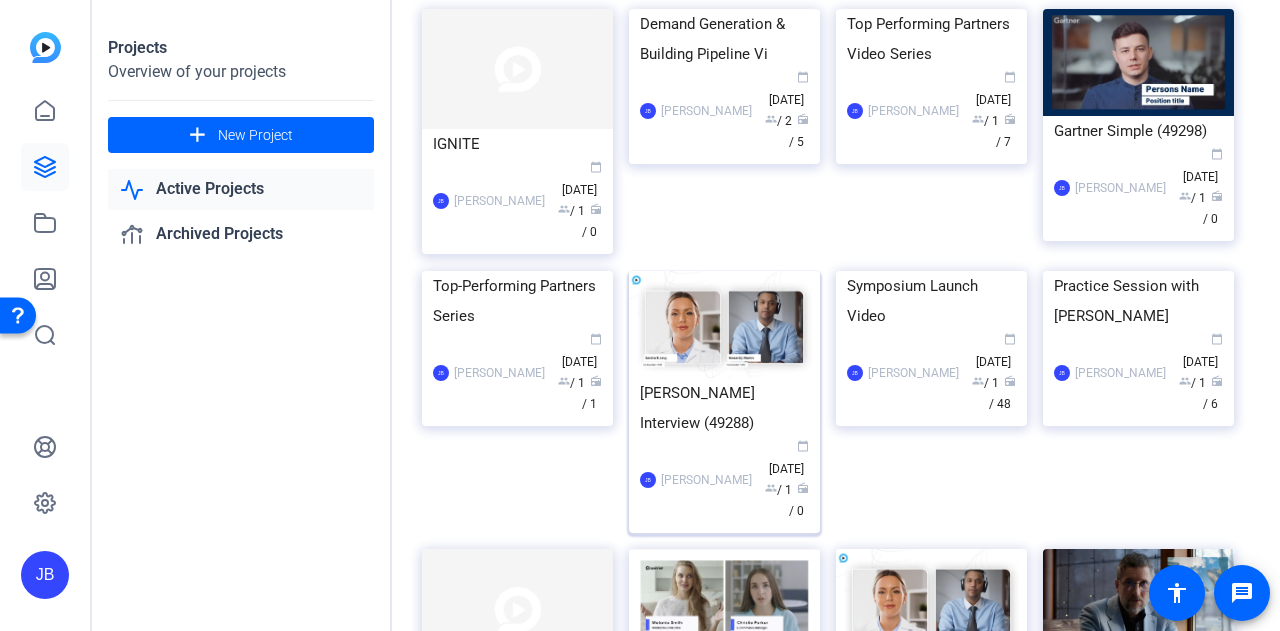click 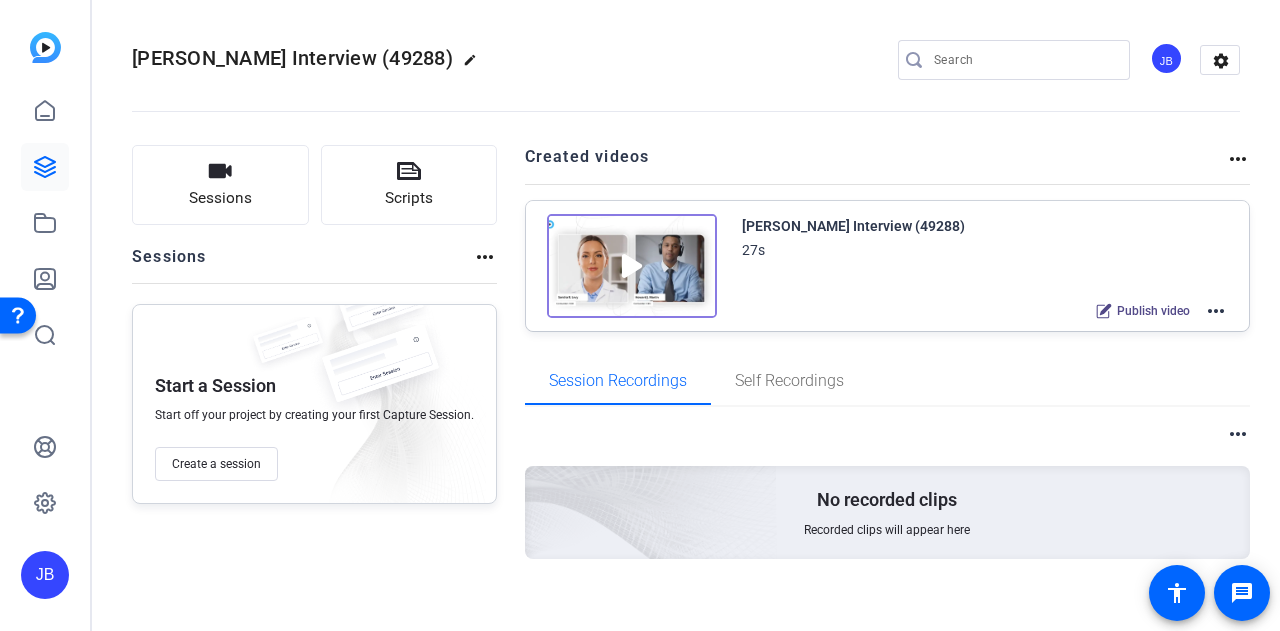click 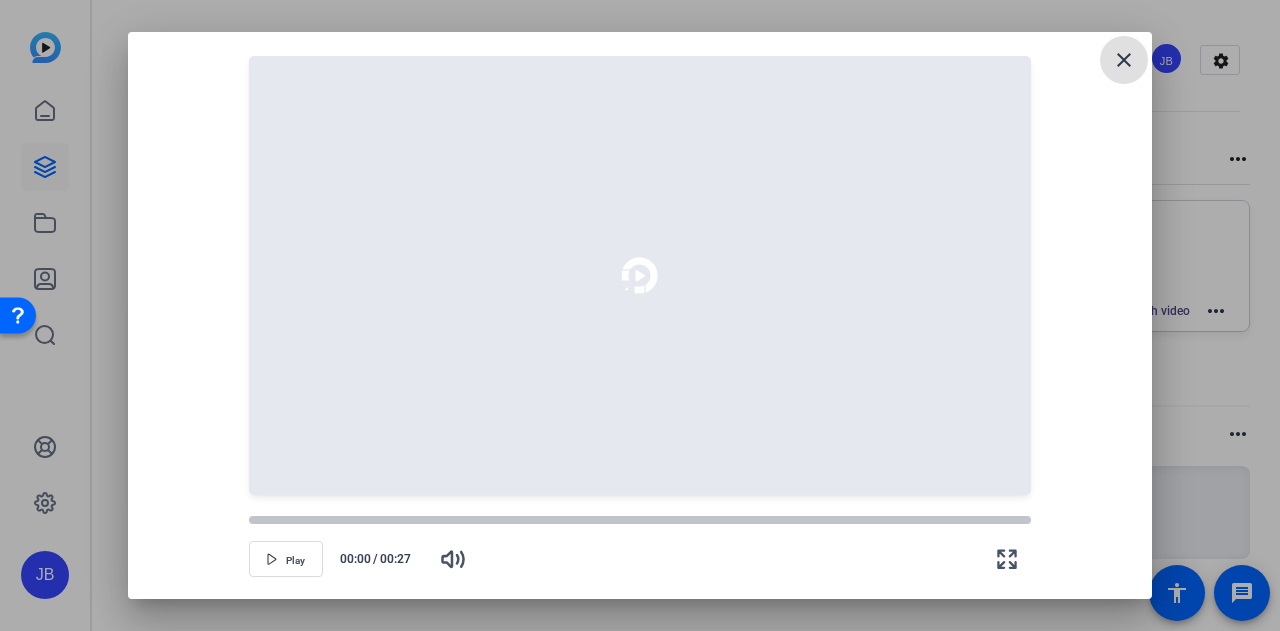 click on "close" at bounding box center [1124, 60] 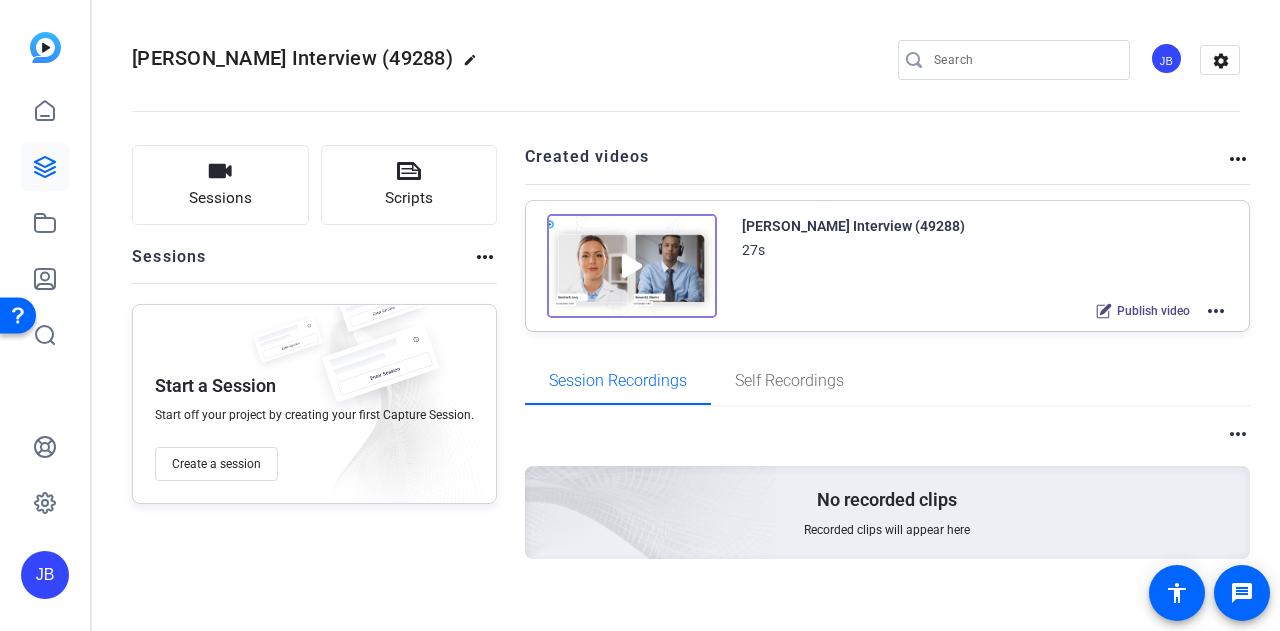 click on "more_horiz" 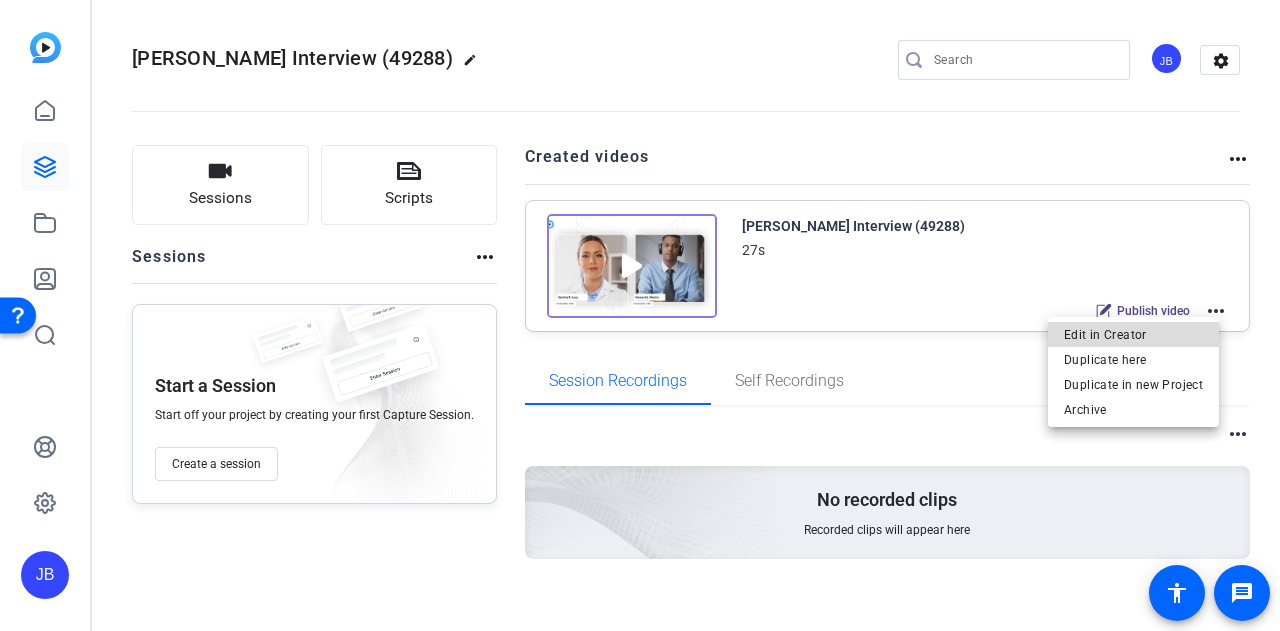 click on "Edit in Creator" at bounding box center (1133, 334) 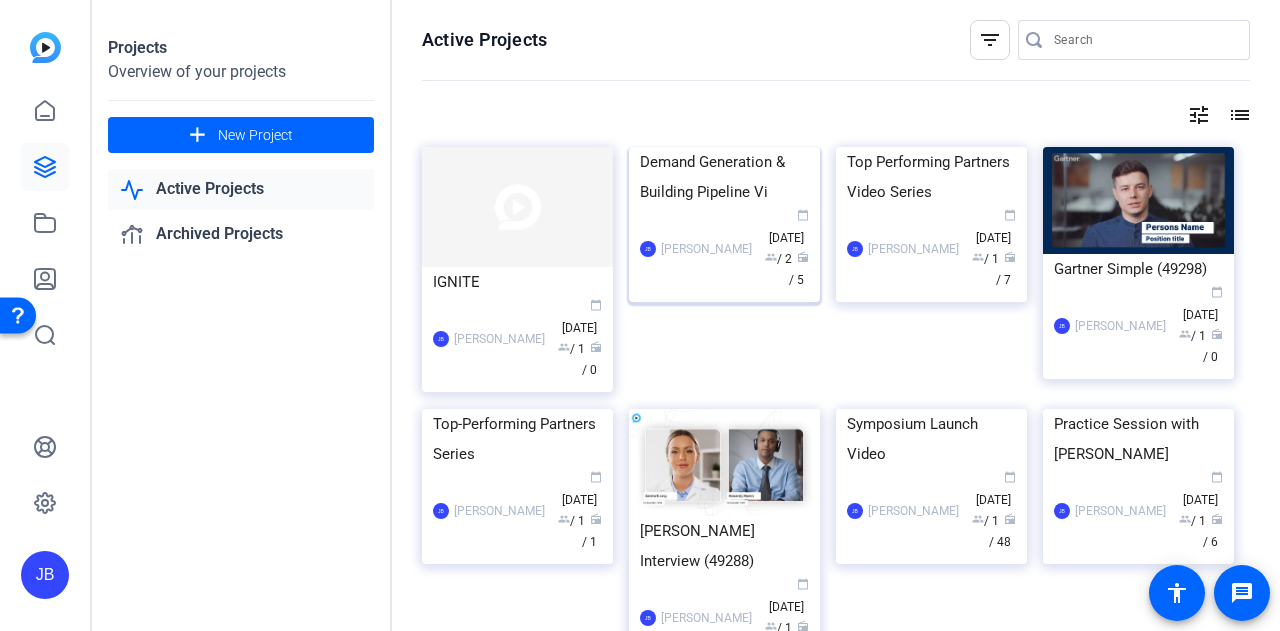 click 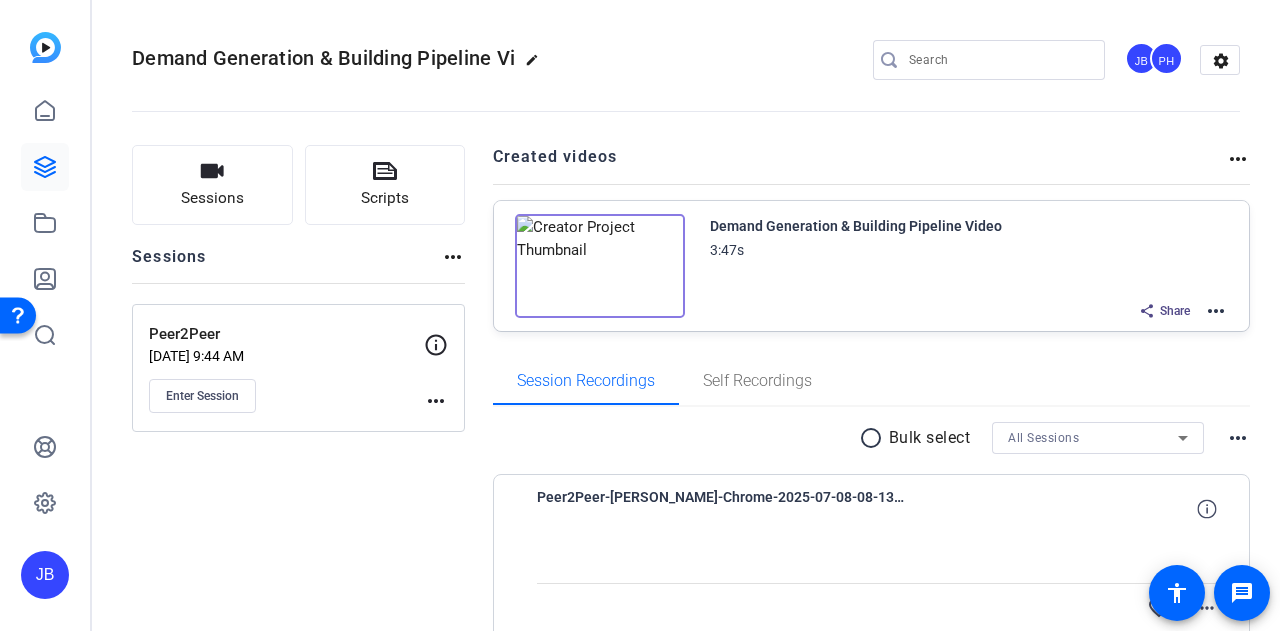 click on "more_horiz" 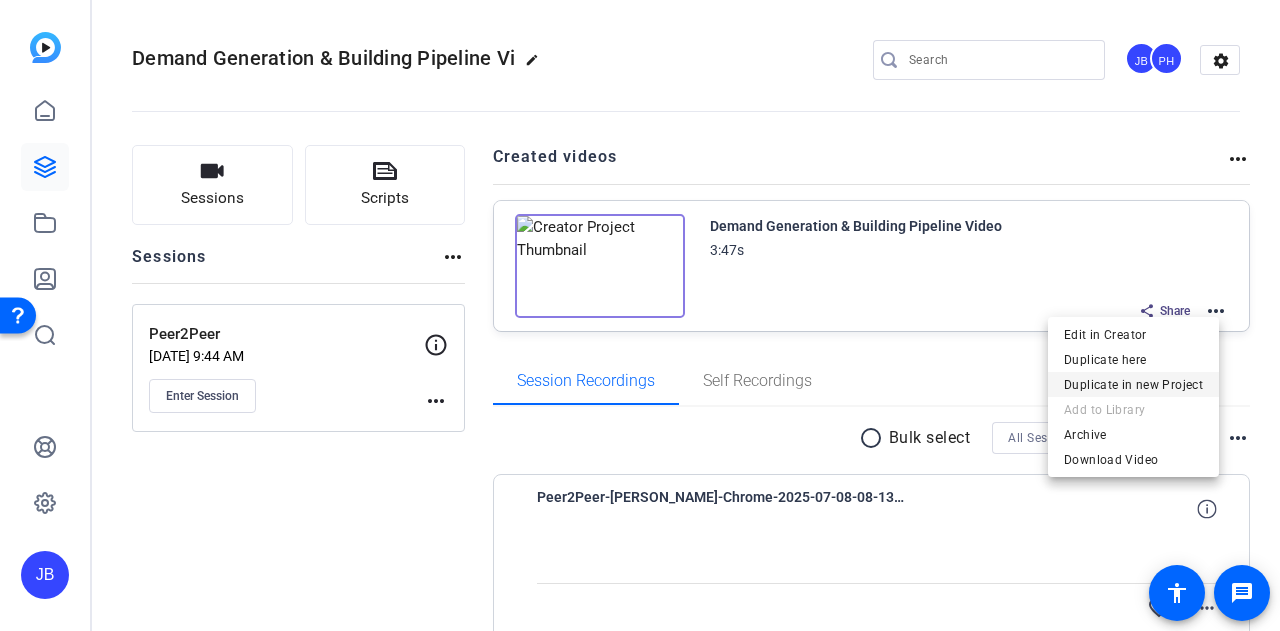 click on "Duplicate in new Project" at bounding box center (1133, 384) 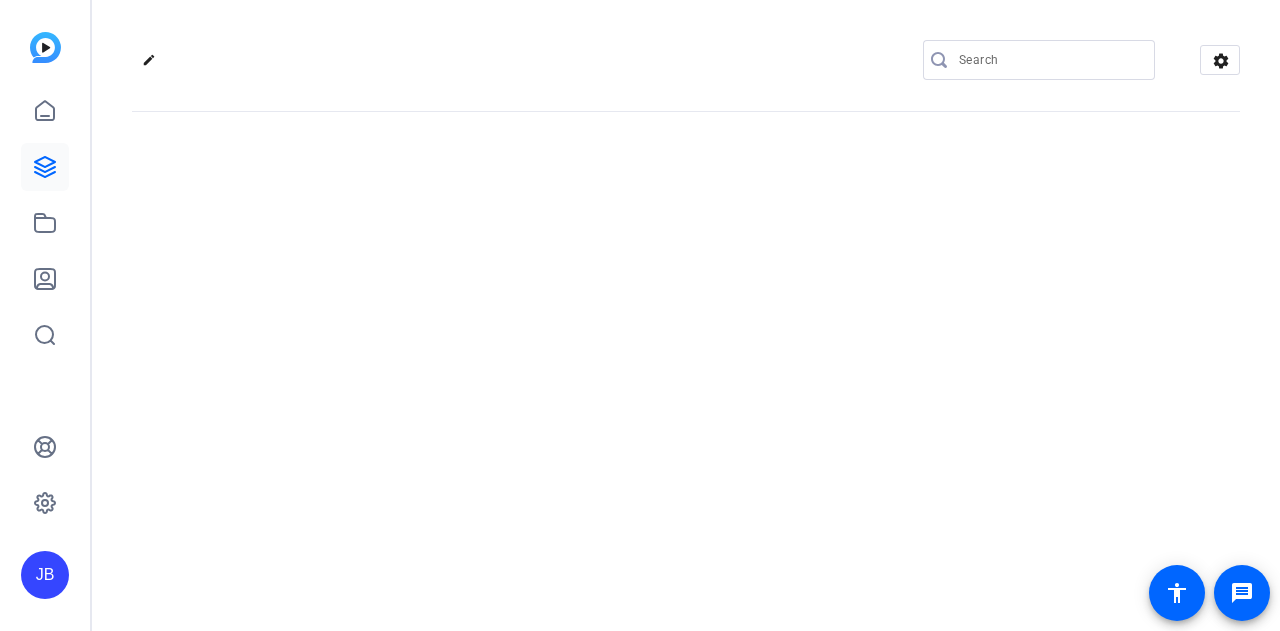 scroll, scrollTop: 0, scrollLeft: 0, axis: both 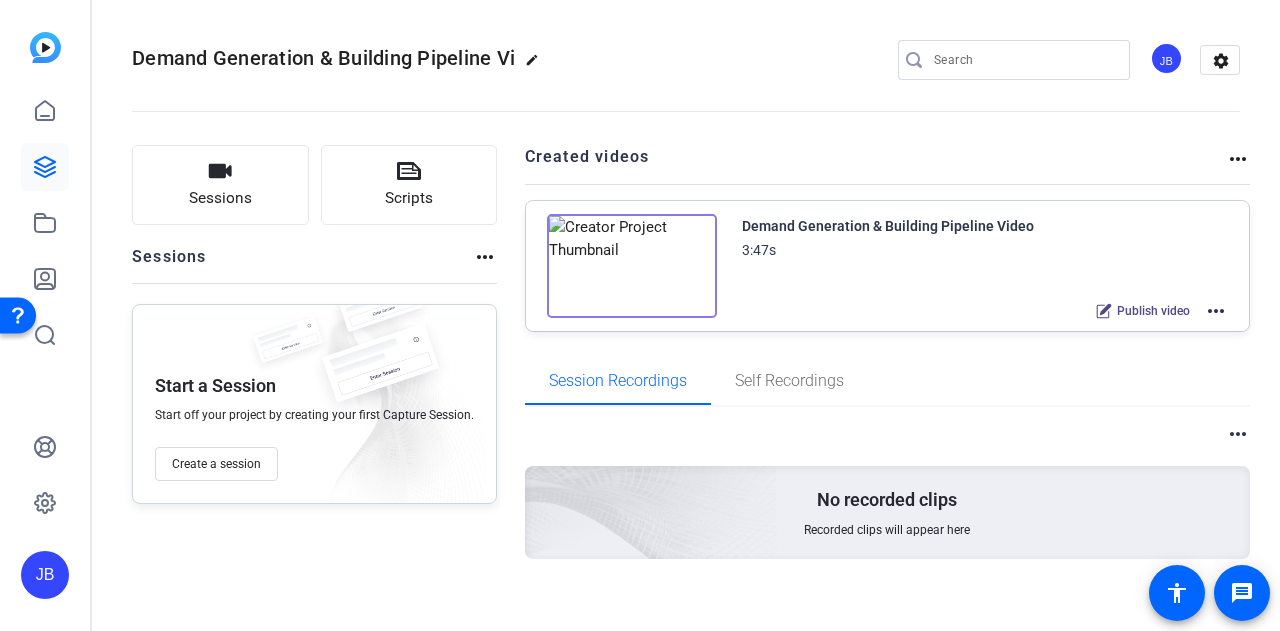 click on "edit" 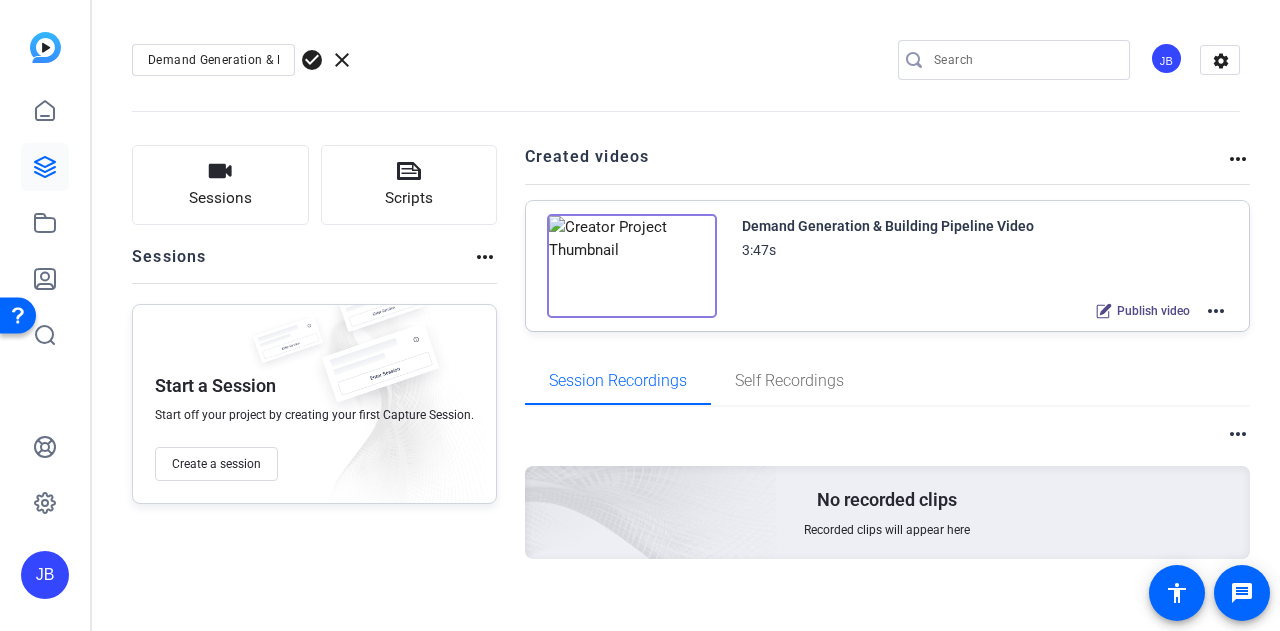 click on "Demand Generation & Building Pipeline Vi" at bounding box center (213, 60) 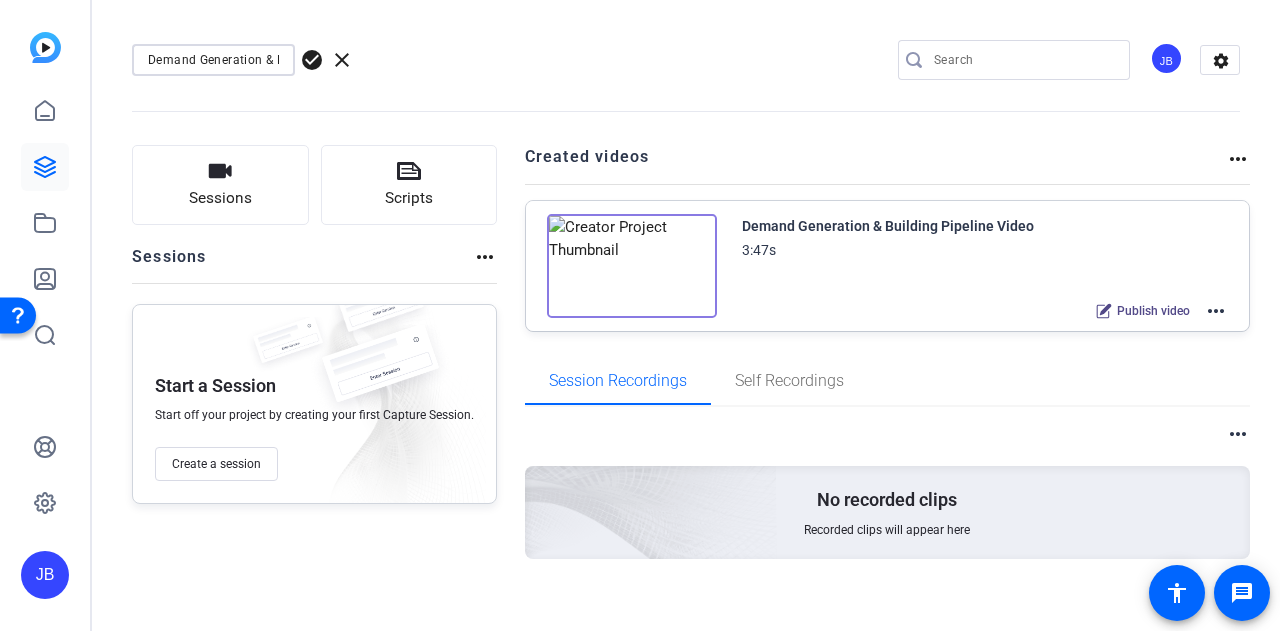 click on "Demand Generation & Building Pipeline Vi" at bounding box center (213, 60) 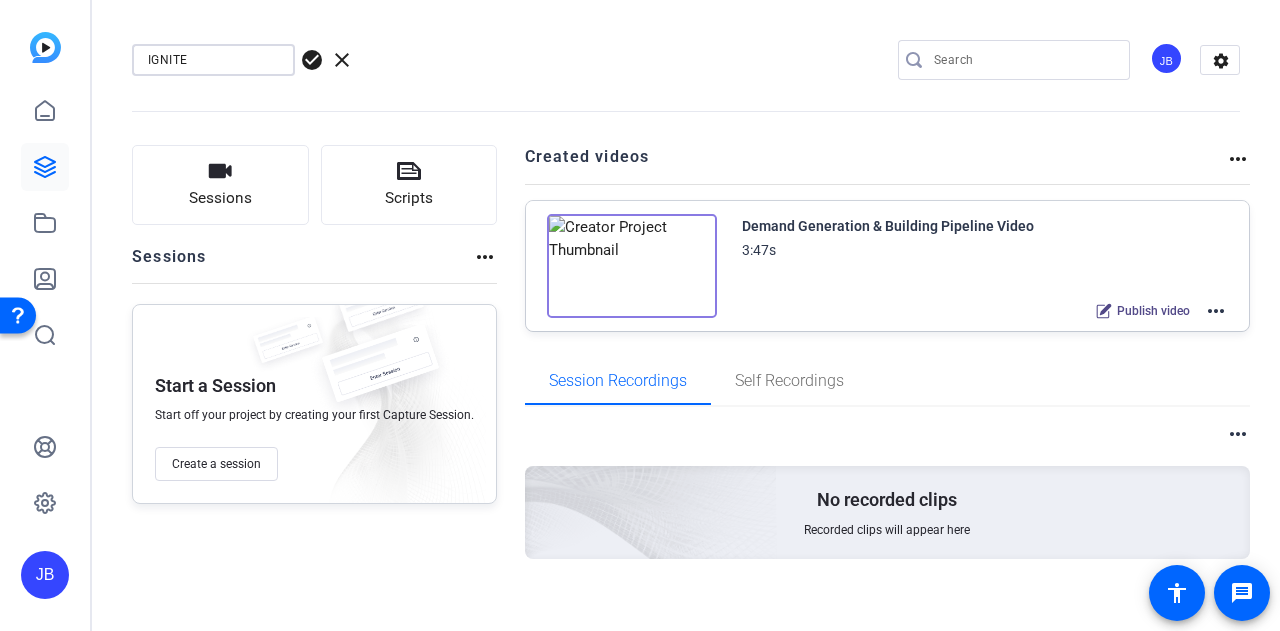 type on "IGNITE" 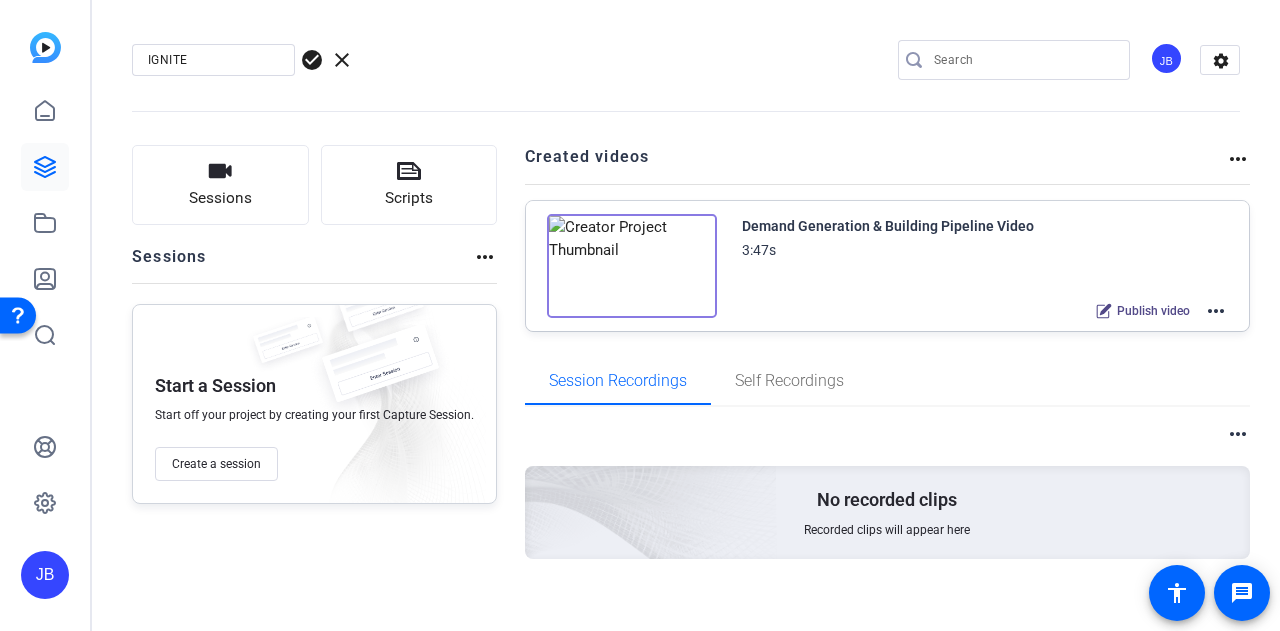 click 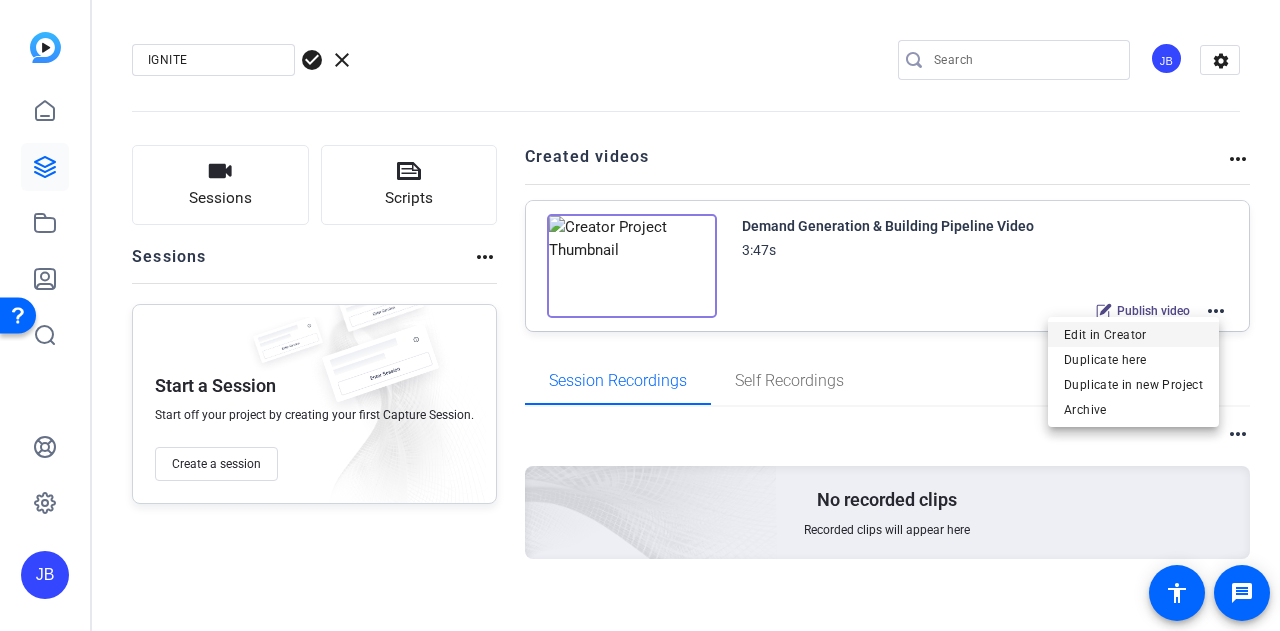click on "Edit in Creator   Duplicate here   Duplicate in new Project   Archive" at bounding box center [1133, 372] 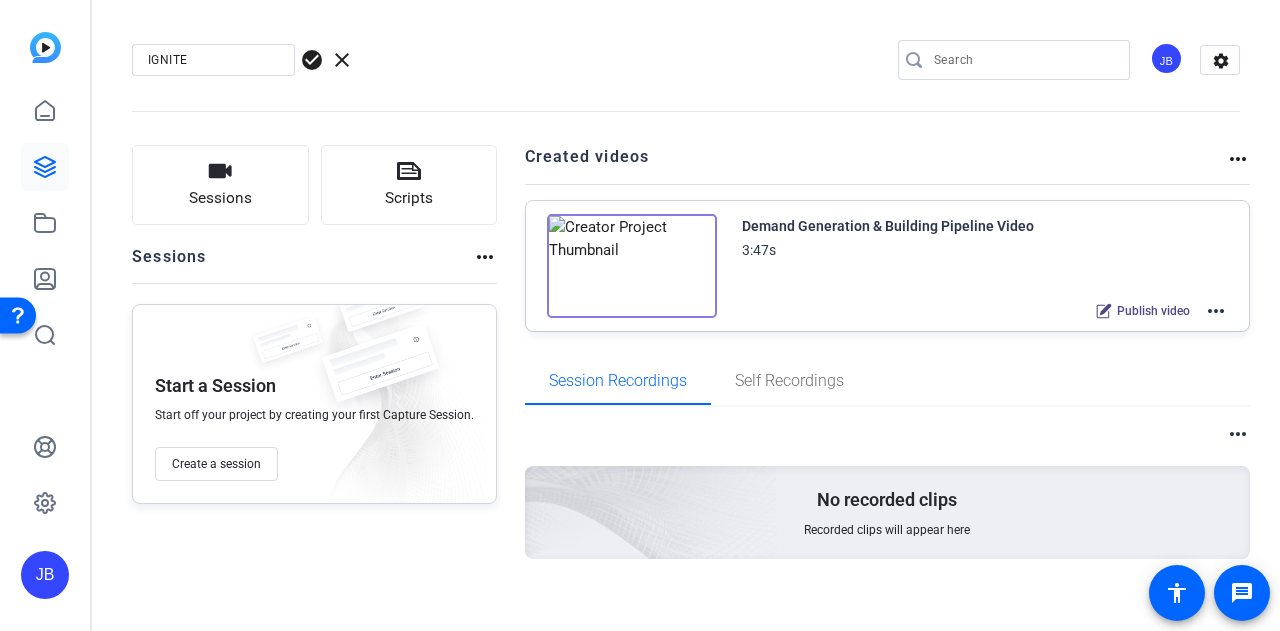 click on "more_horiz" 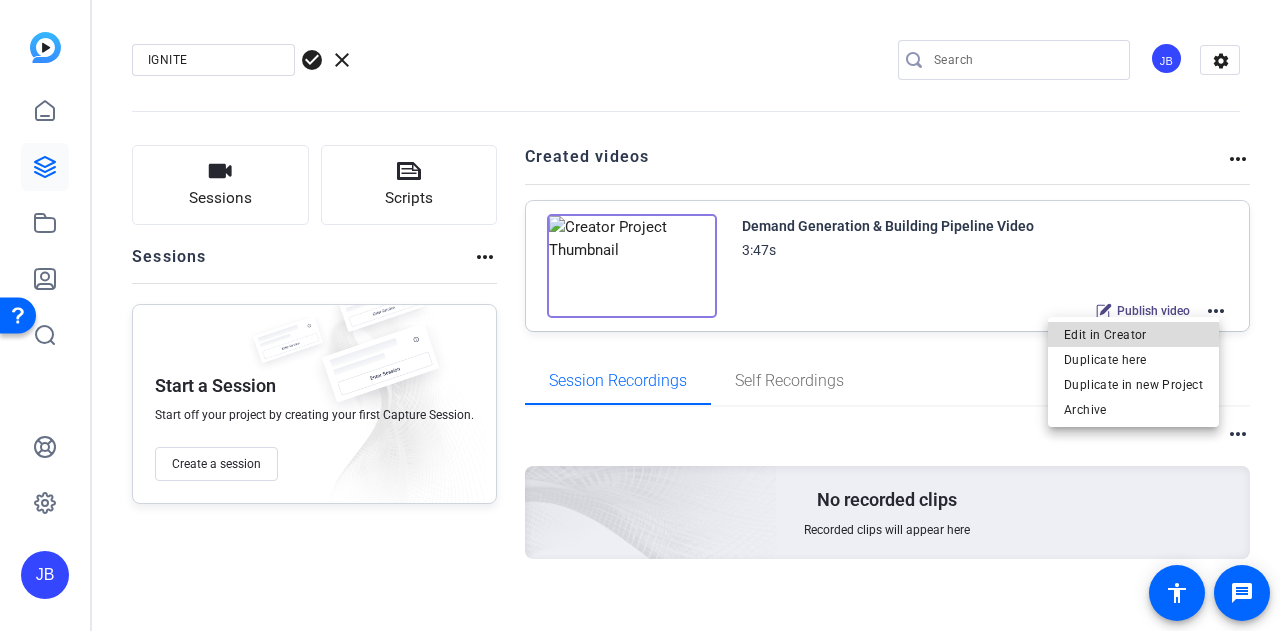 click on "Edit in Creator" at bounding box center [1133, 334] 